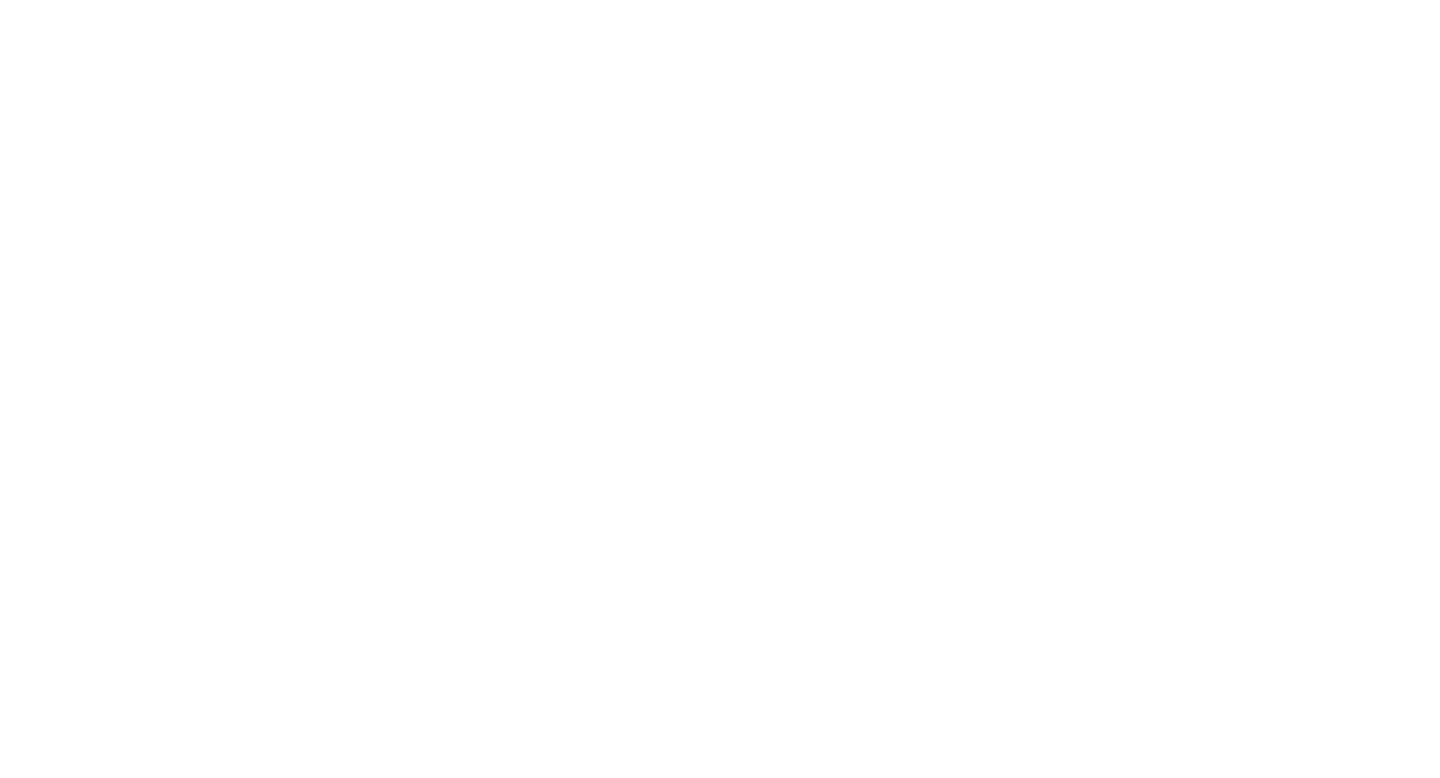 scroll, scrollTop: 0, scrollLeft: 0, axis: both 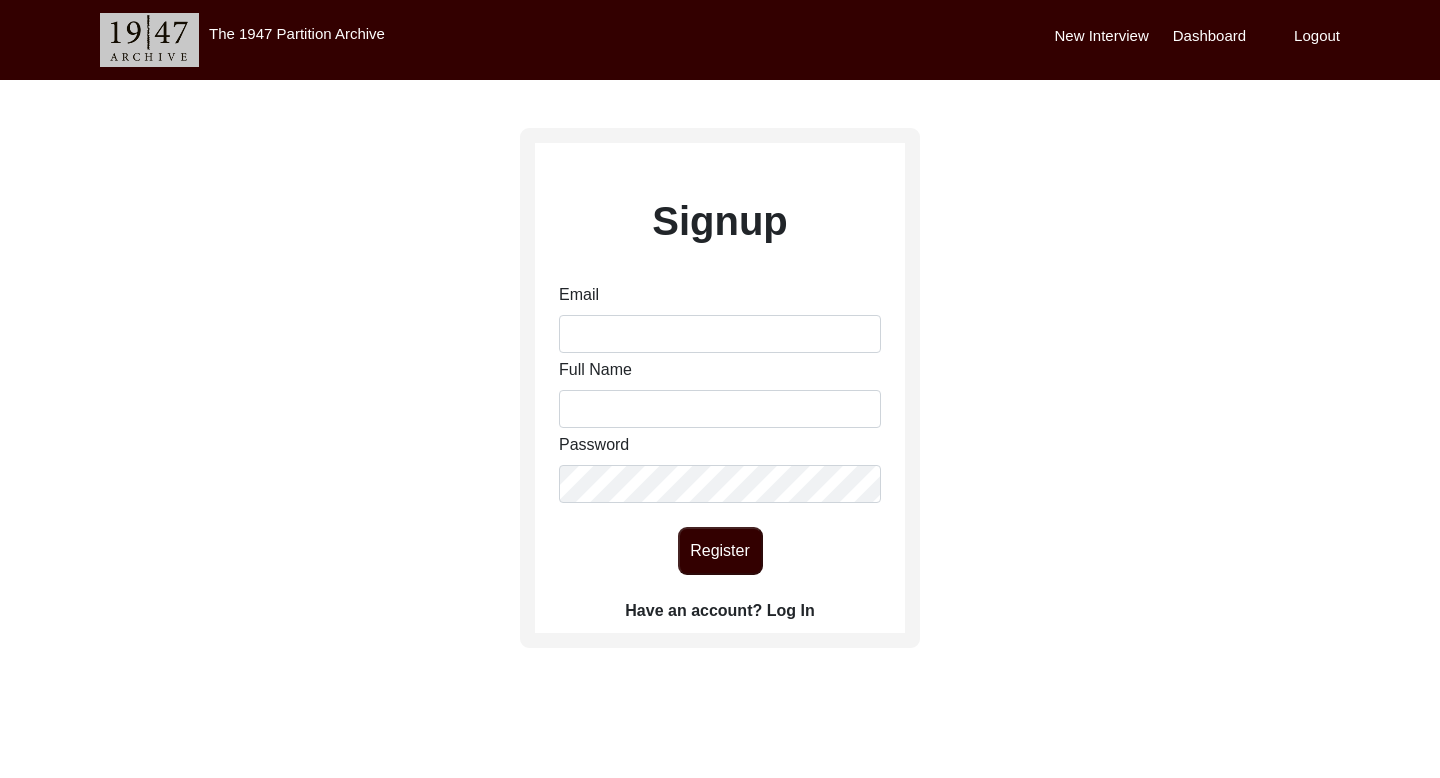 click on "Have an account? Log In" 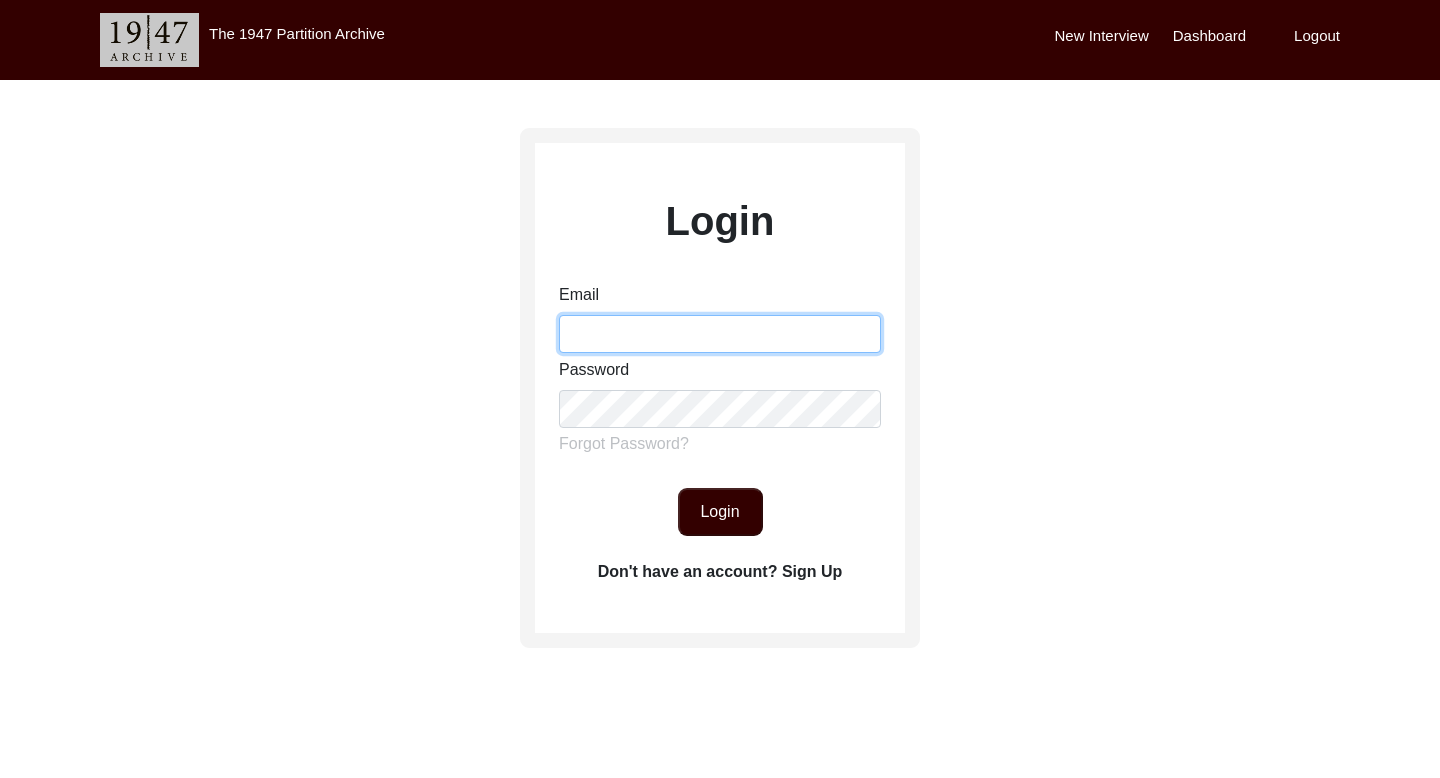 click on "Email" at bounding box center (720, 334) 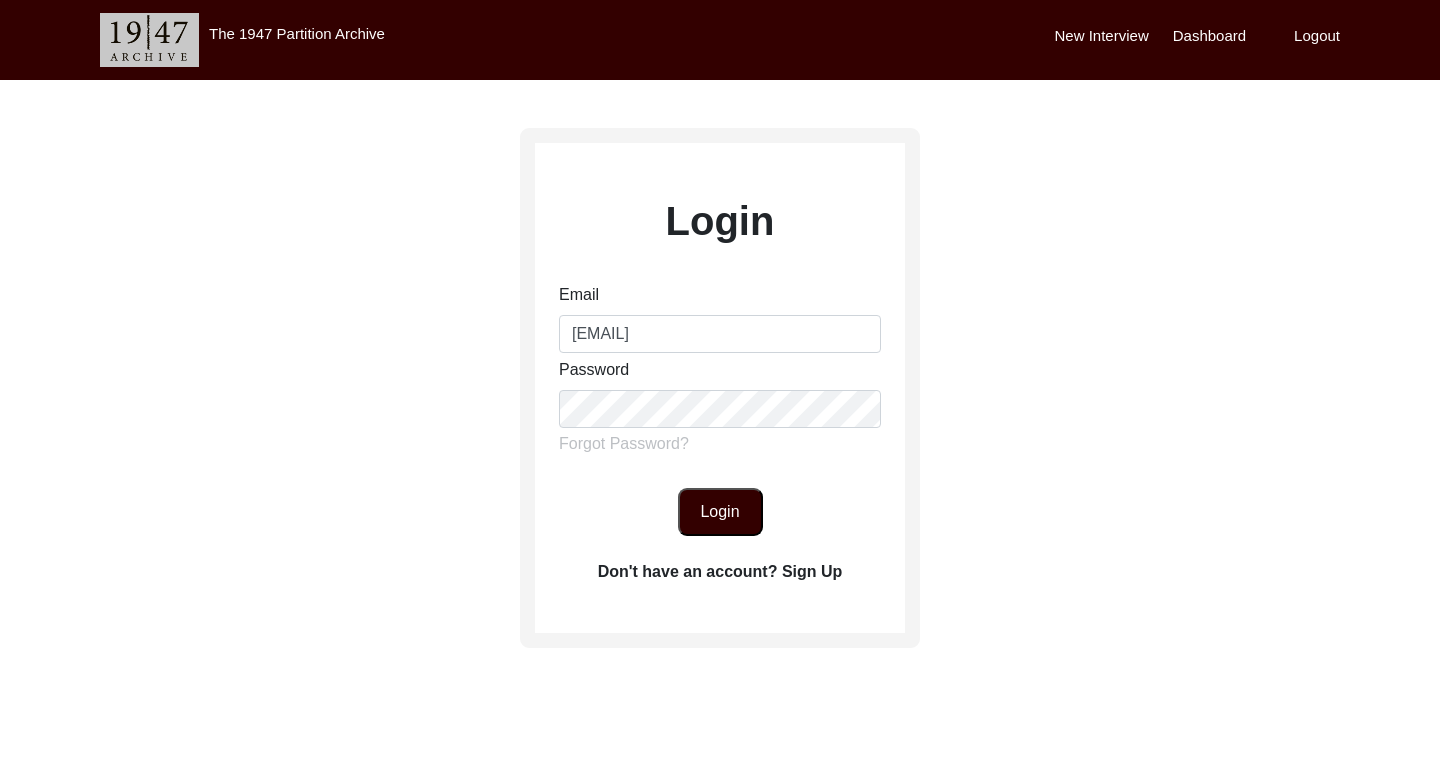 click on "Login" 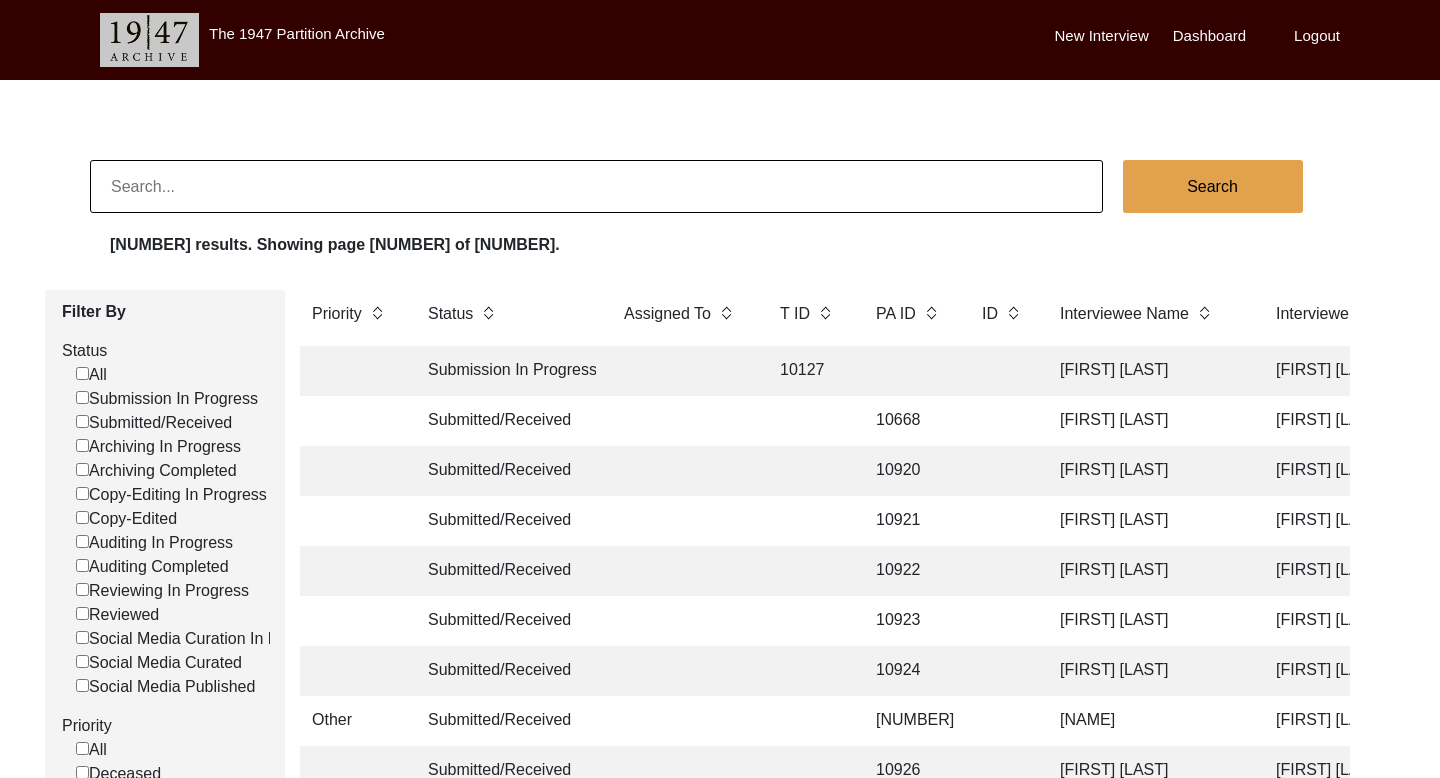 click 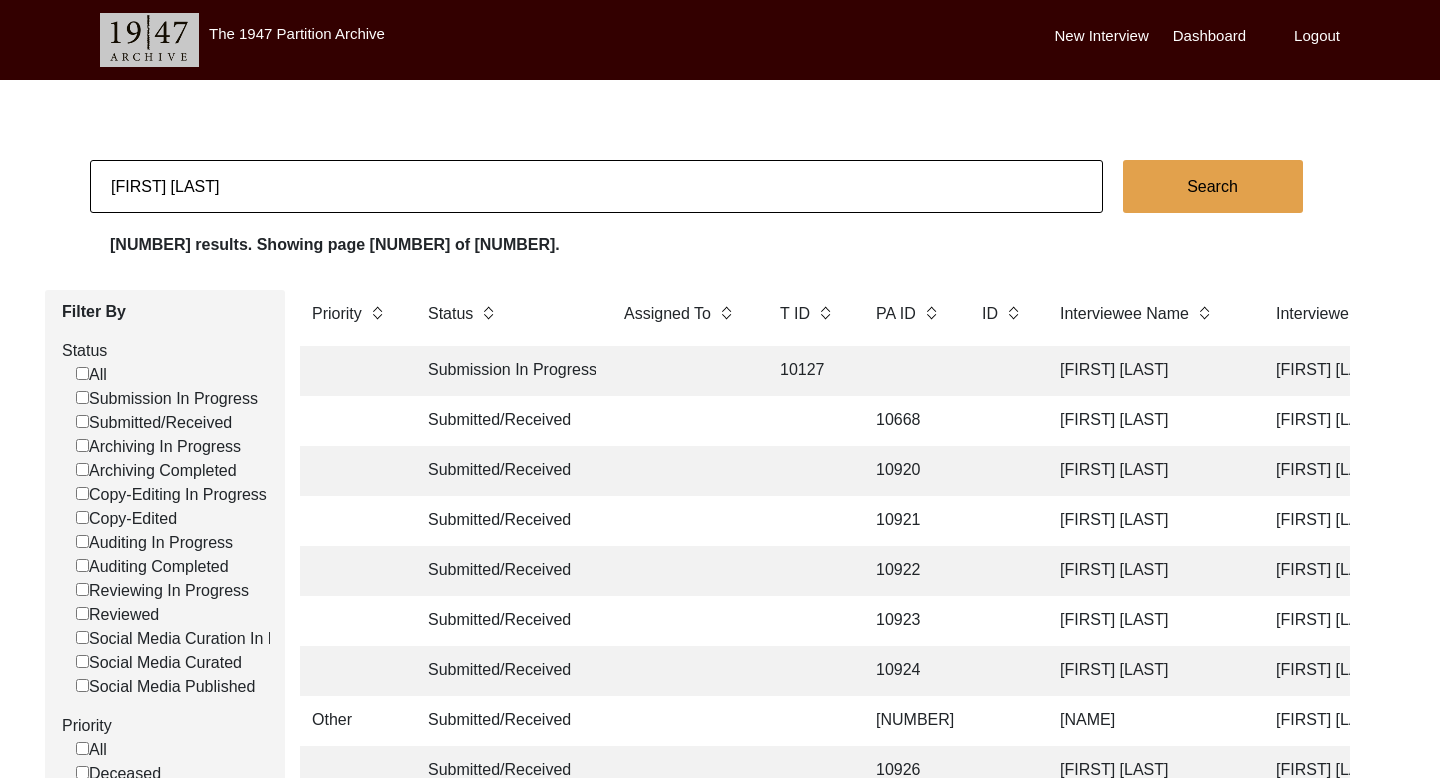 click on "[FIRST] [LAST]" 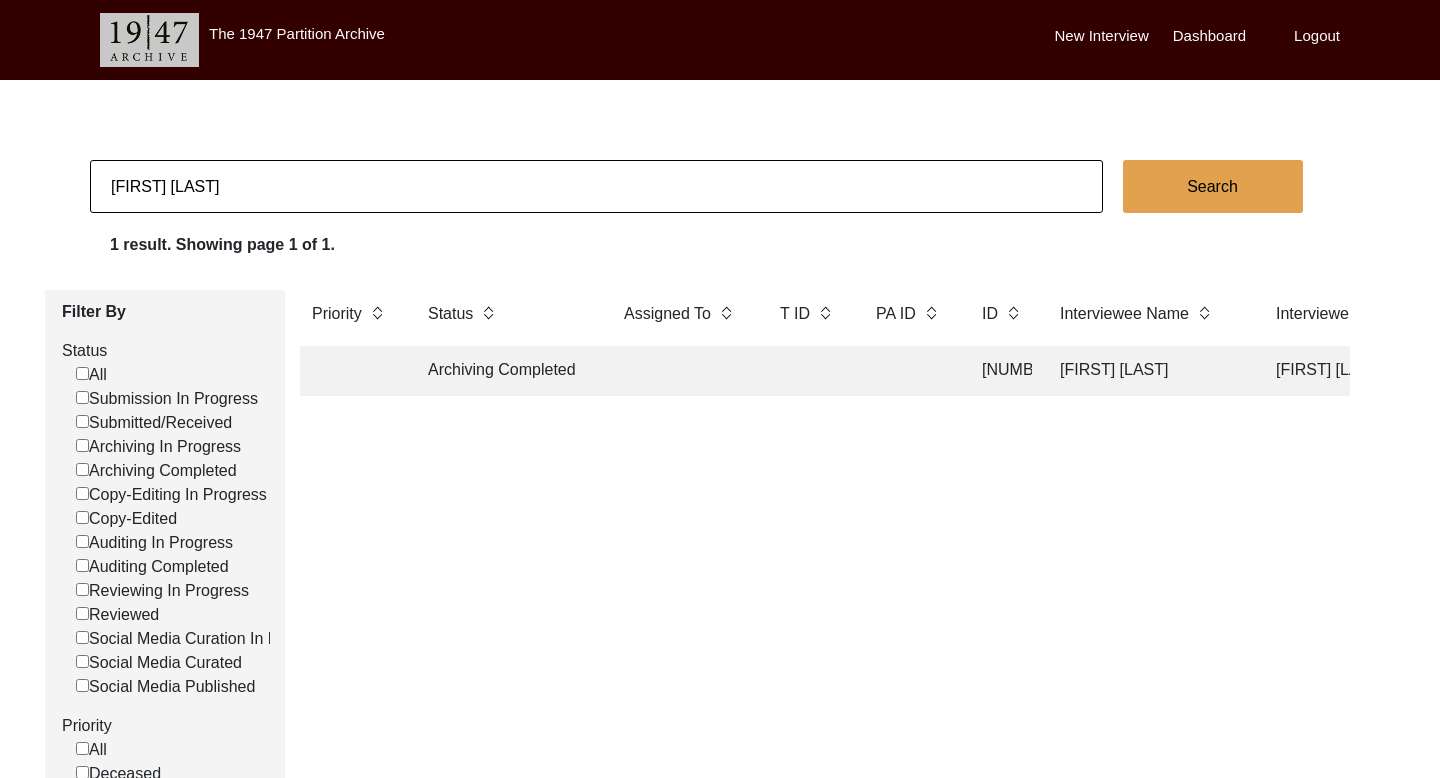 click on "[FIRST] [LAST]" 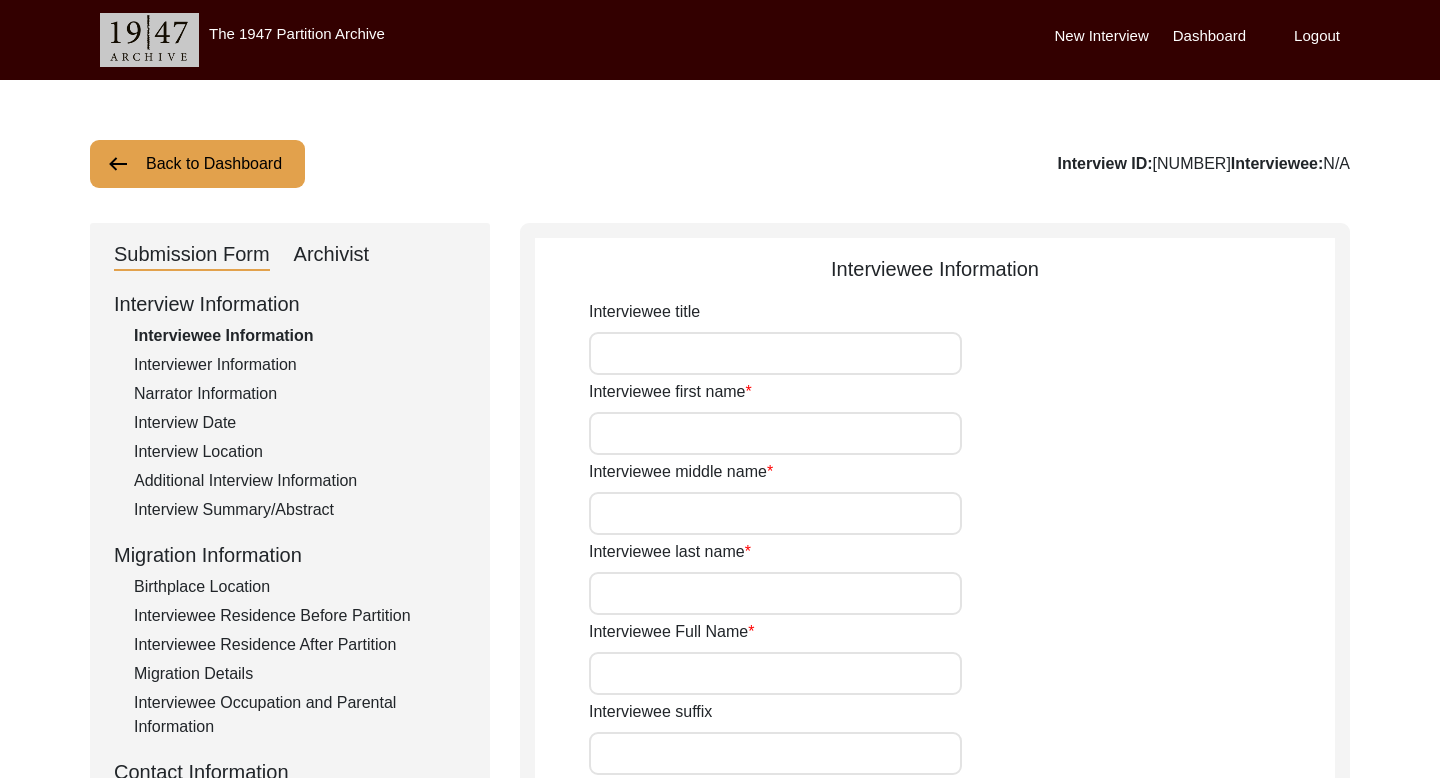 type on "[FIRST]" 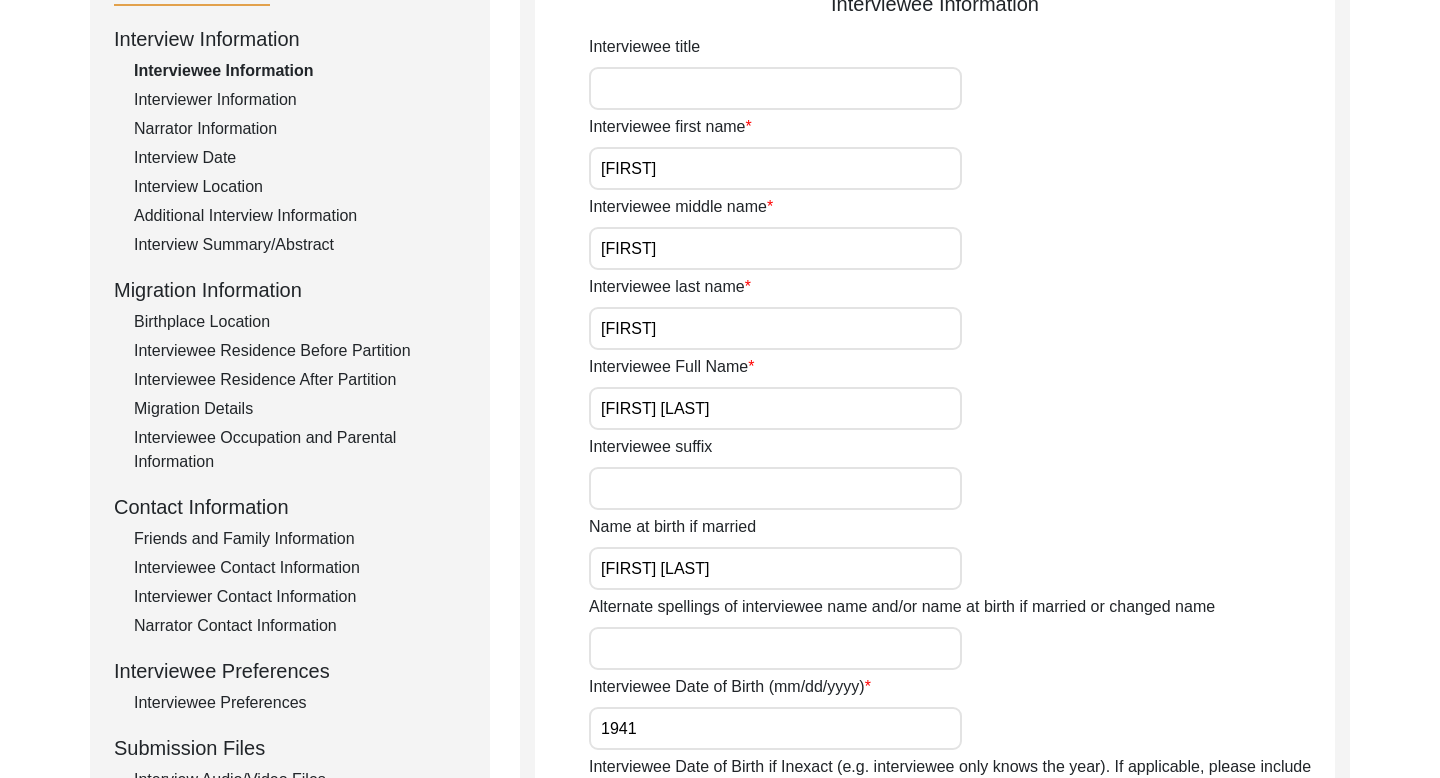 scroll, scrollTop: 308, scrollLeft: 0, axis: vertical 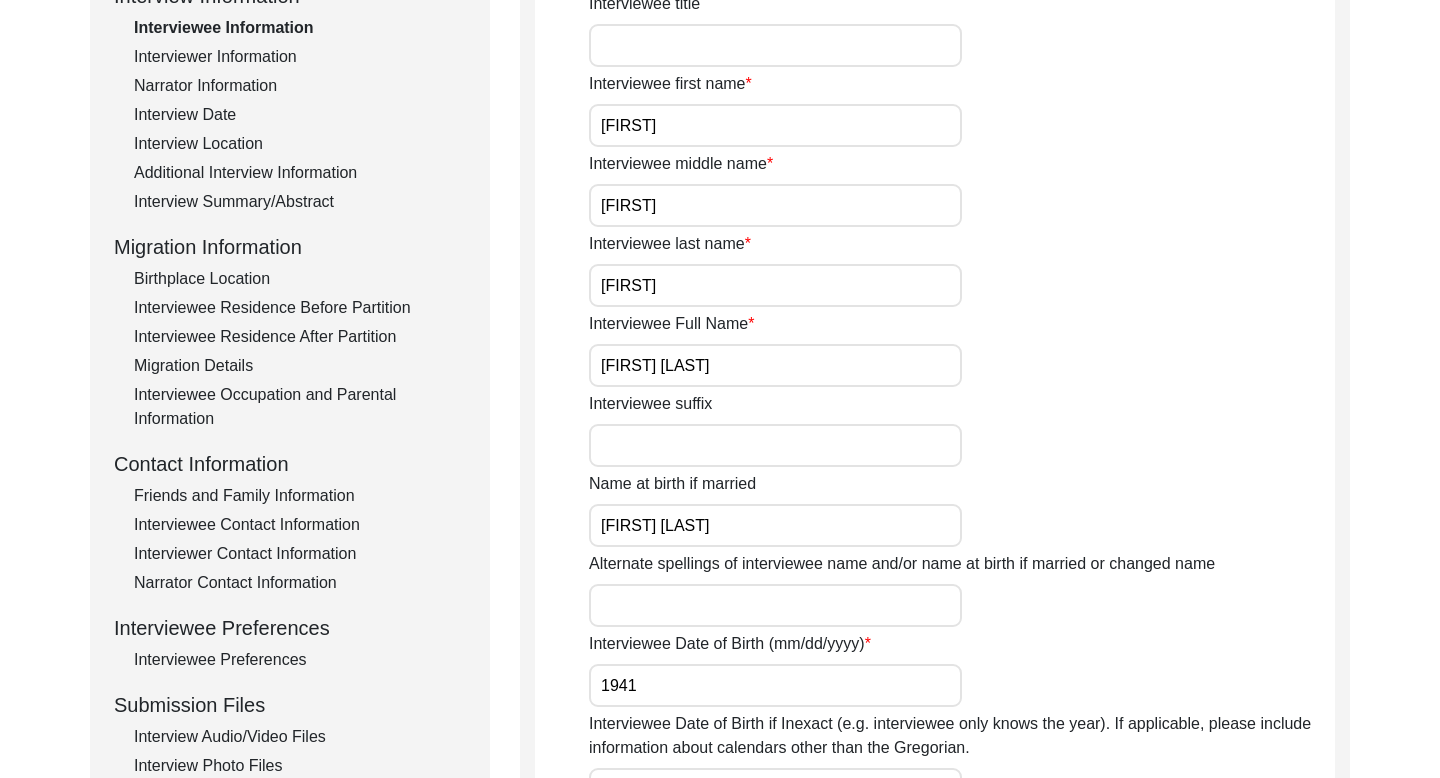 click on "Interviewee Contact Information" 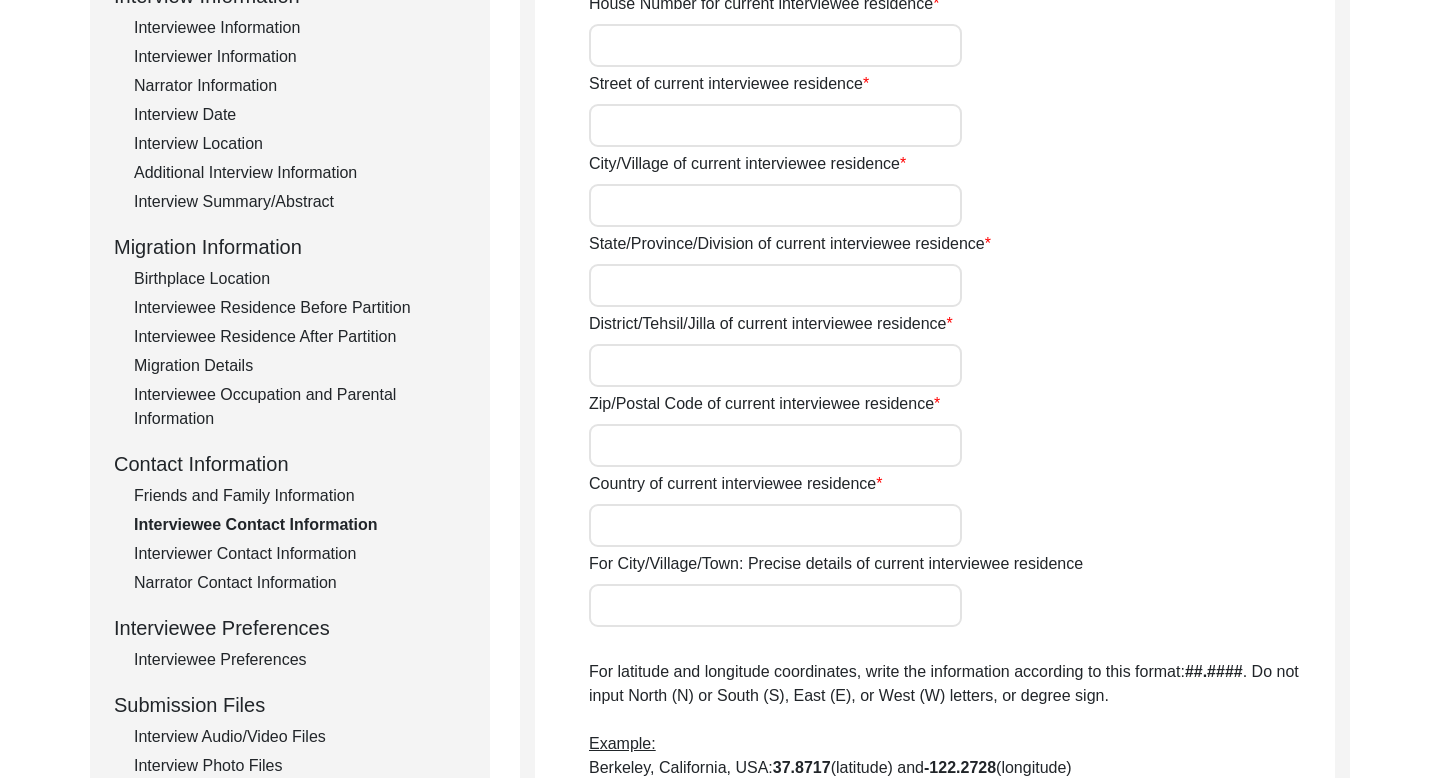 type on "31" 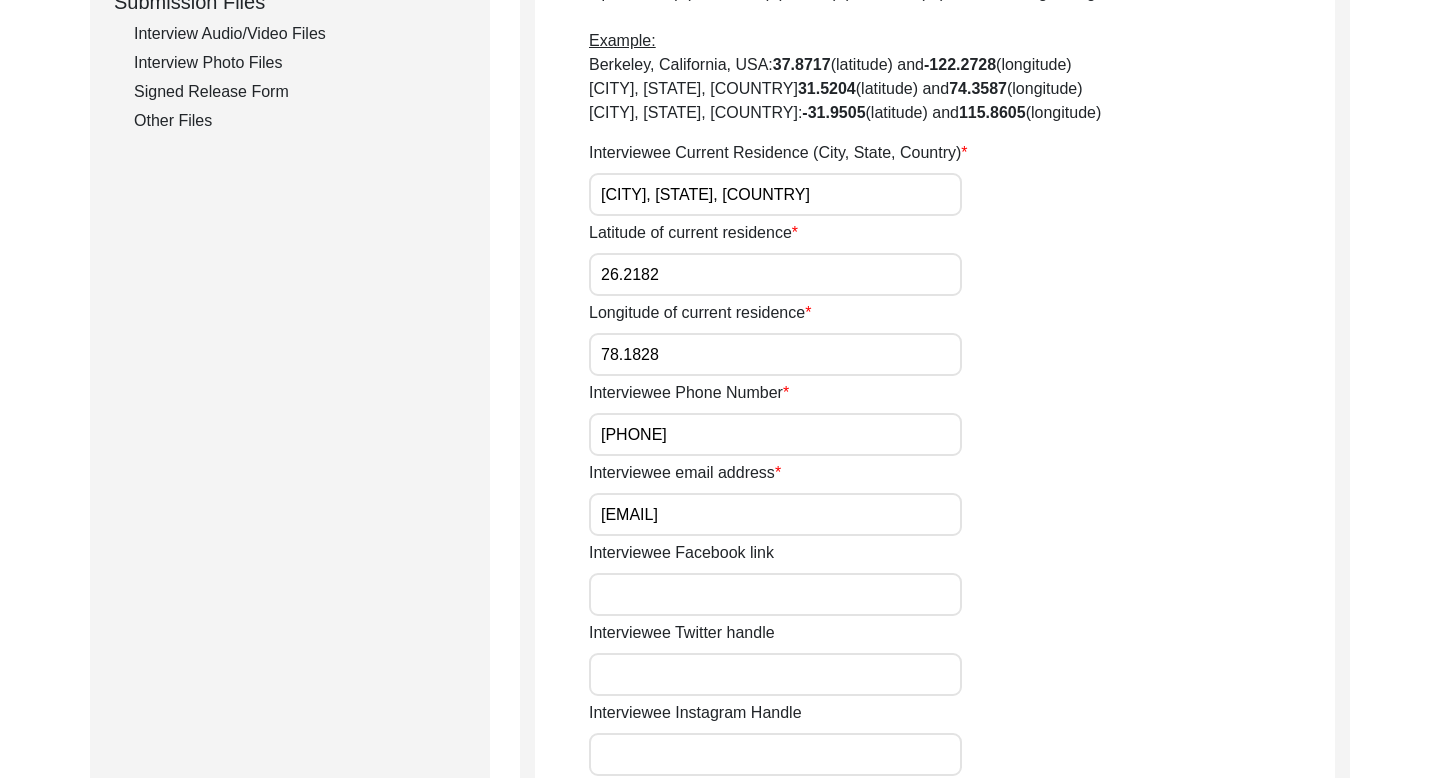 scroll, scrollTop: 1022, scrollLeft: 0, axis: vertical 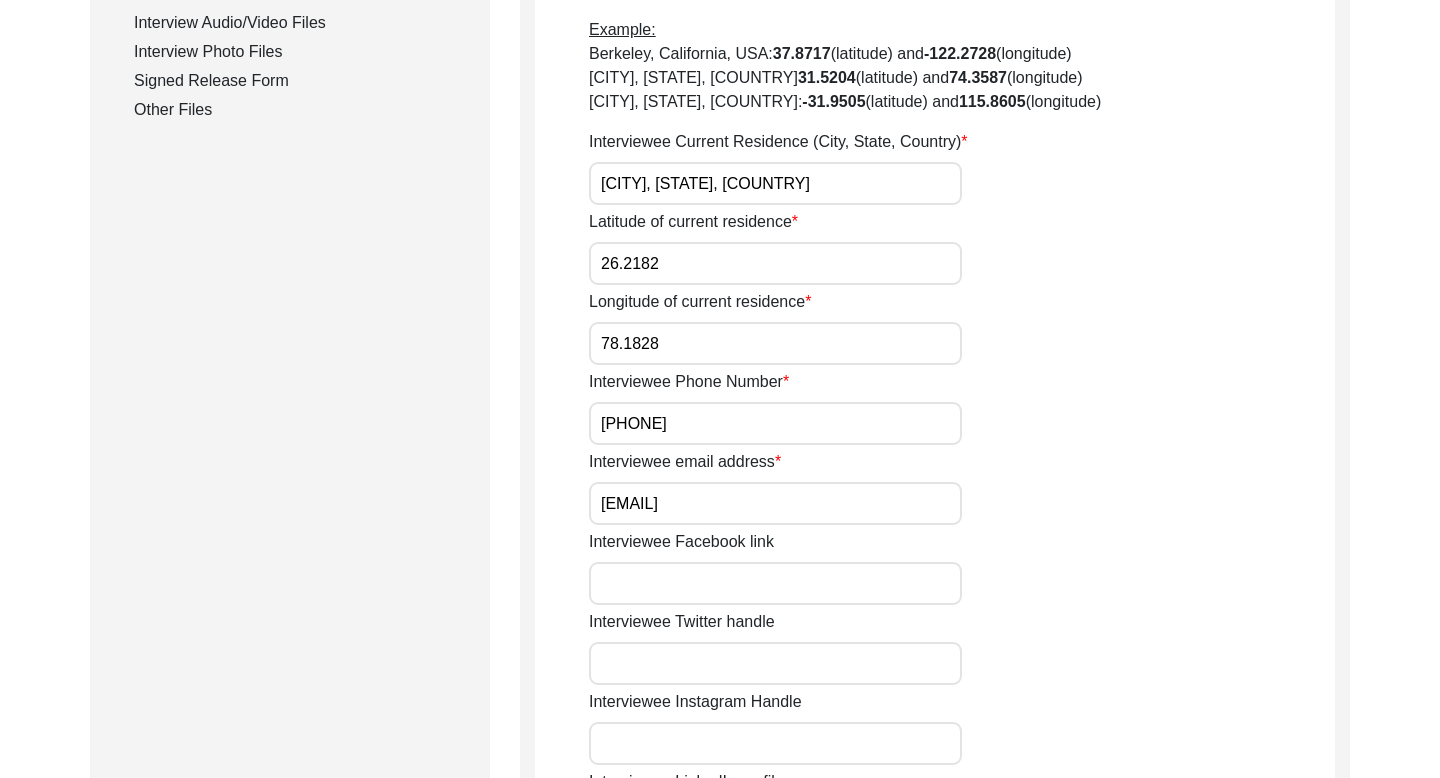click on "[PHONE]" at bounding box center (775, 423) 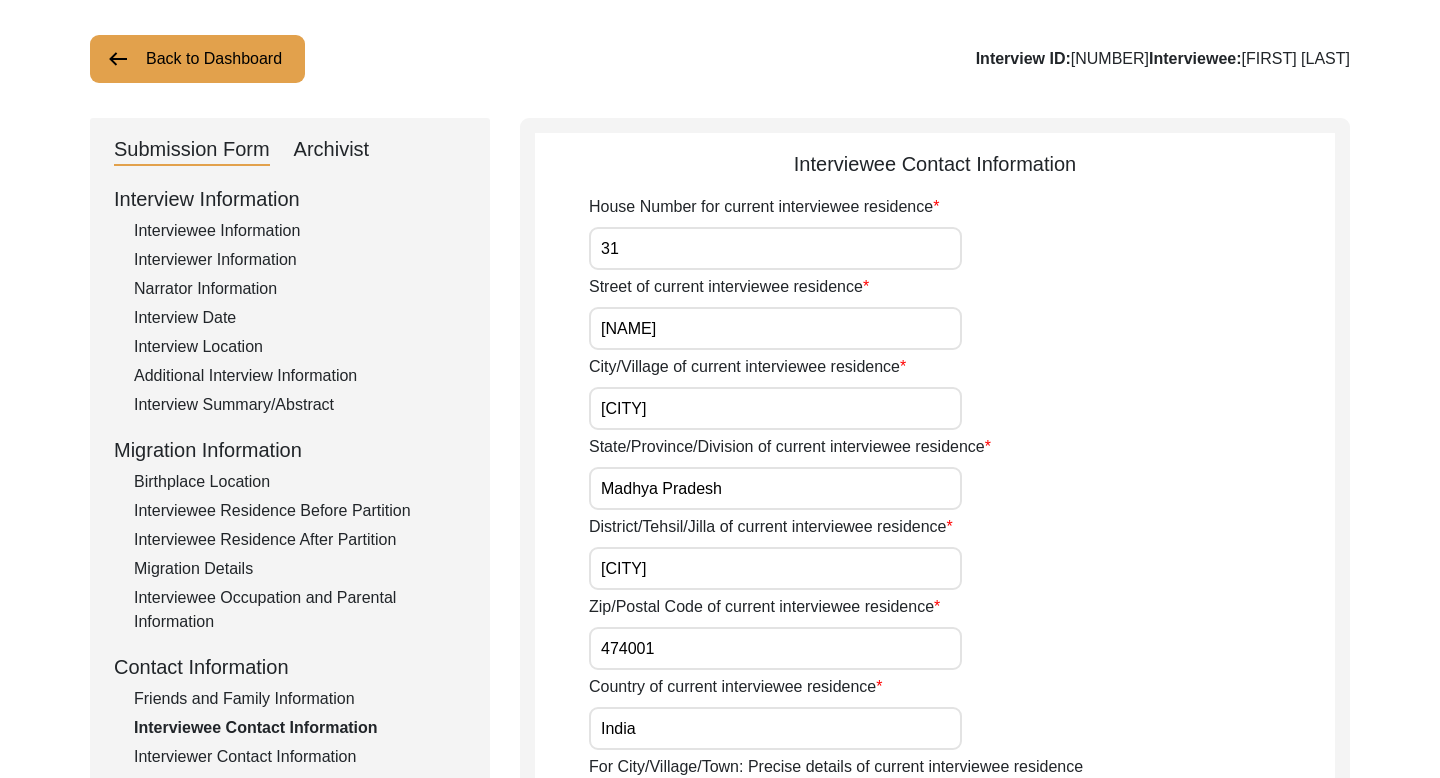 scroll, scrollTop: 0, scrollLeft: 0, axis: both 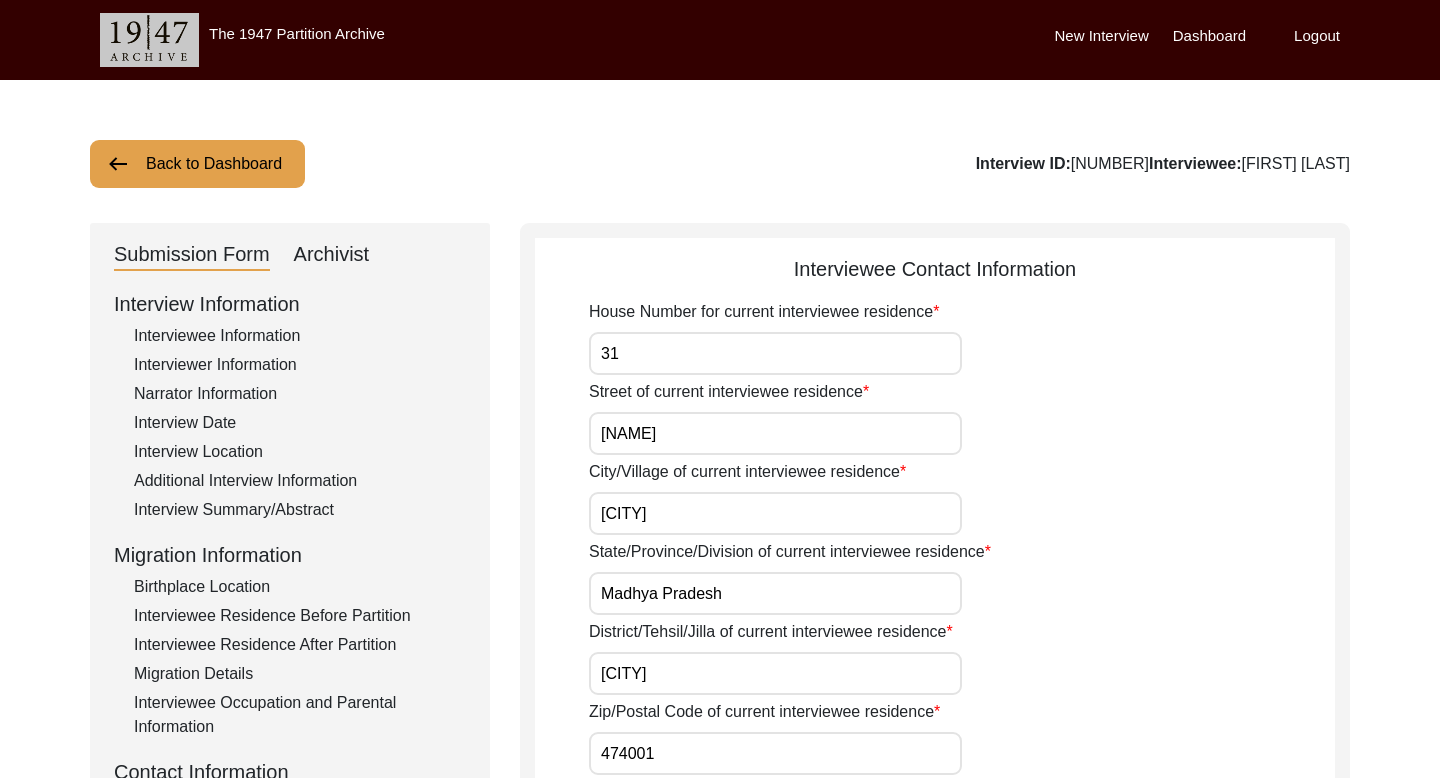 click on "Back to Dashboard" 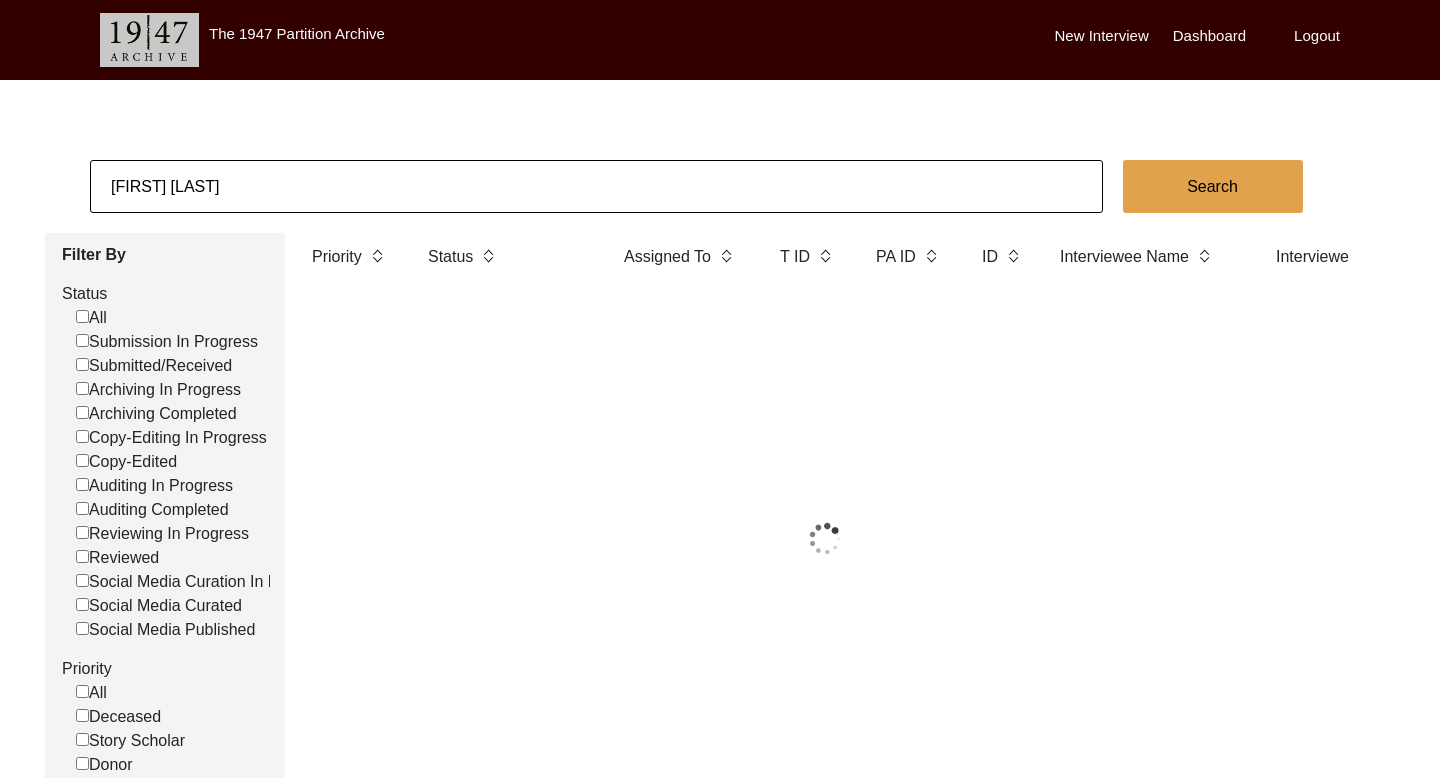 click on "[FIRST] [LAST]" 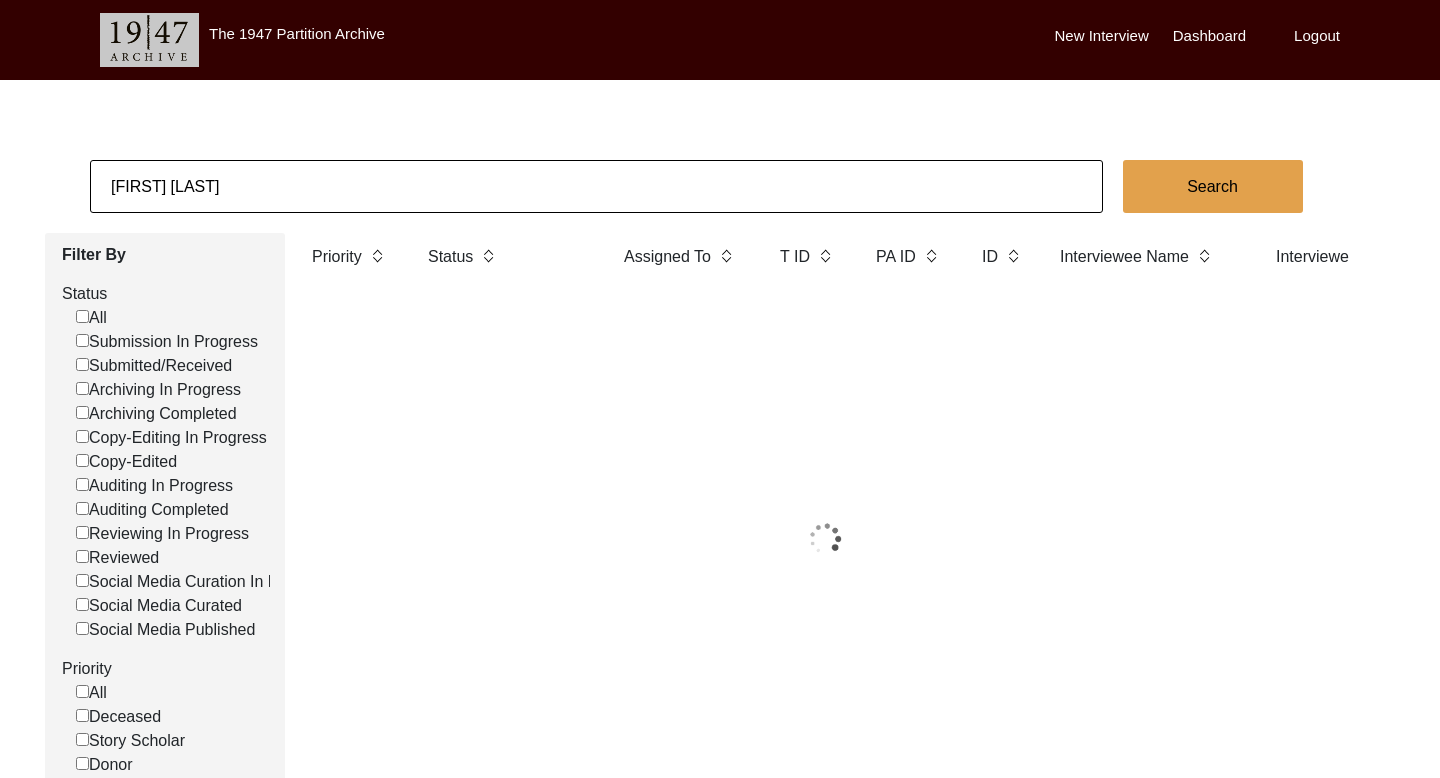click on "[FIRST] [LAST]" 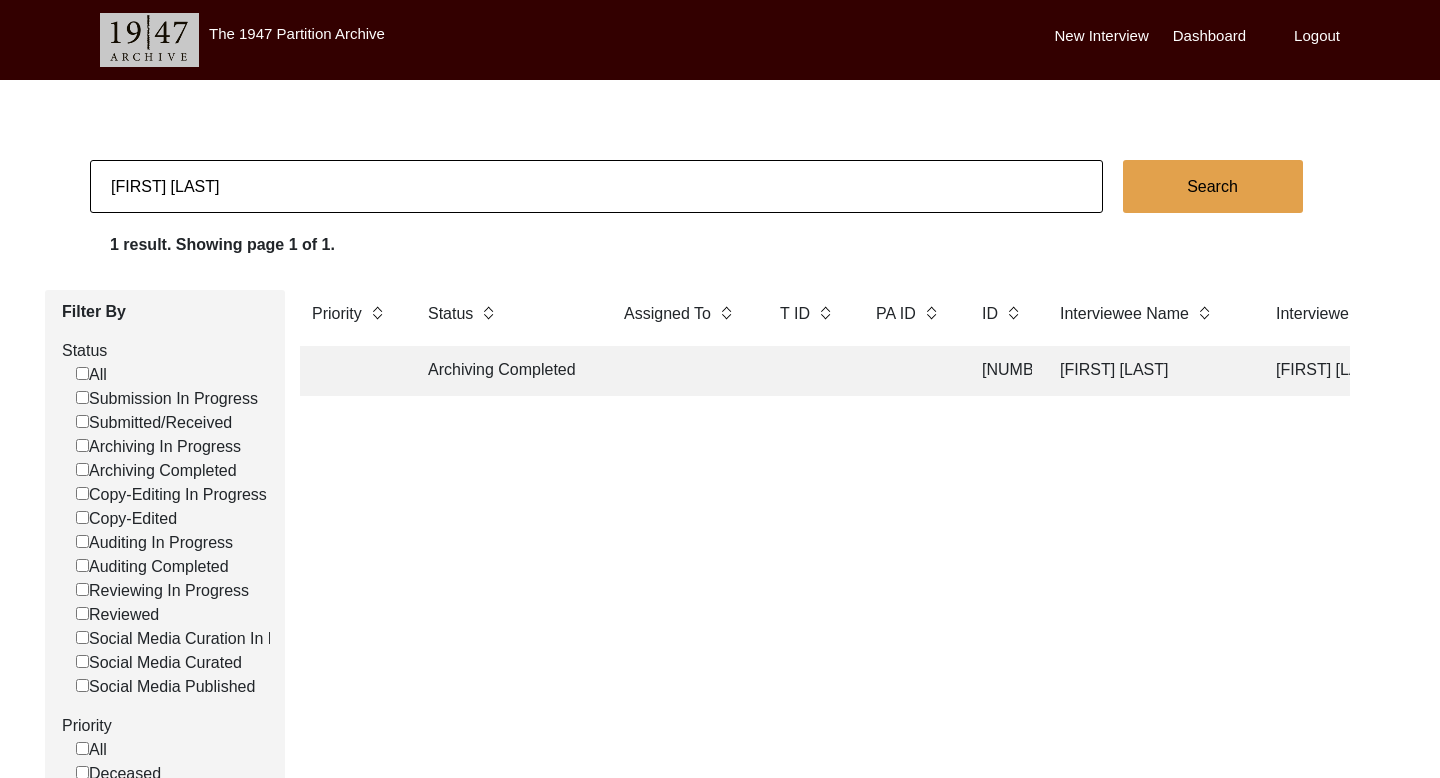 click on "[FIRST] [LAST]" 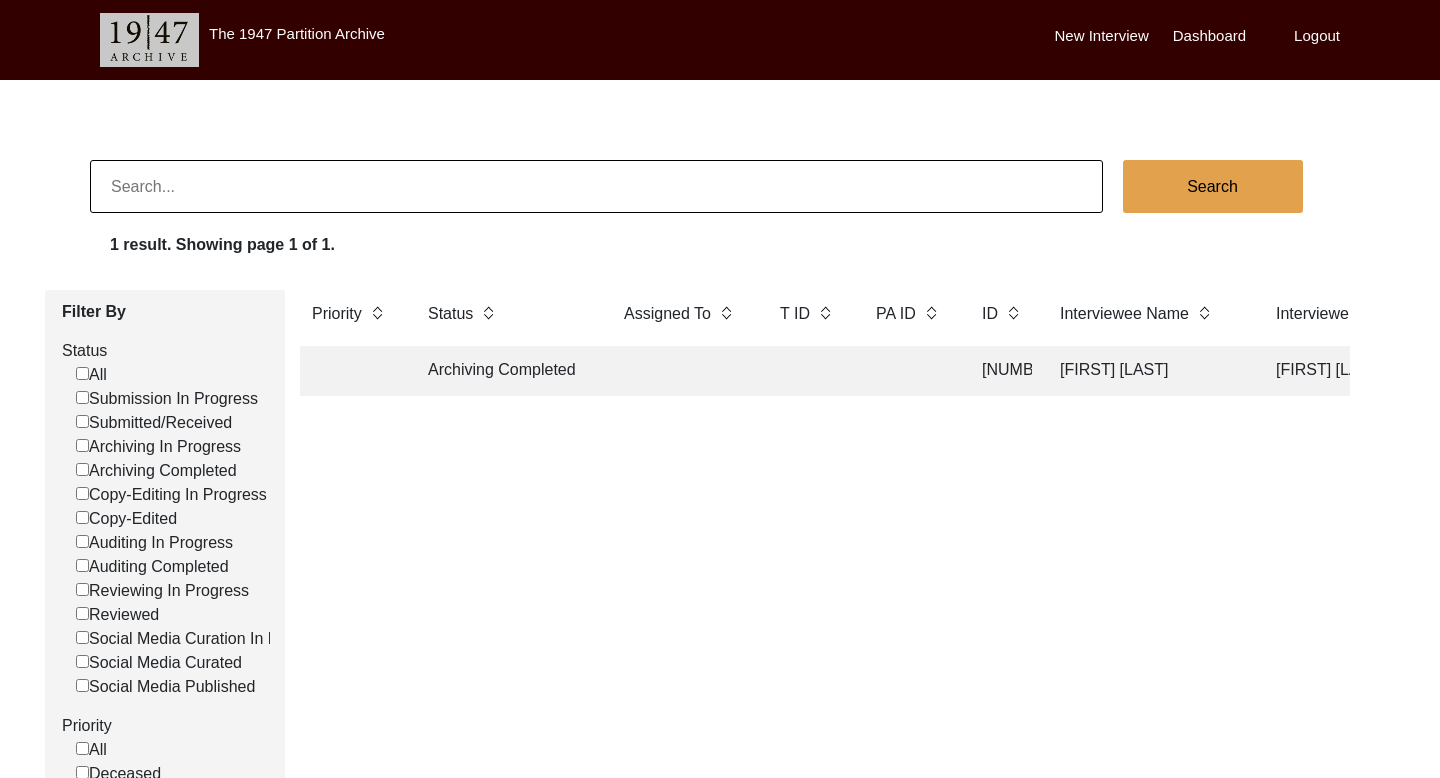 paste on "[FIRST] [LAST]" 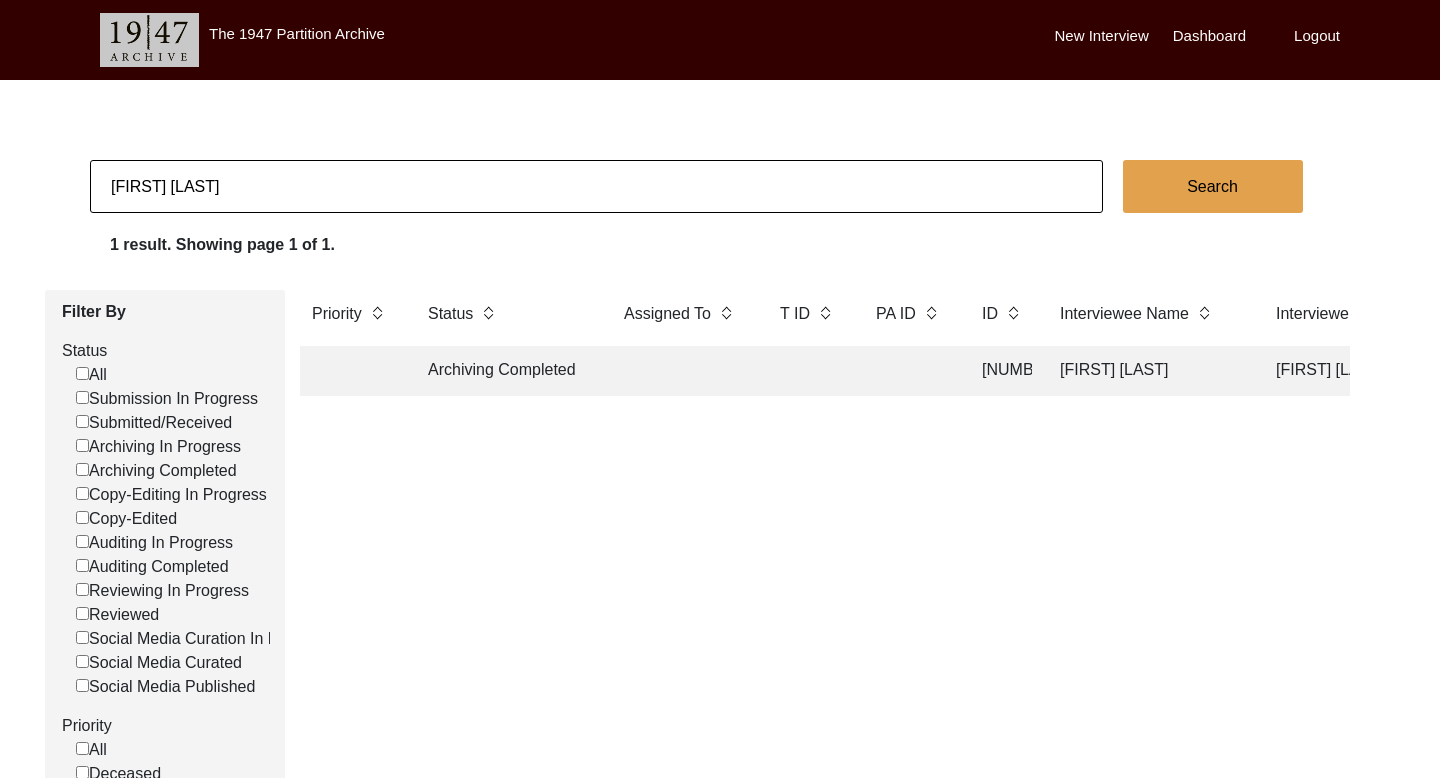 type on "[FIRST] [LAST]" 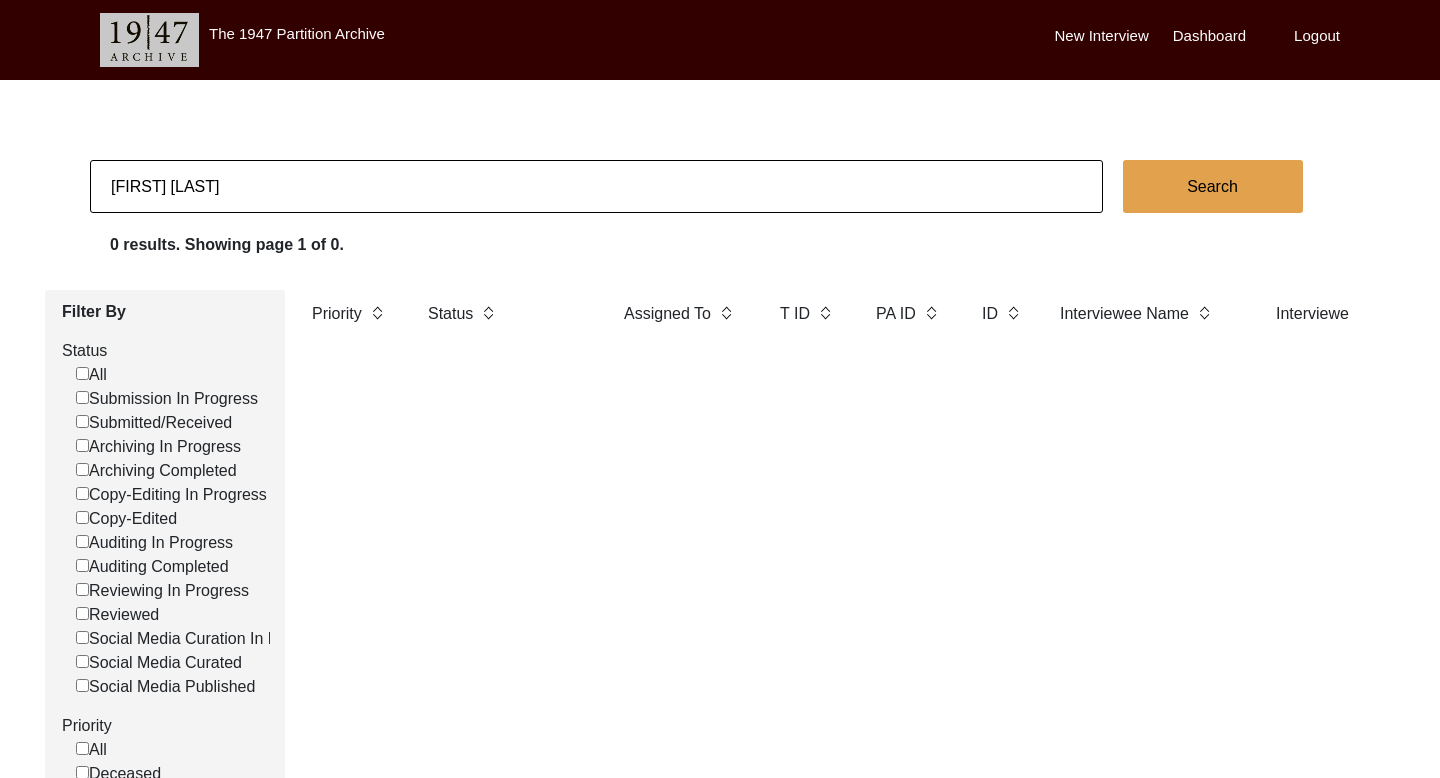 click on "[FIRST] [LAST]" 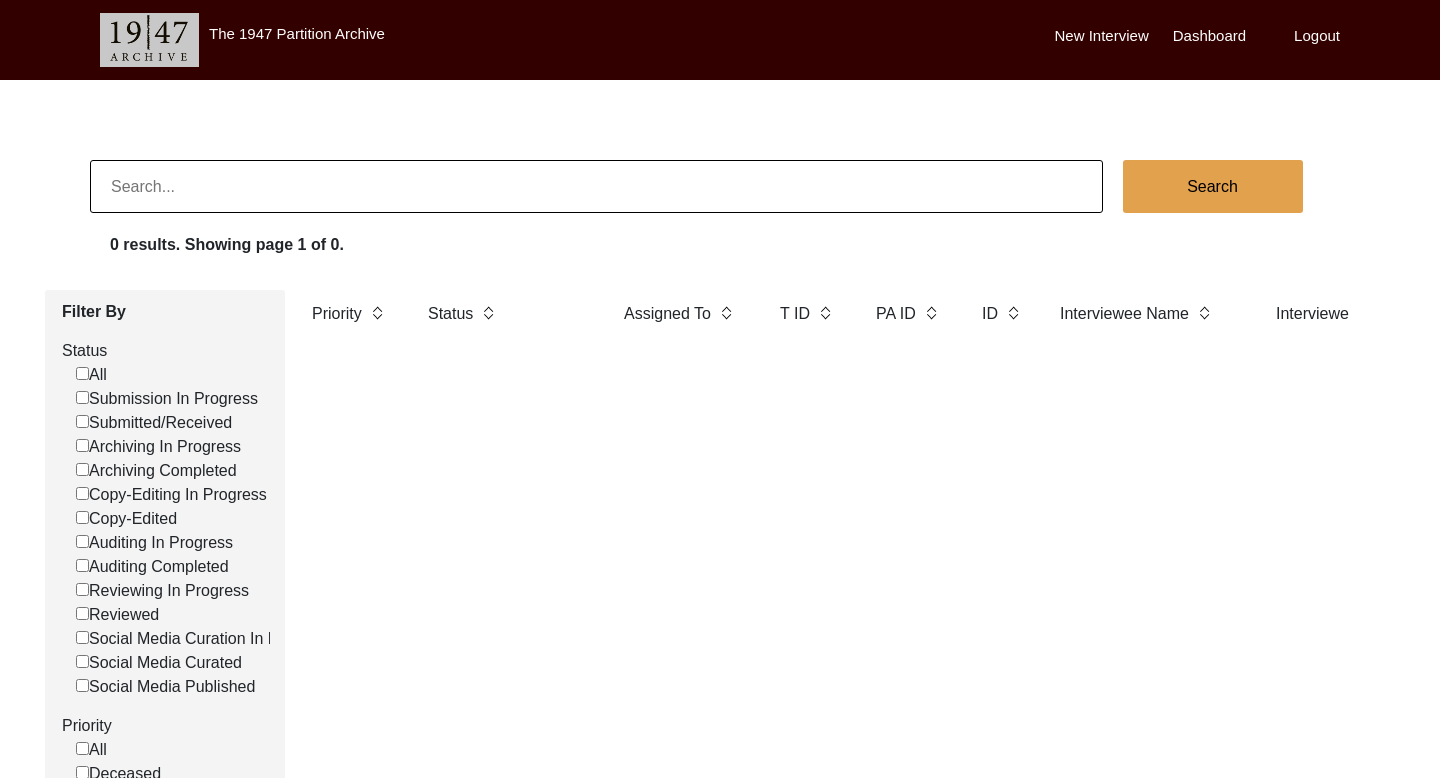 paste on "[FIRST] [LAST]" 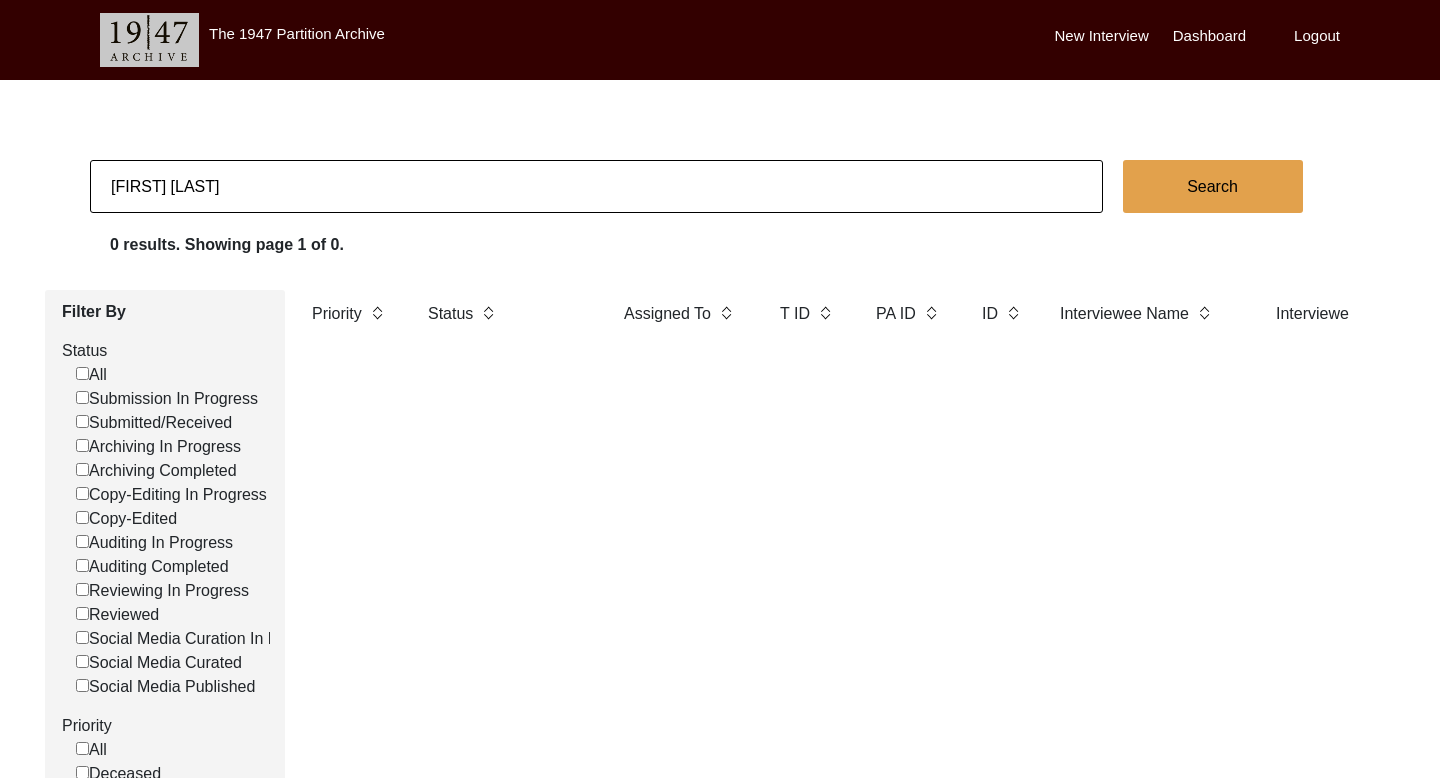 type on "[FIRST] [LAST]" 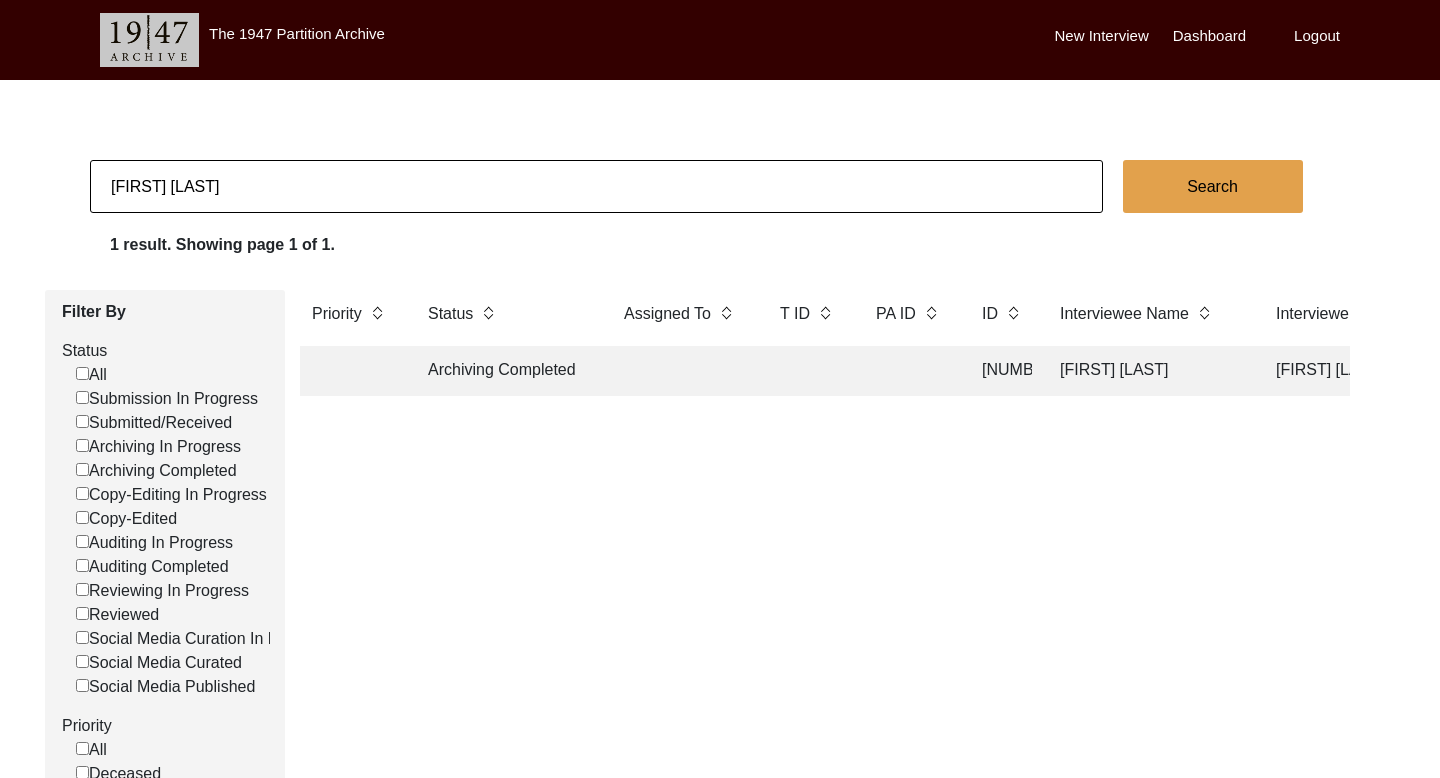 click on "[FIRST] [LAST]" 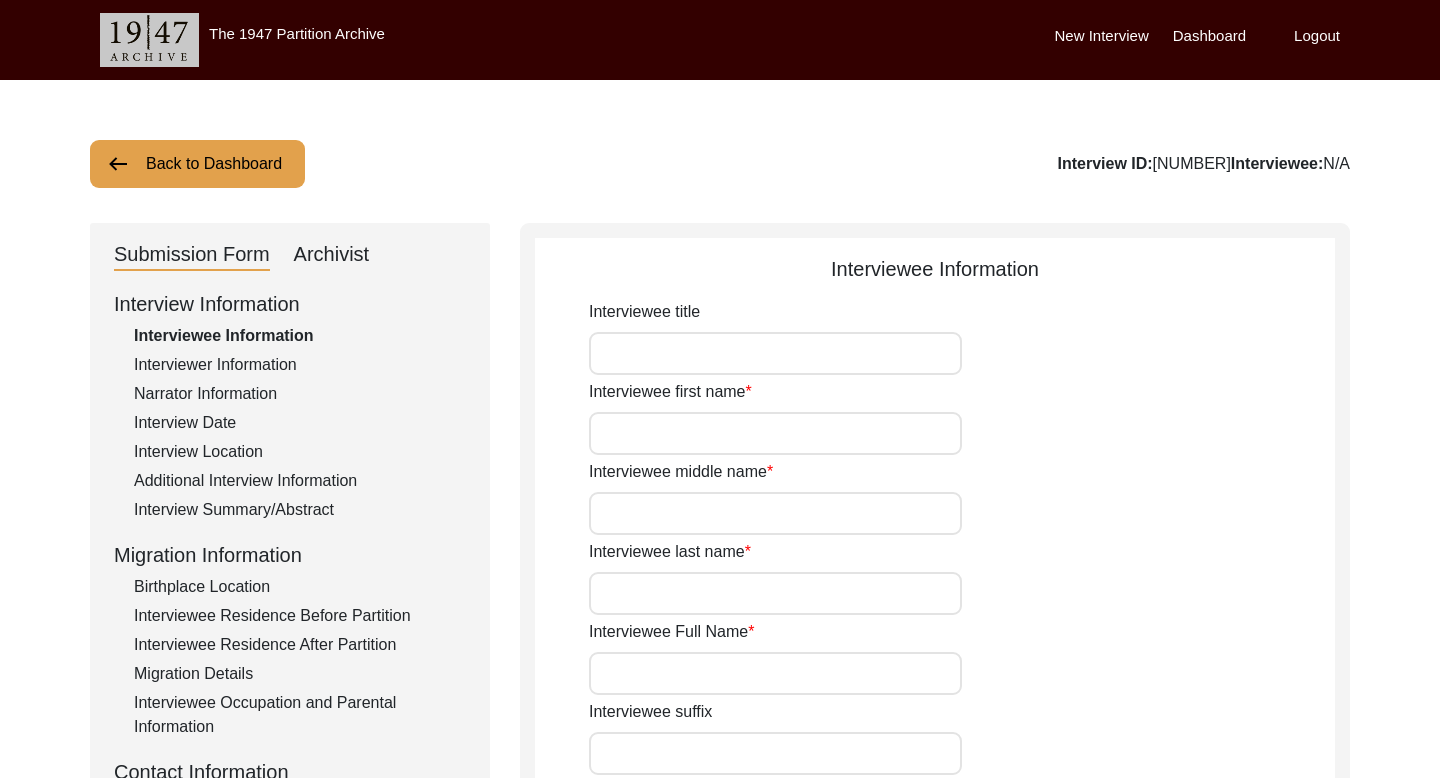 type on "[FIRST]" 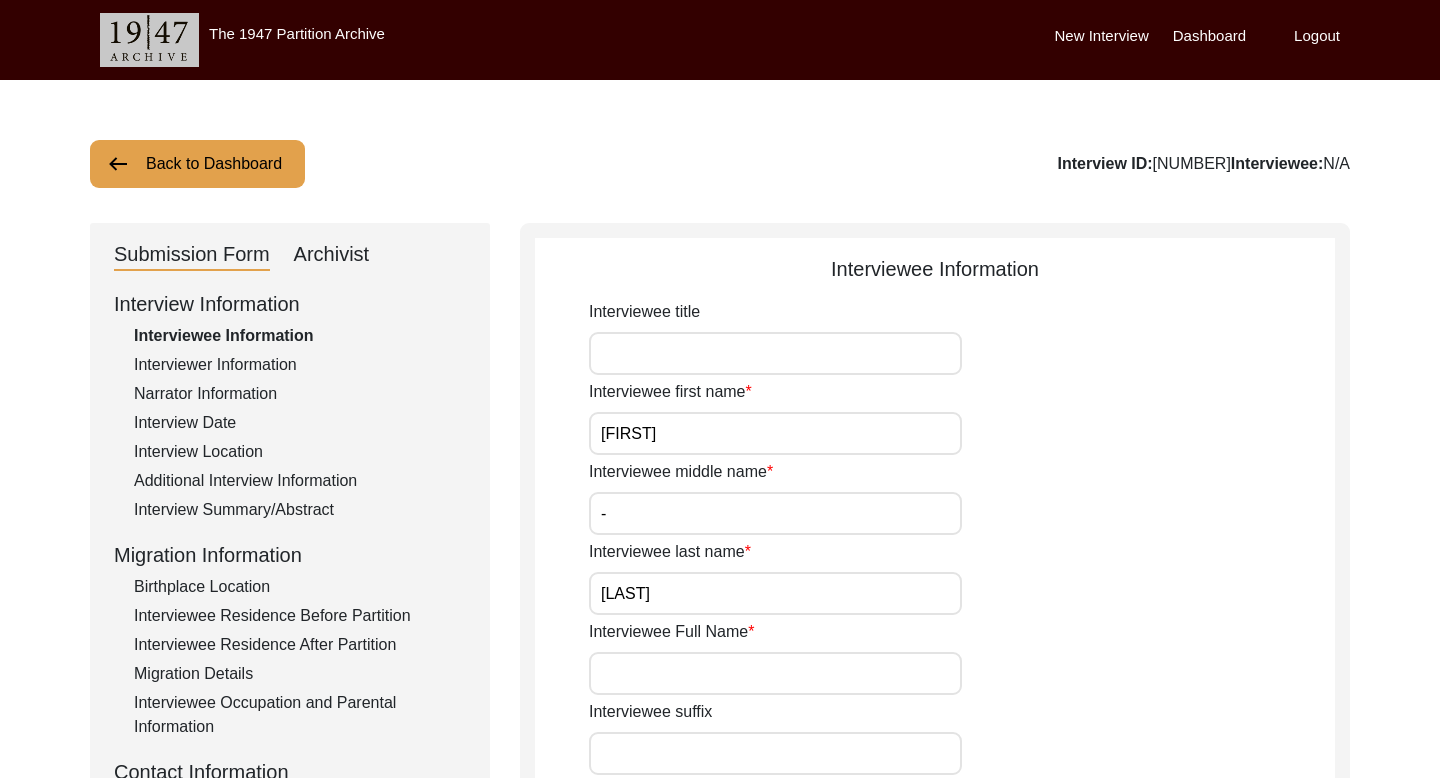 type on "[FIRST] [LAST]" 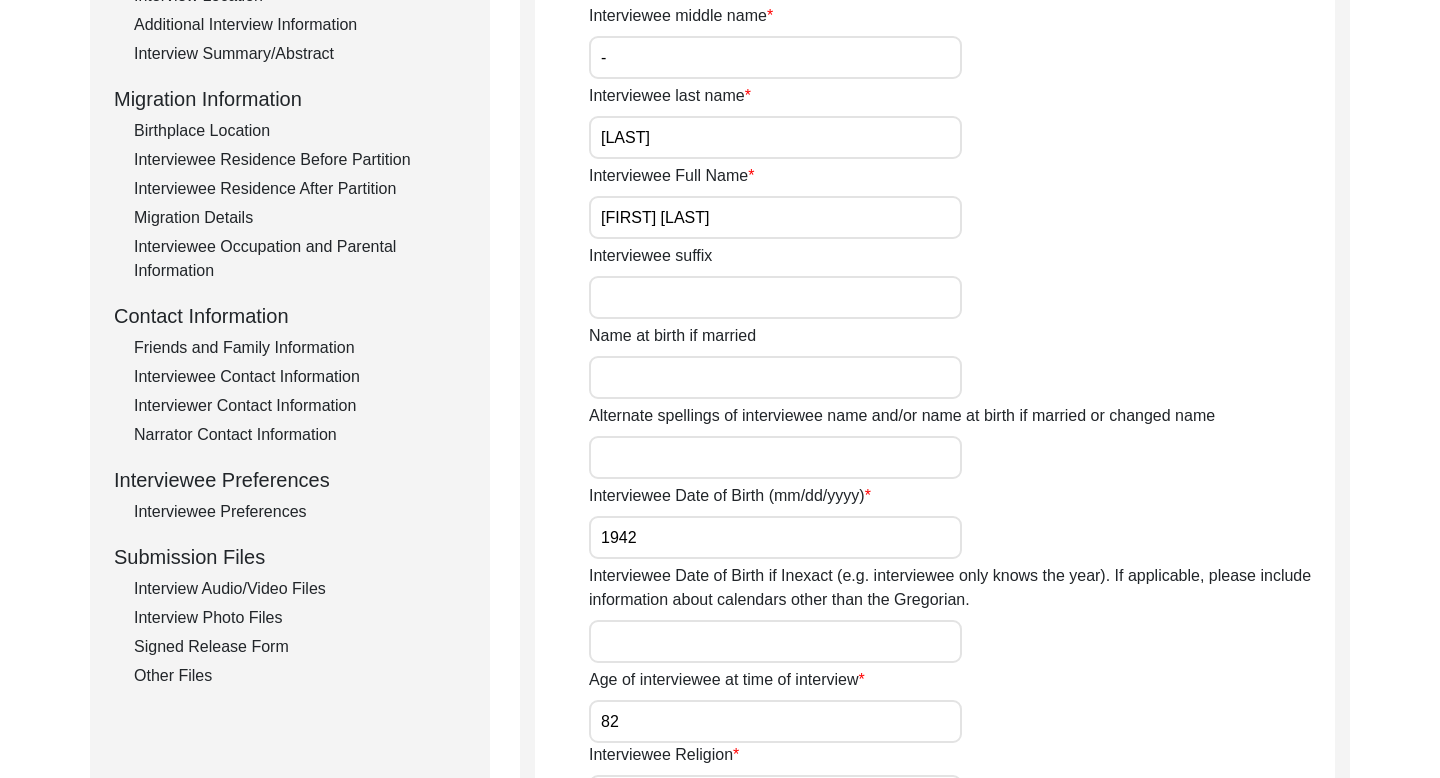 scroll, scrollTop: 511, scrollLeft: 0, axis: vertical 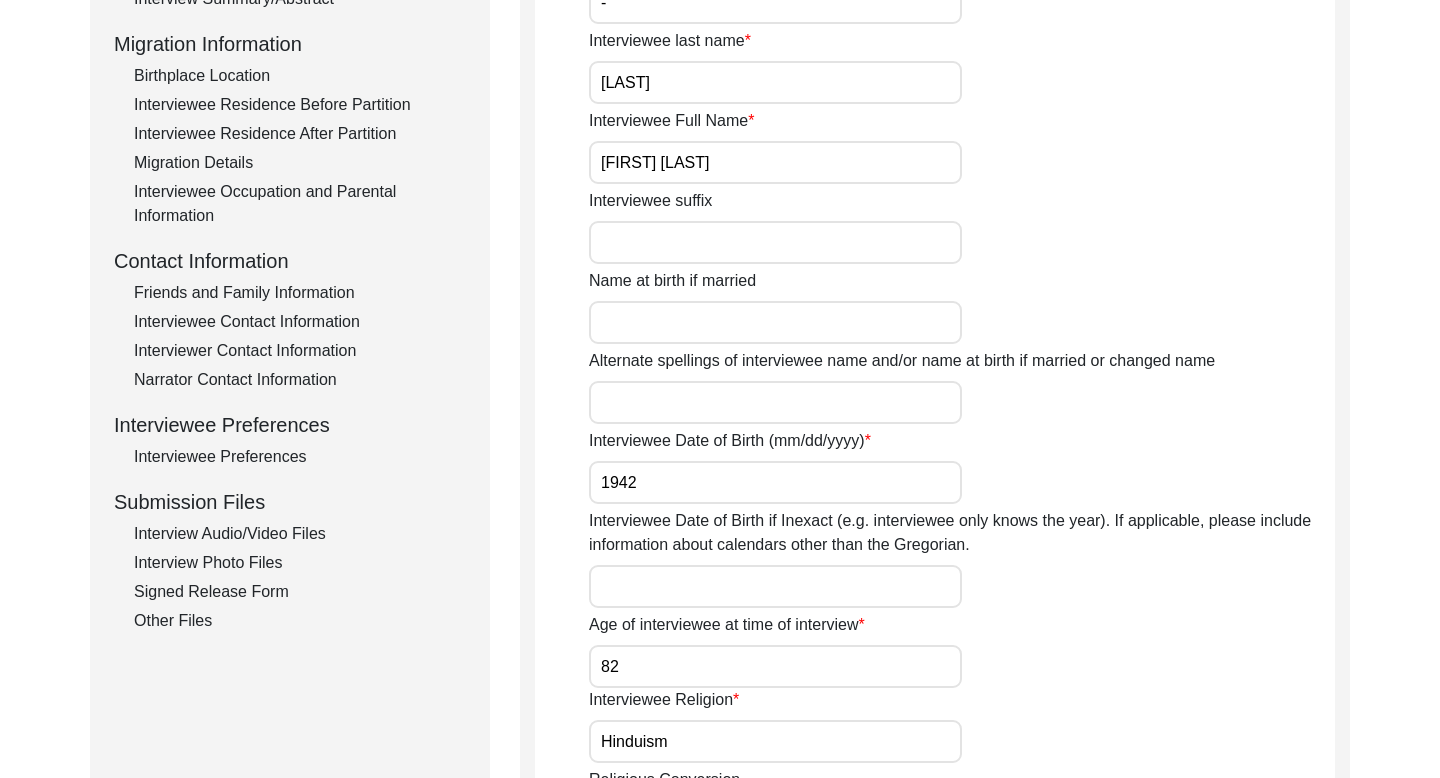 click on "Interviewee Contact Information" 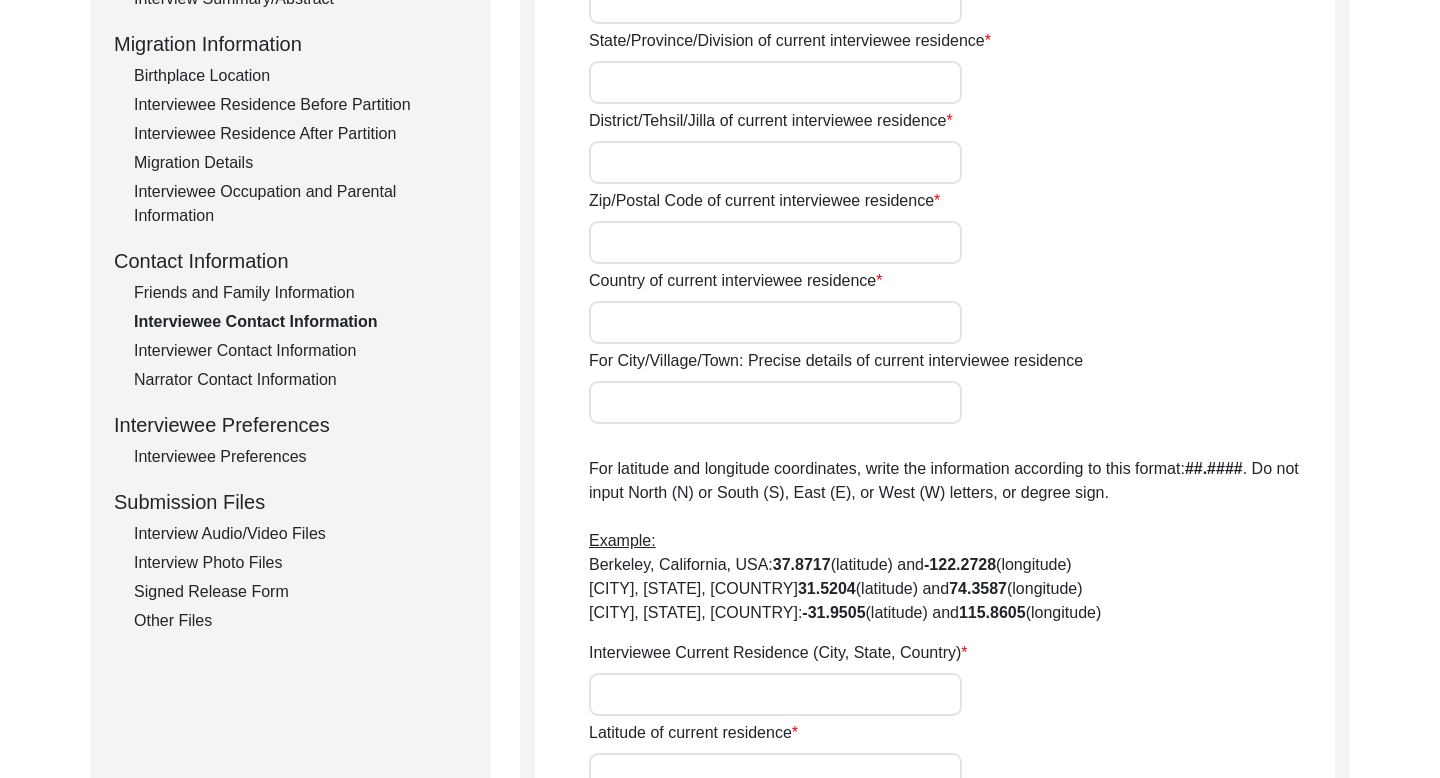 type on "[NAME]" 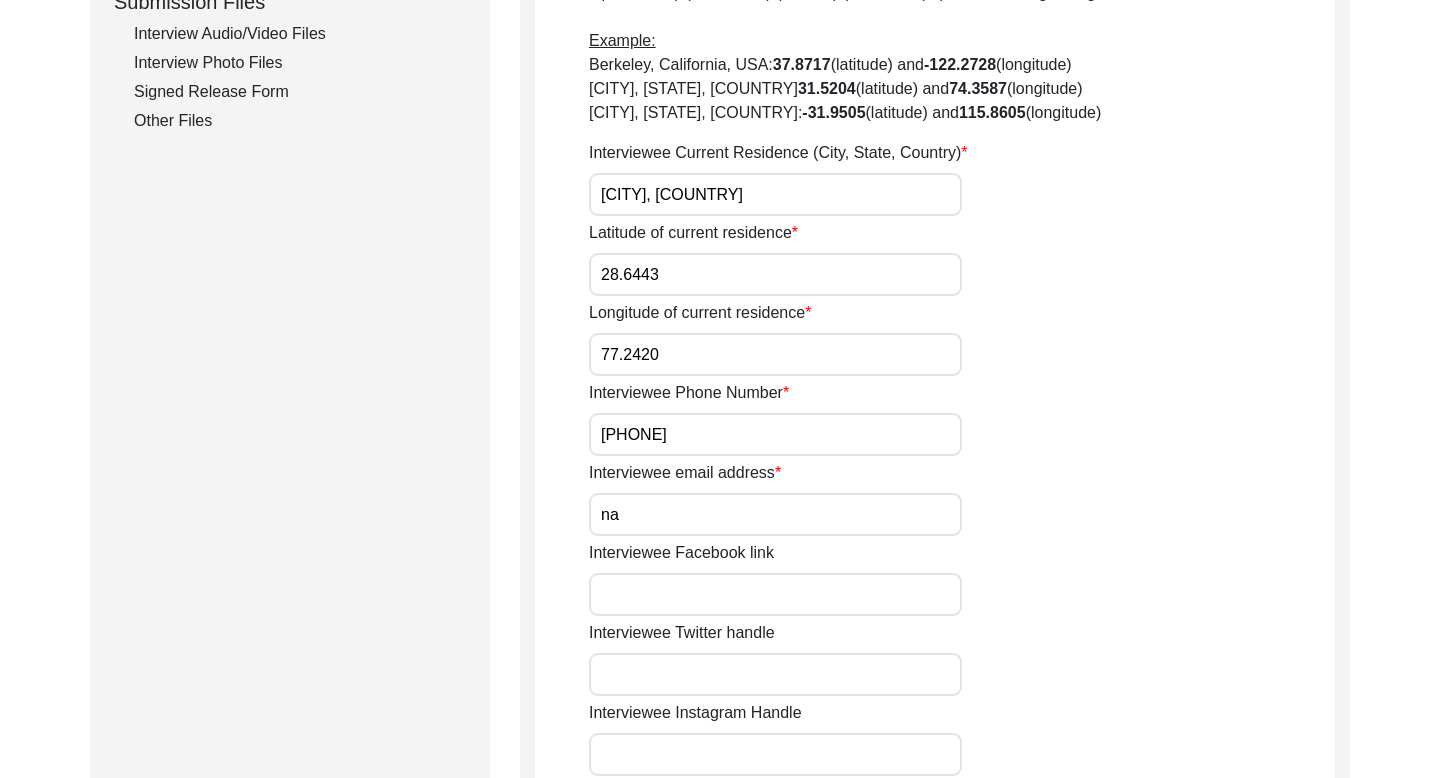 scroll, scrollTop: 1015, scrollLeft: 0, axis: vertical 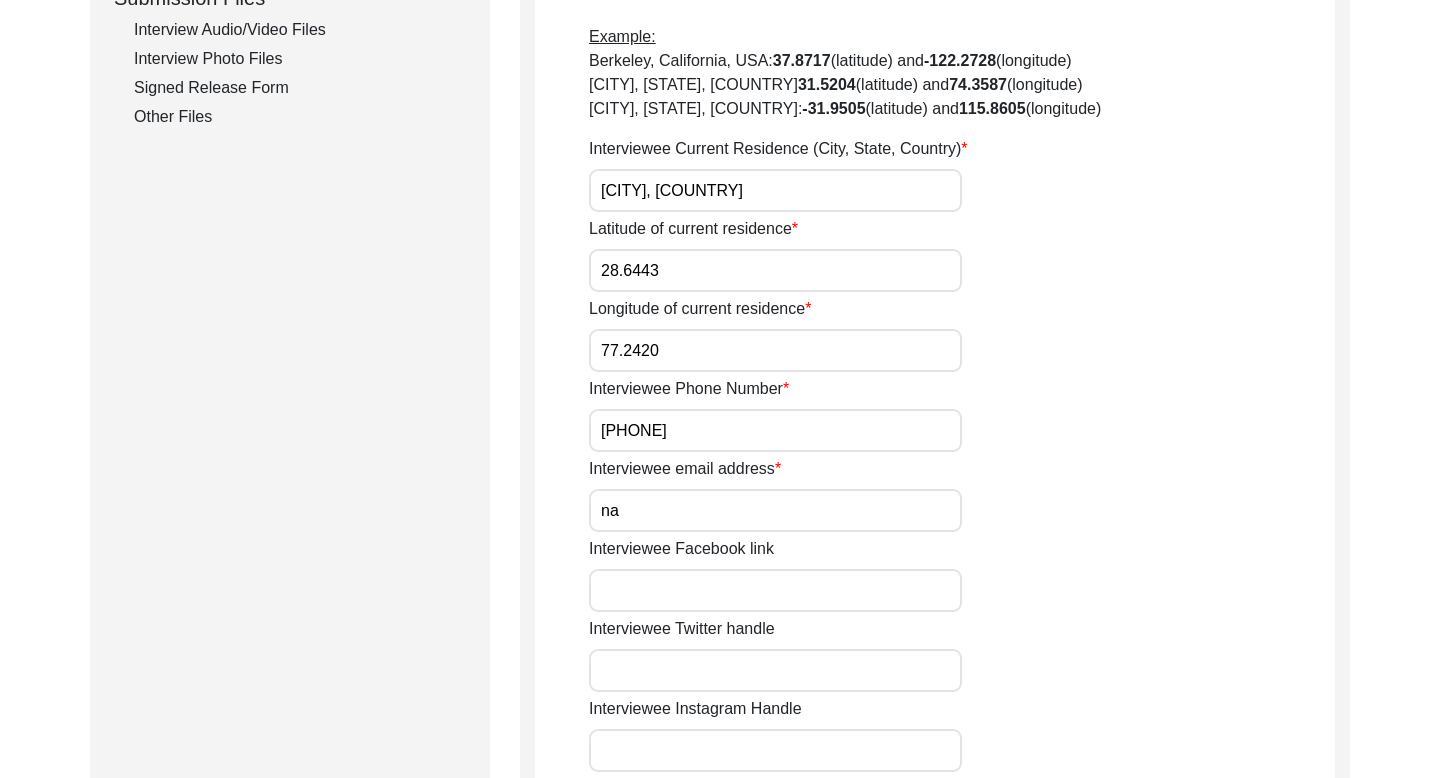 click on "[PHONE]" at bounding box center (775, 430) 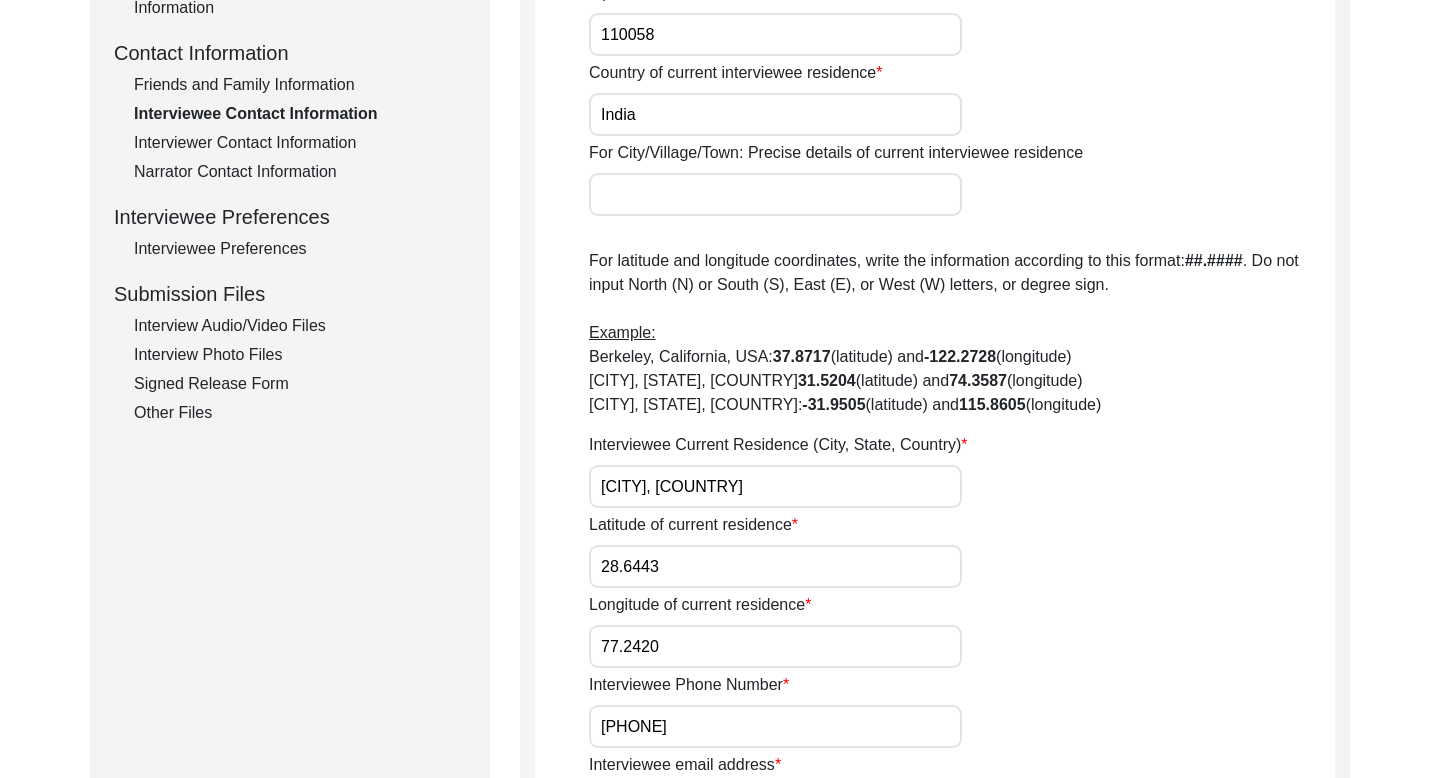 scroll, scrollTop: 0, scrollLeft: 0, axis: both 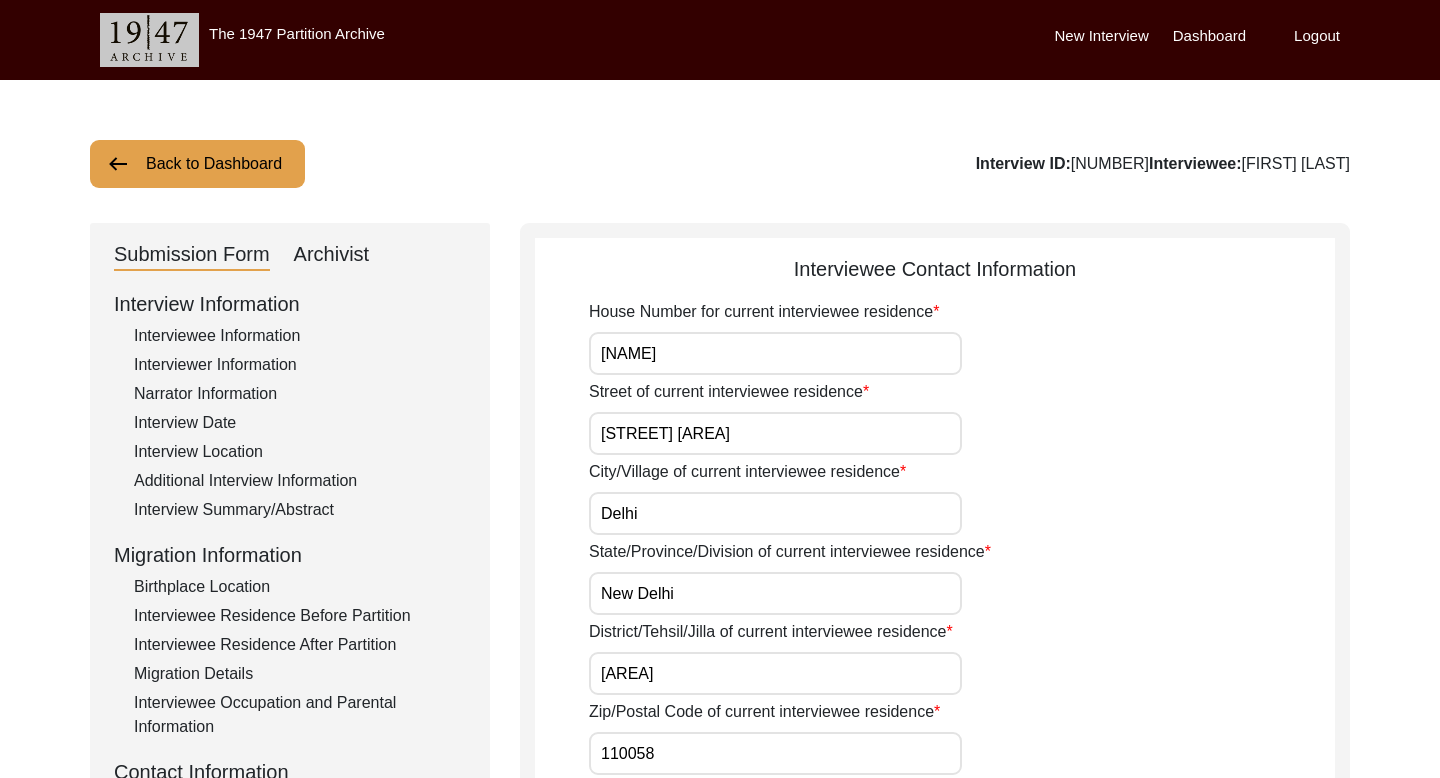 click on "Back to Dashboard" 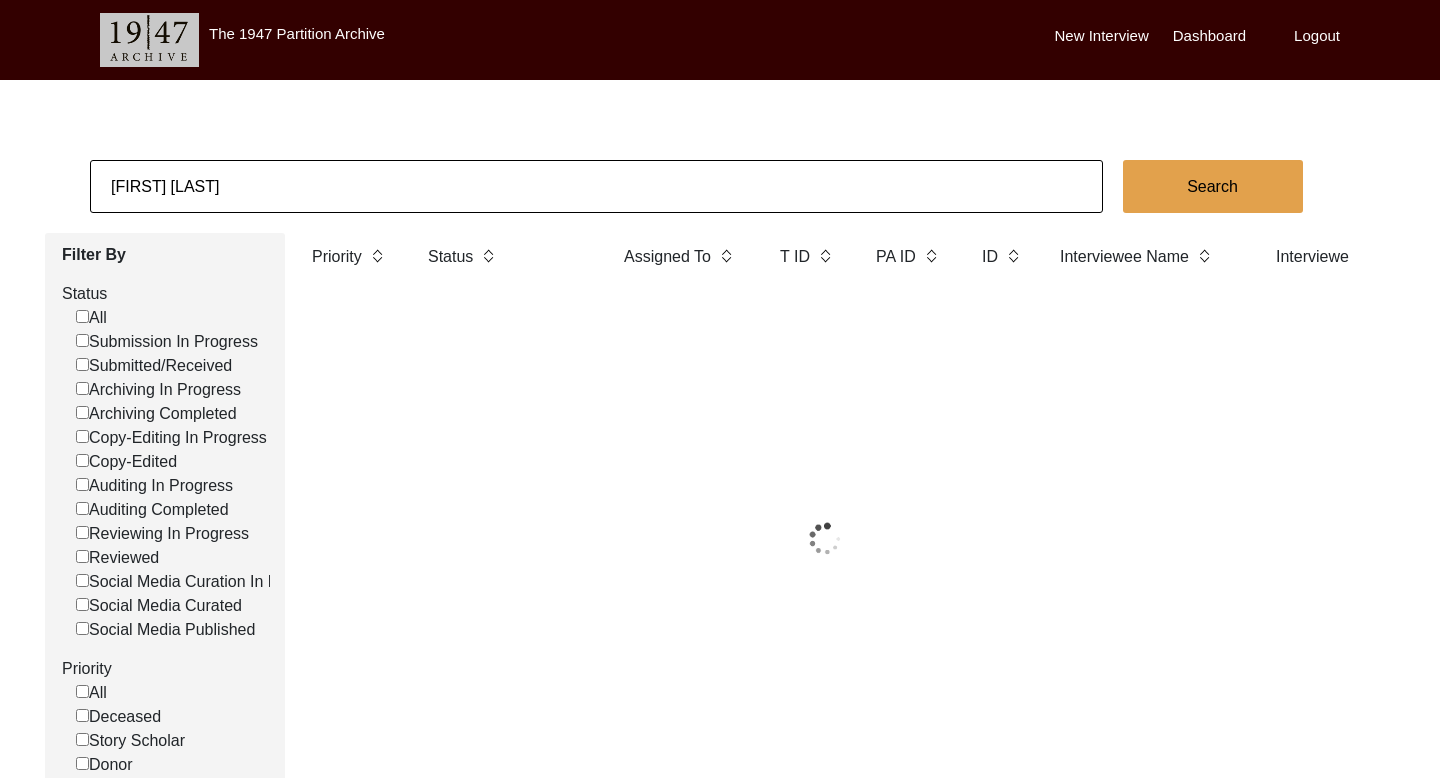 click on "[FIRST] [LAST]" 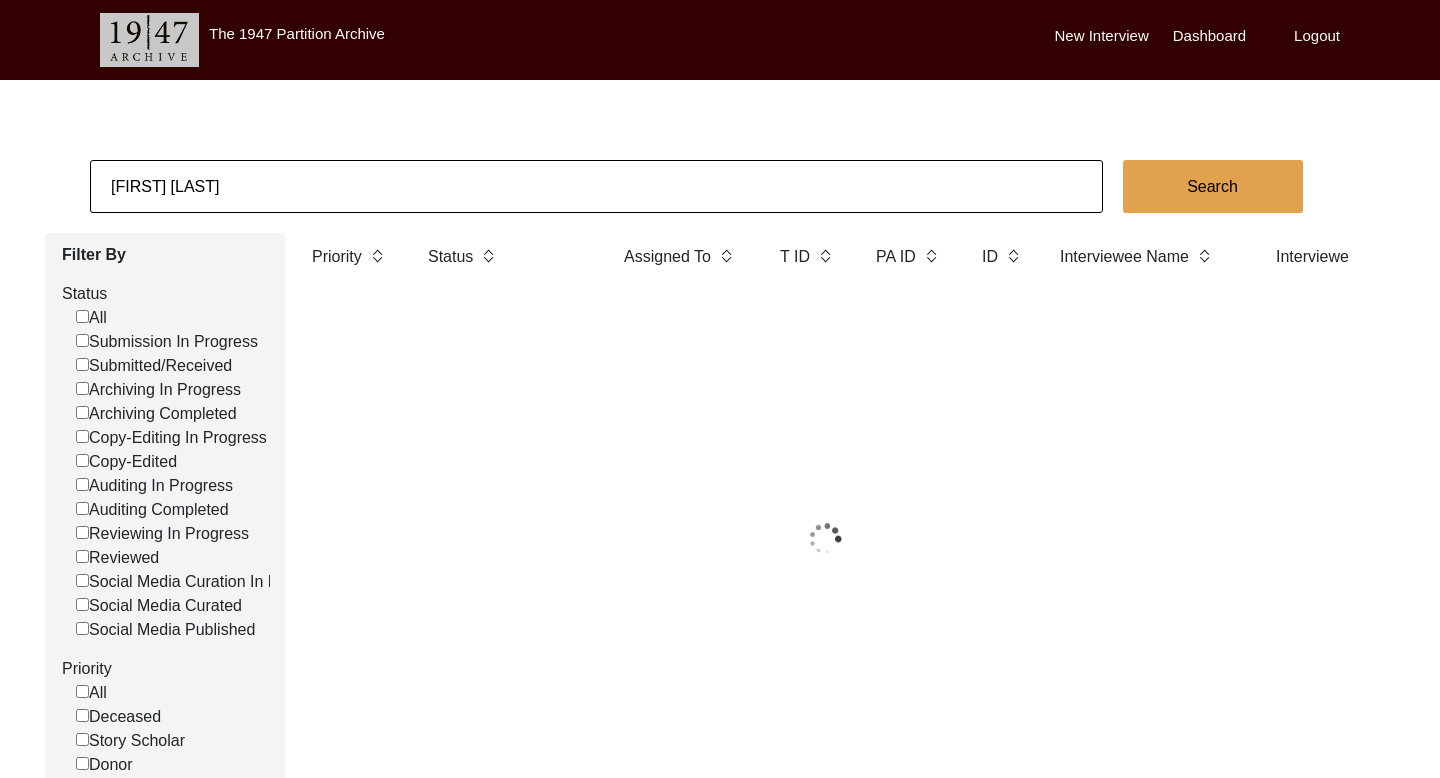 click on "[FIRST] [LAST]" 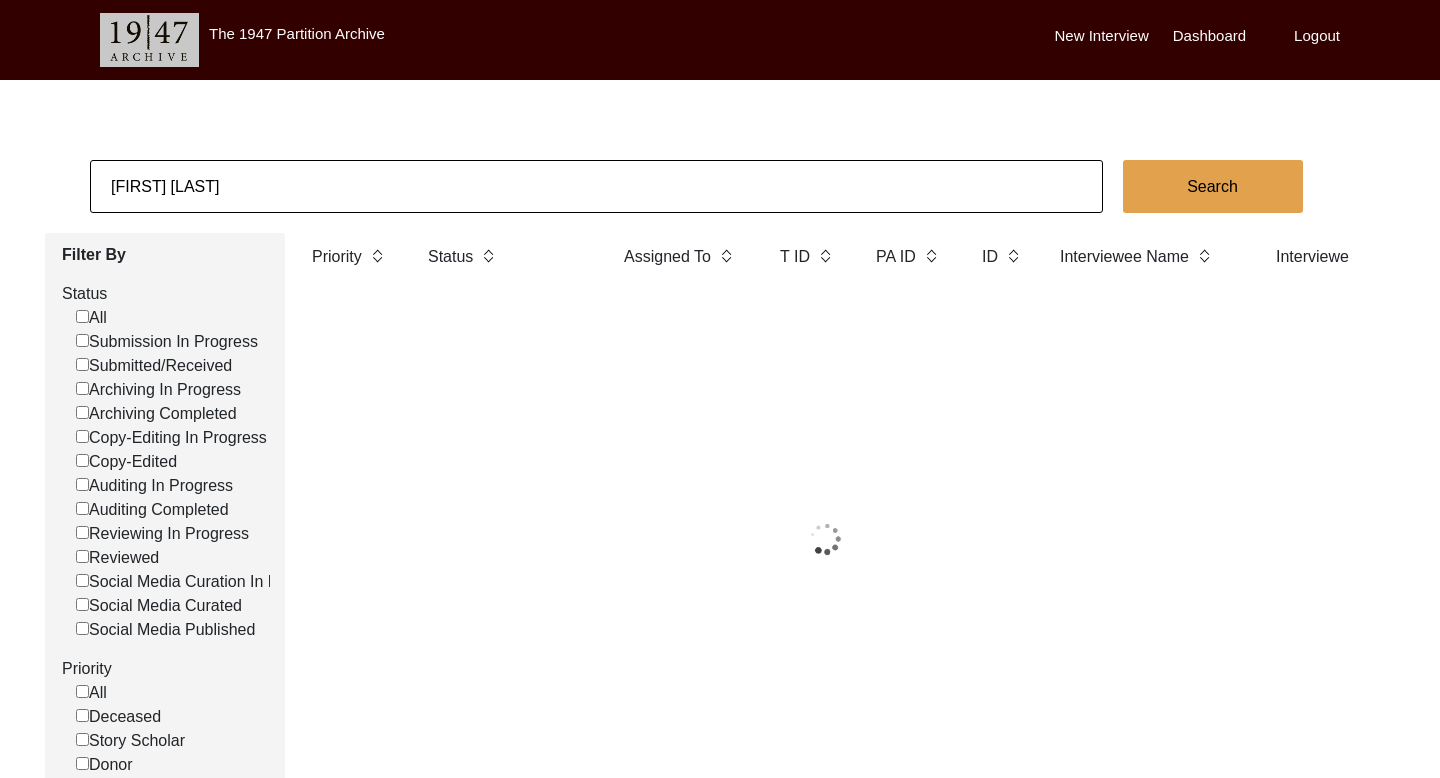 click on "[FIRST] [LAST]" 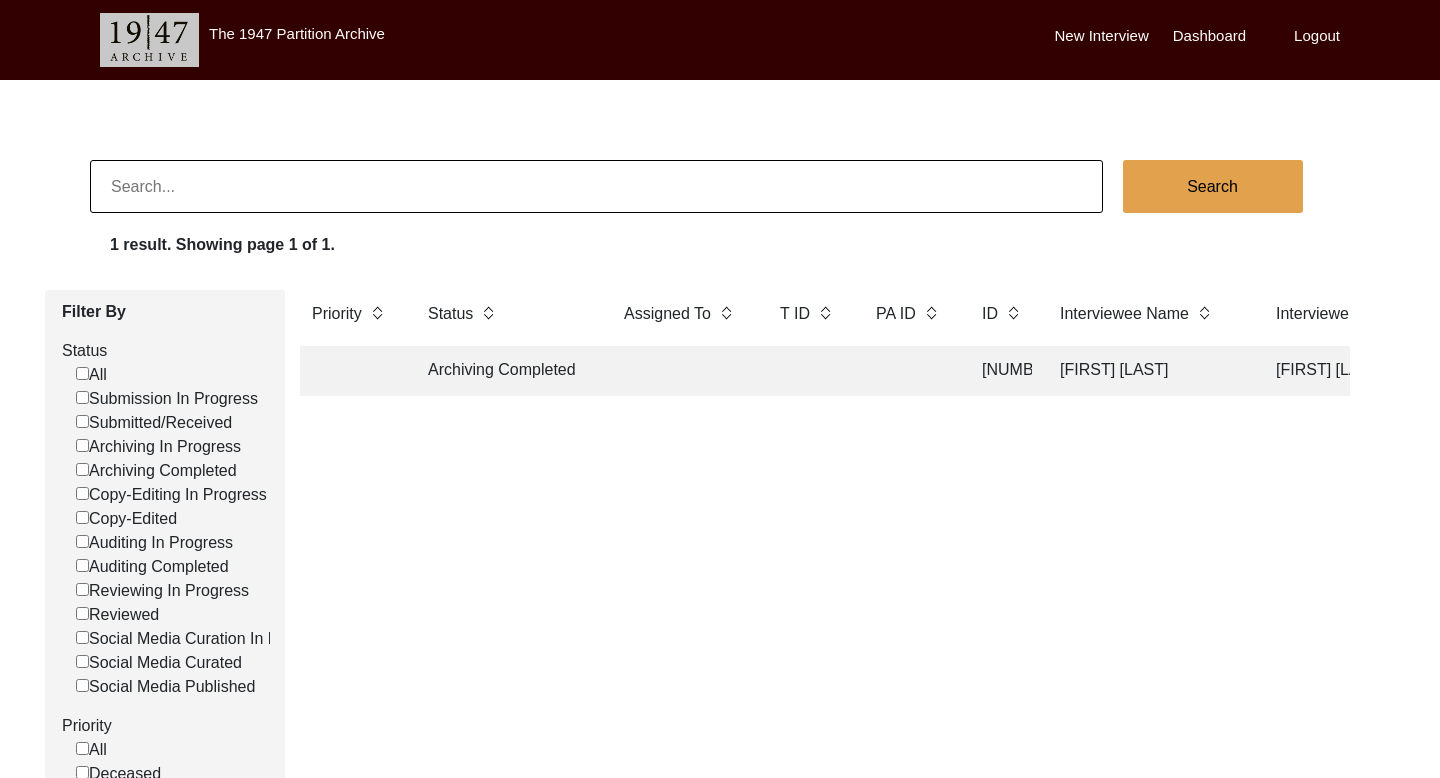 paste on "[FIRST] [LAST]" 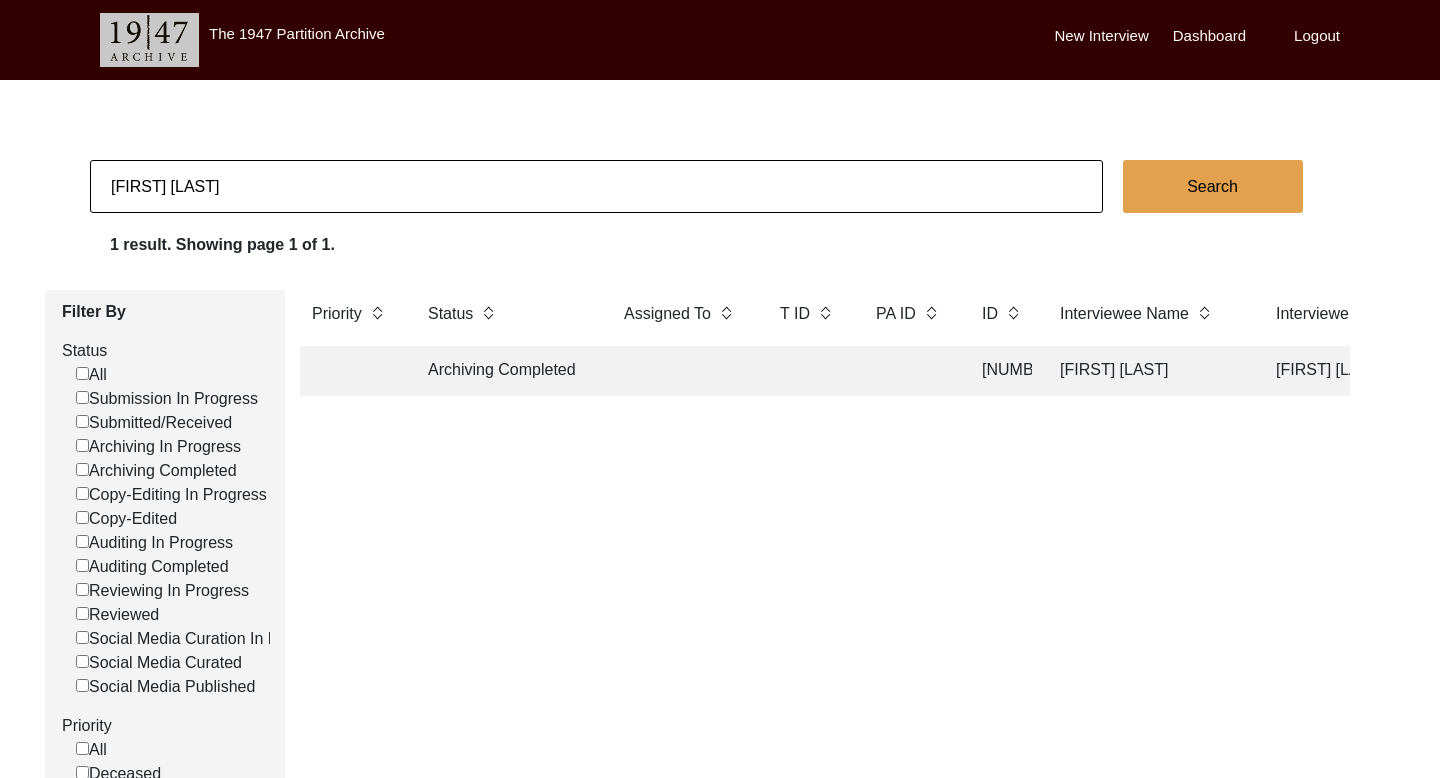 type on "[FIRST] [LAST]" 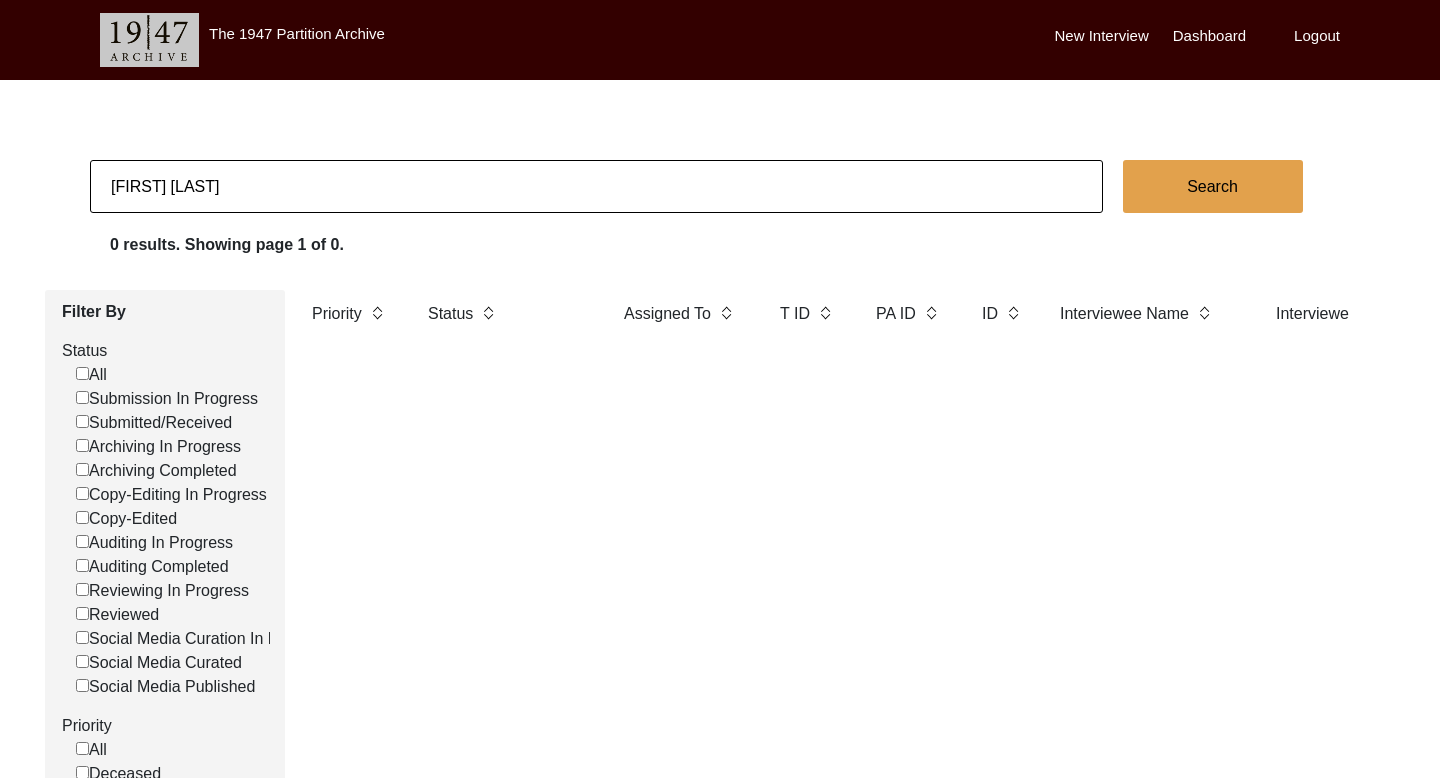 click on "[FIRST] [LAST]" 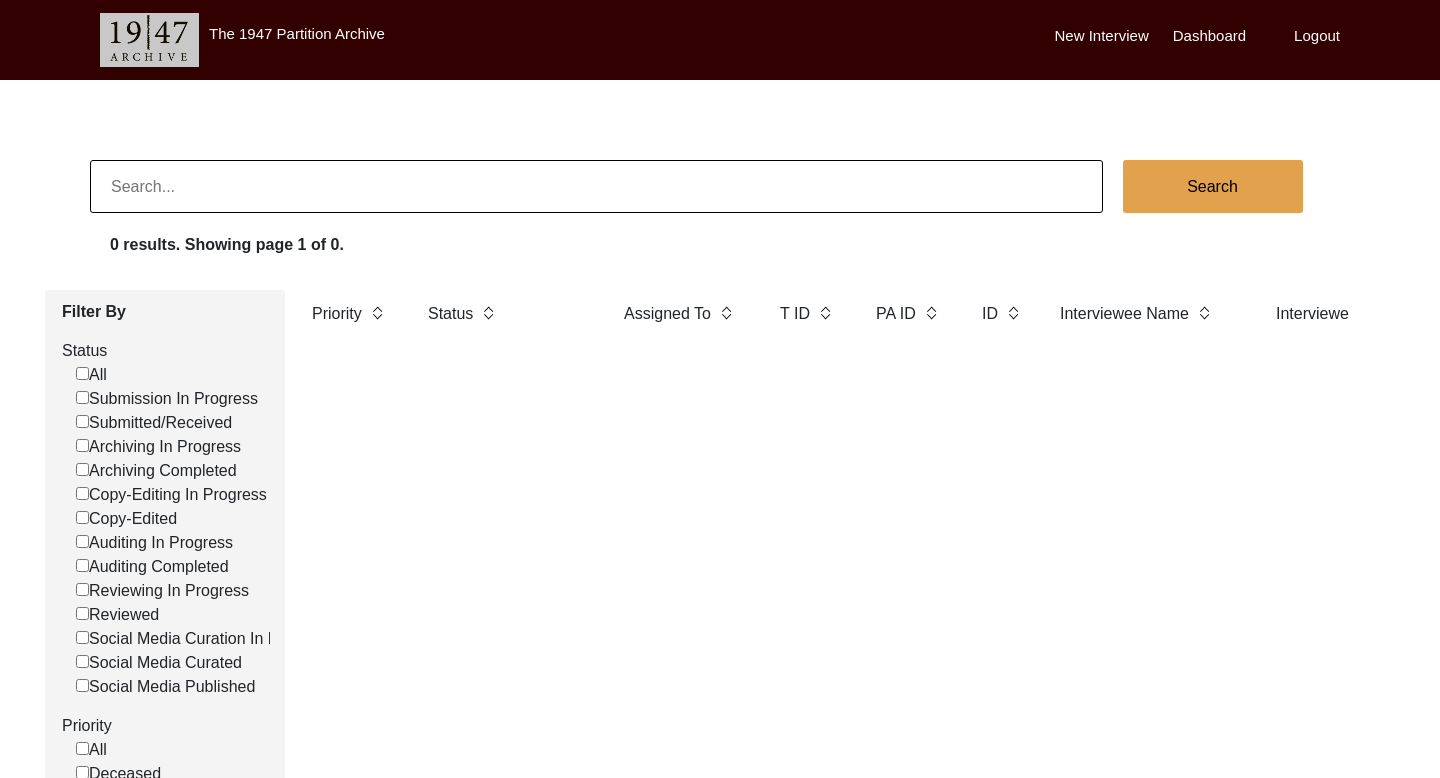 paste on "[FIRST] [LAST]" 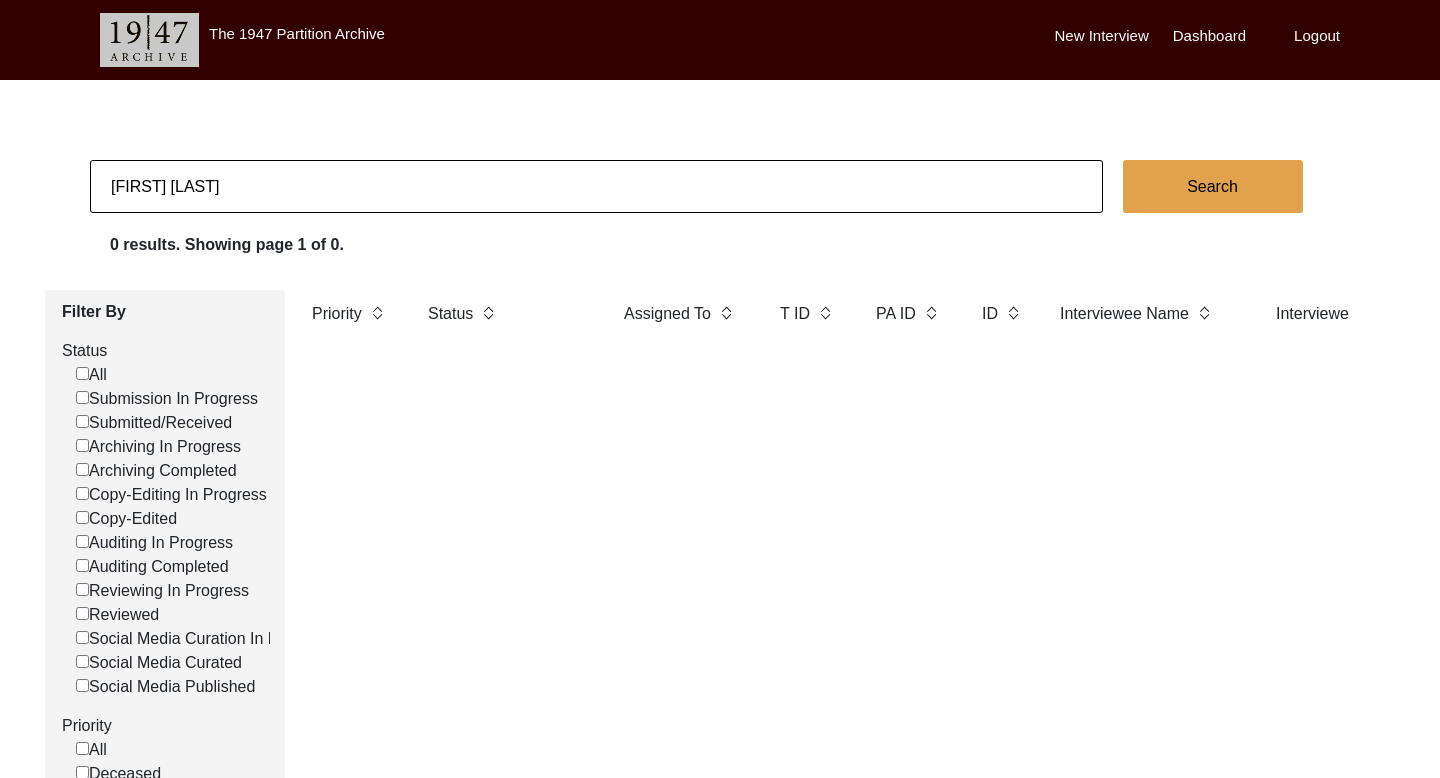 type on "[FIRST] [LAST]" 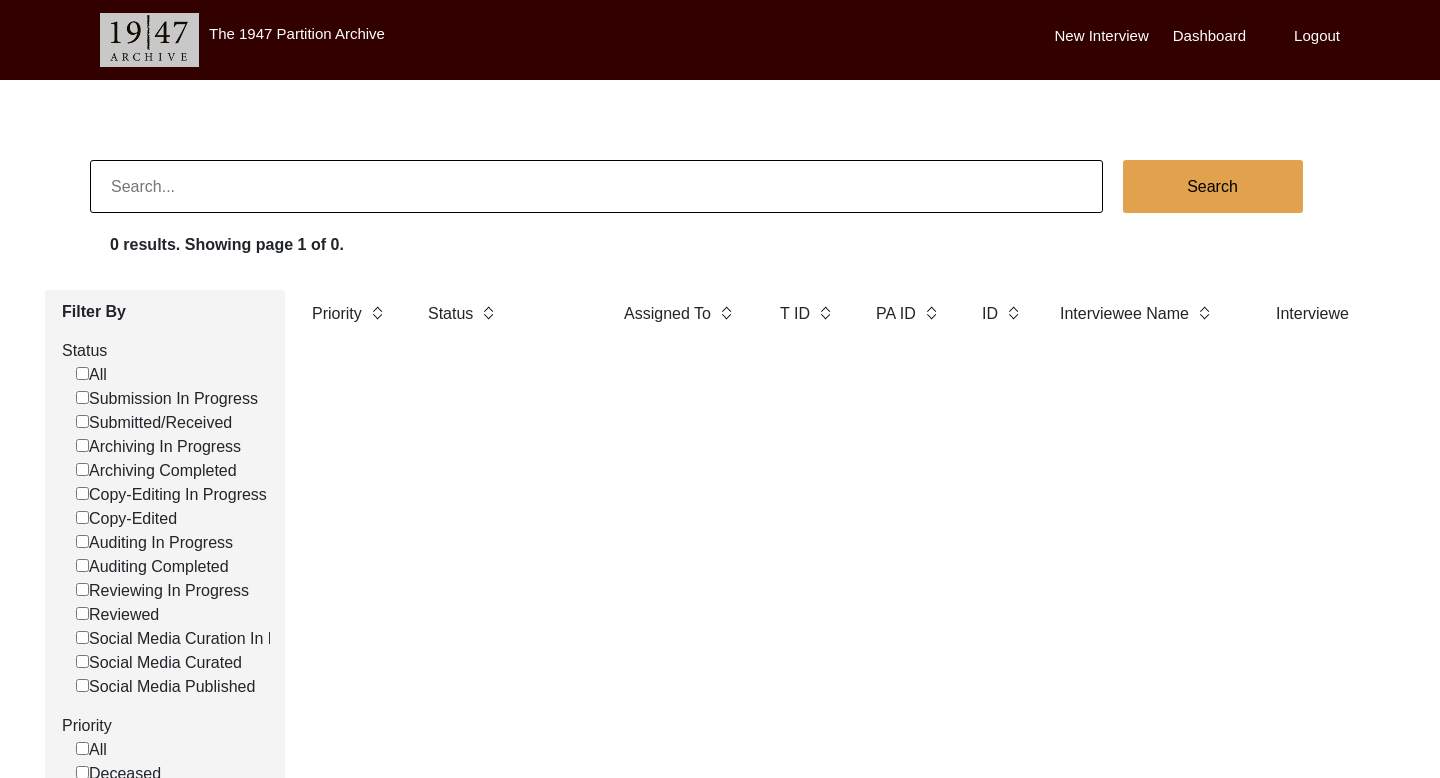 paste on "[FIRST] [LAST]" 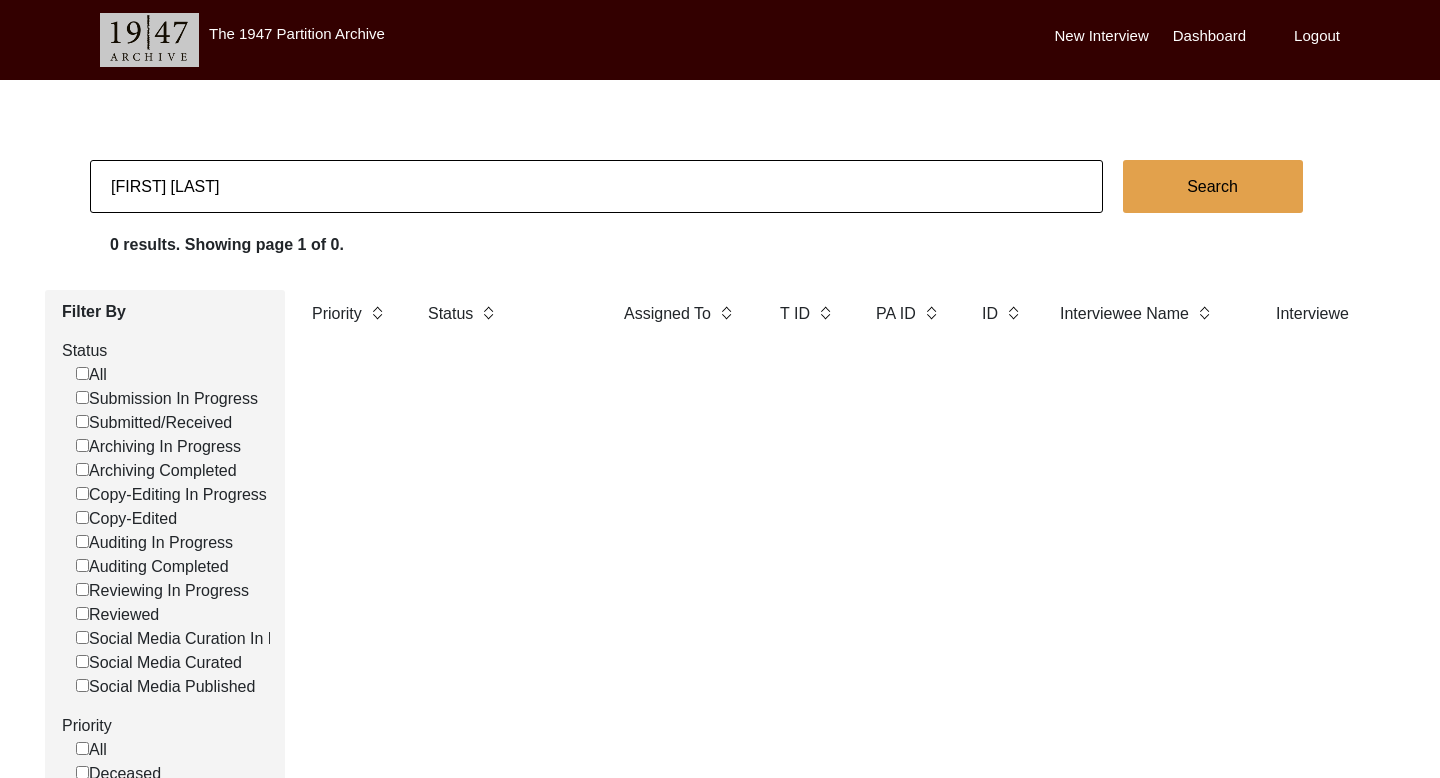 type on "[FIRST] [LAST]" 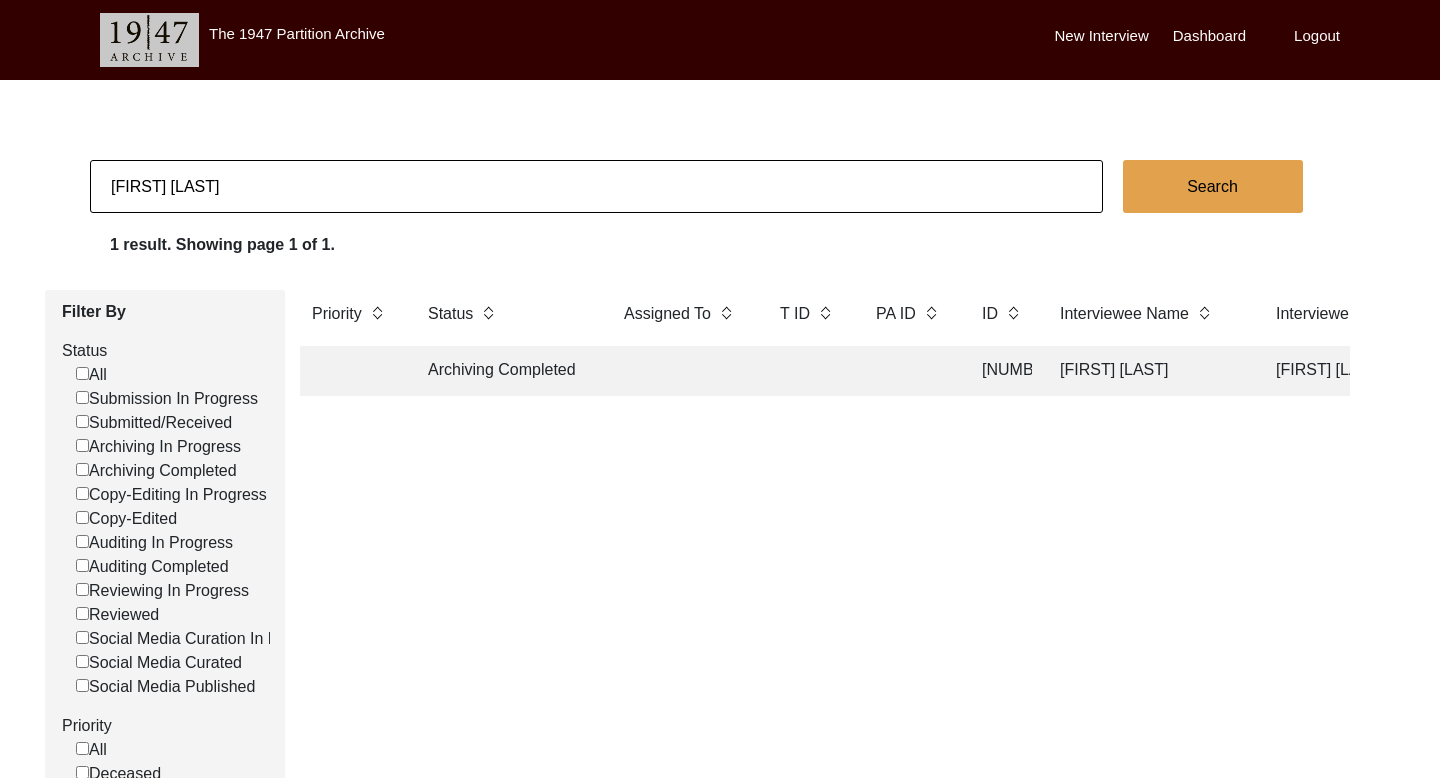 click on "[FIRST] [LAST]" 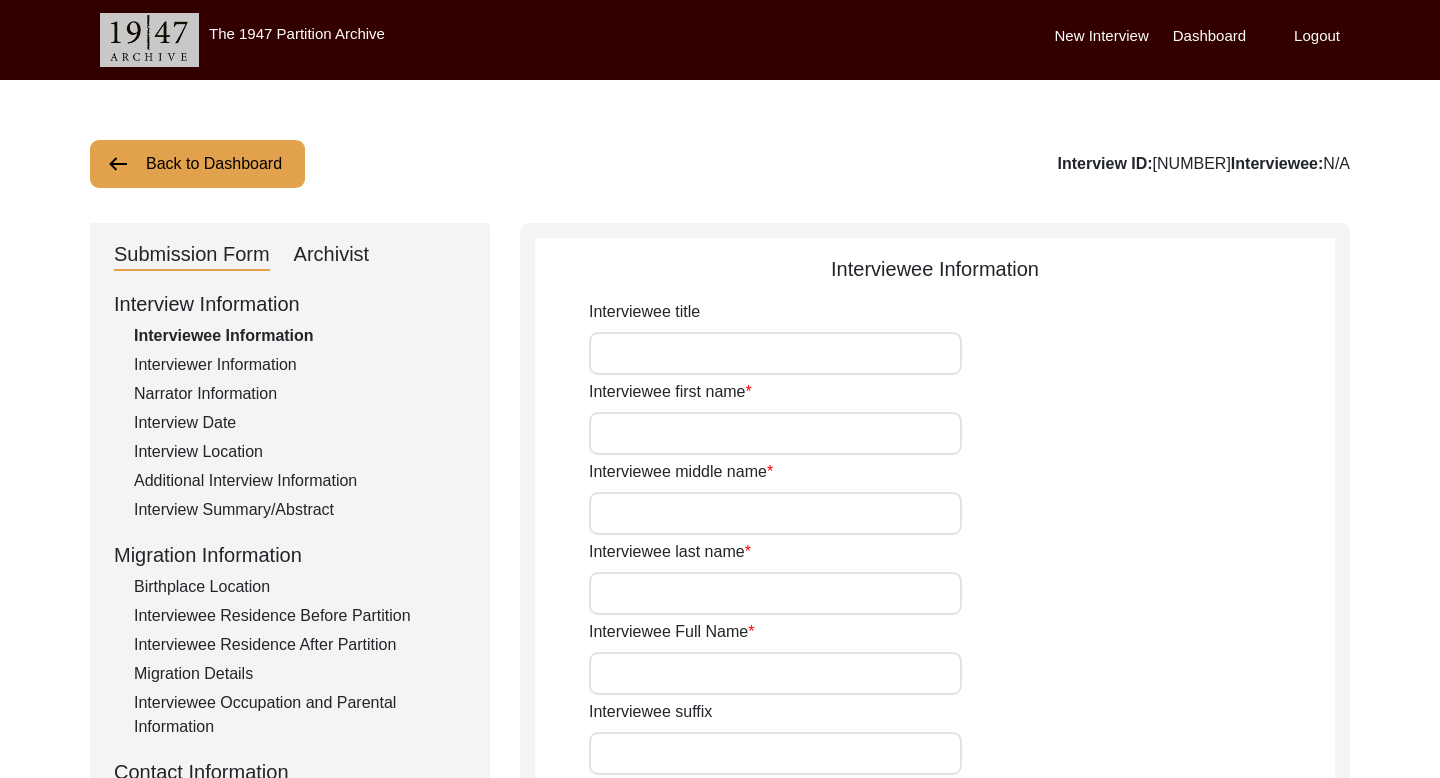 type on "[FIRST]" 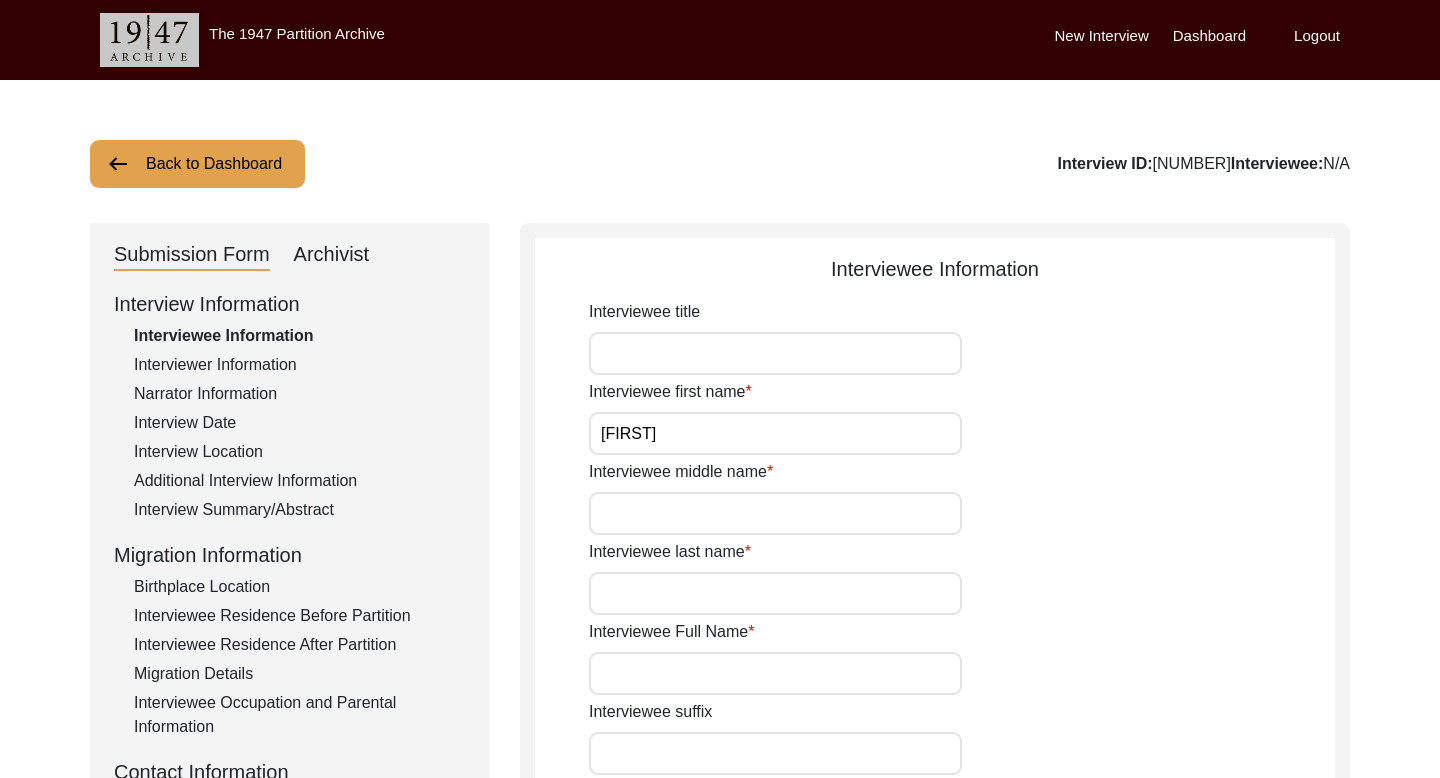 type on "Das" 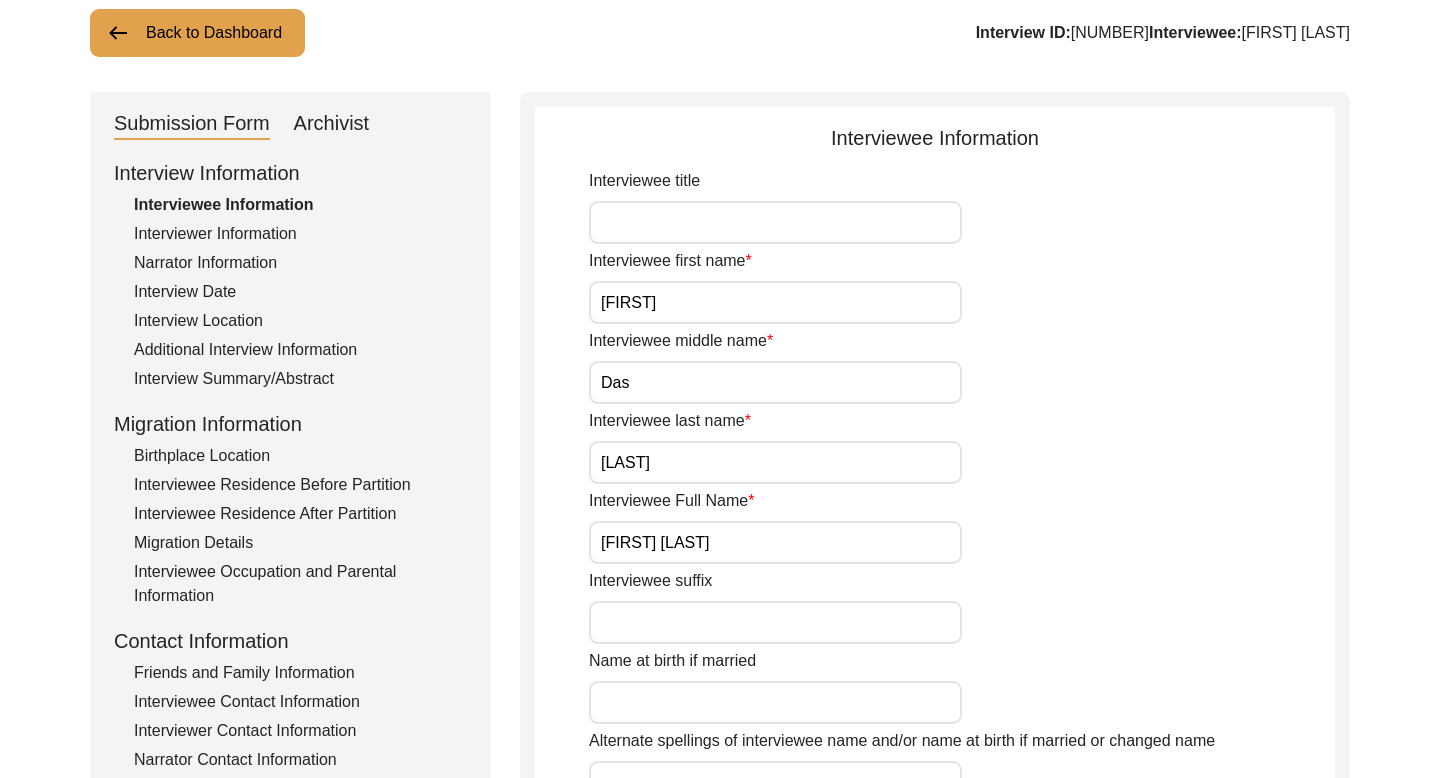 scroll, scrollTop: 272, scrollLeft: 0, axis: vertical 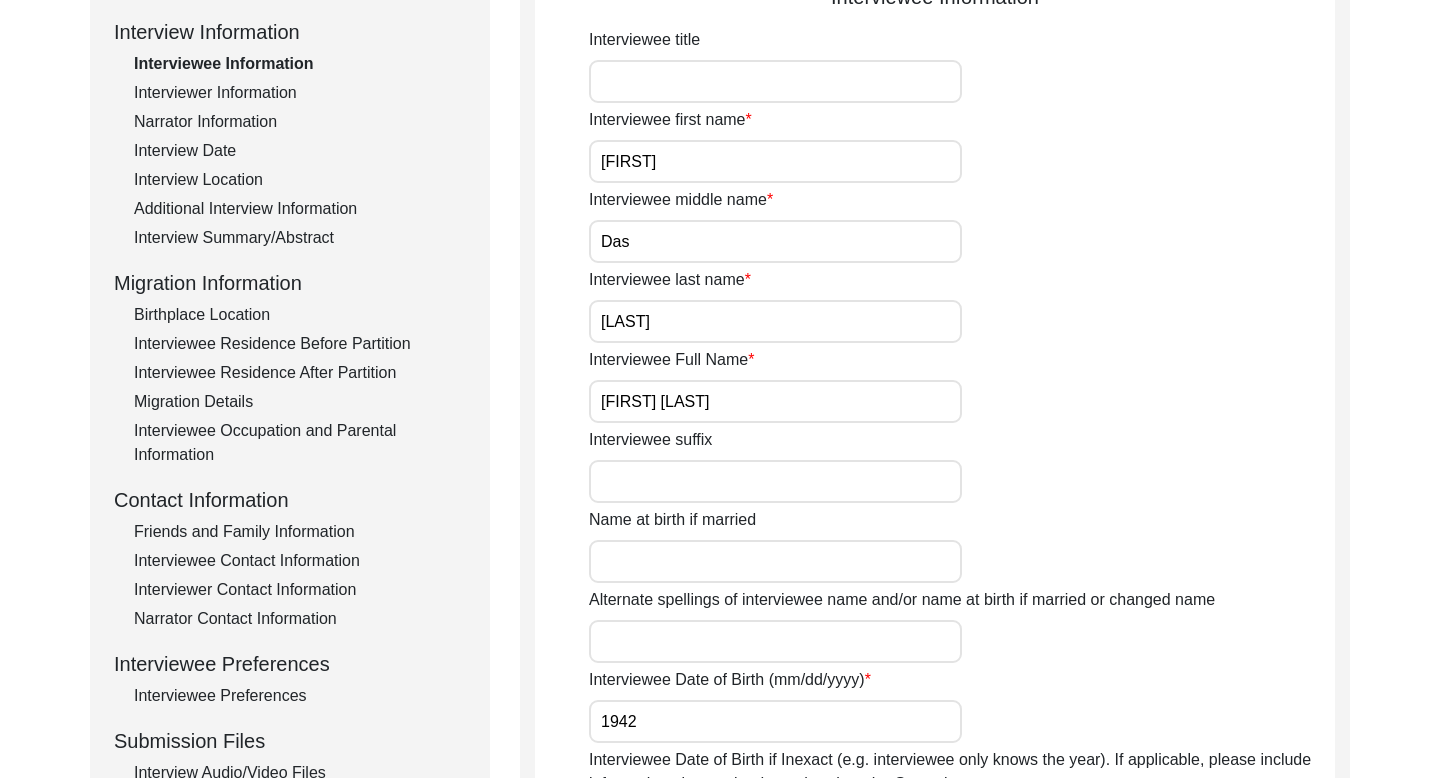 click on "Interviewee Contact Information" 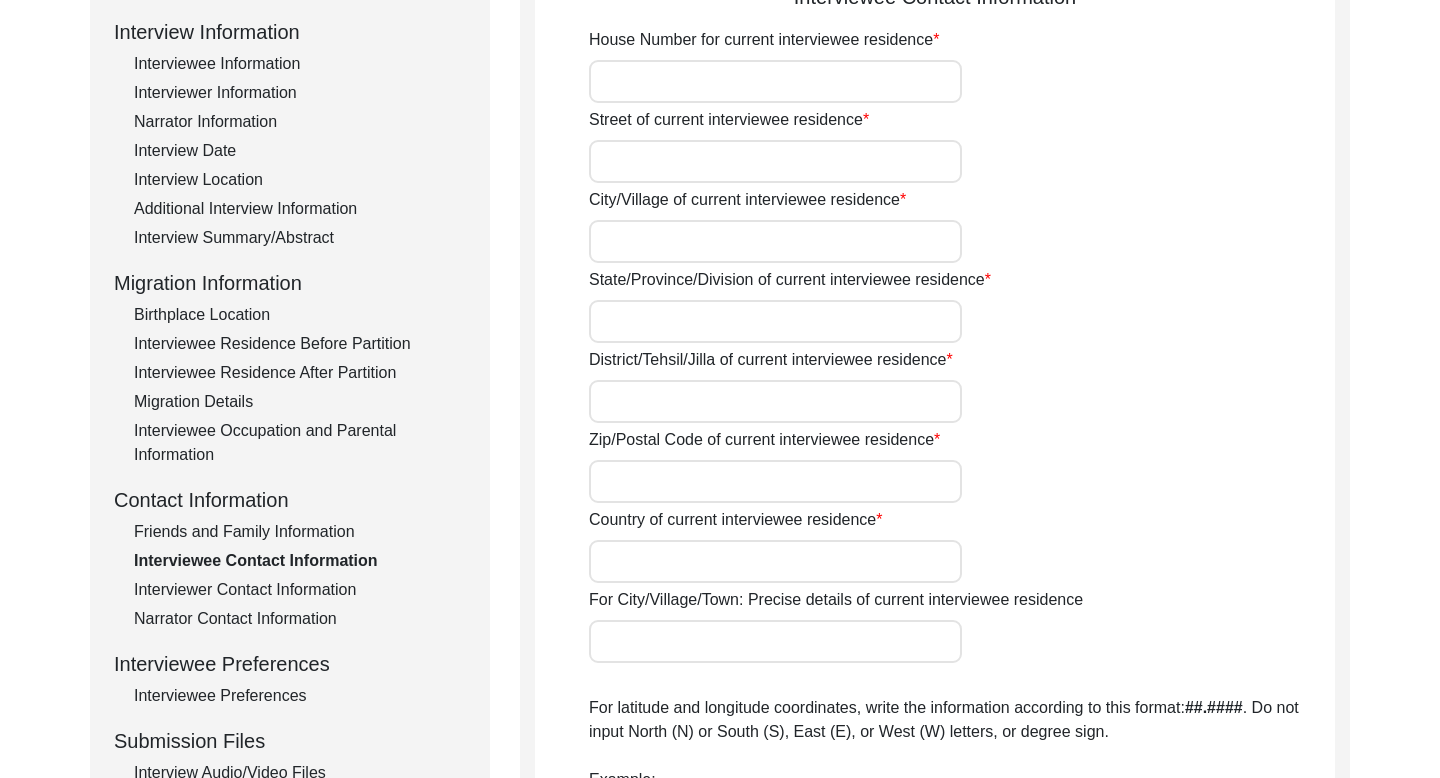 type on "[NUMBER] [STREET]" 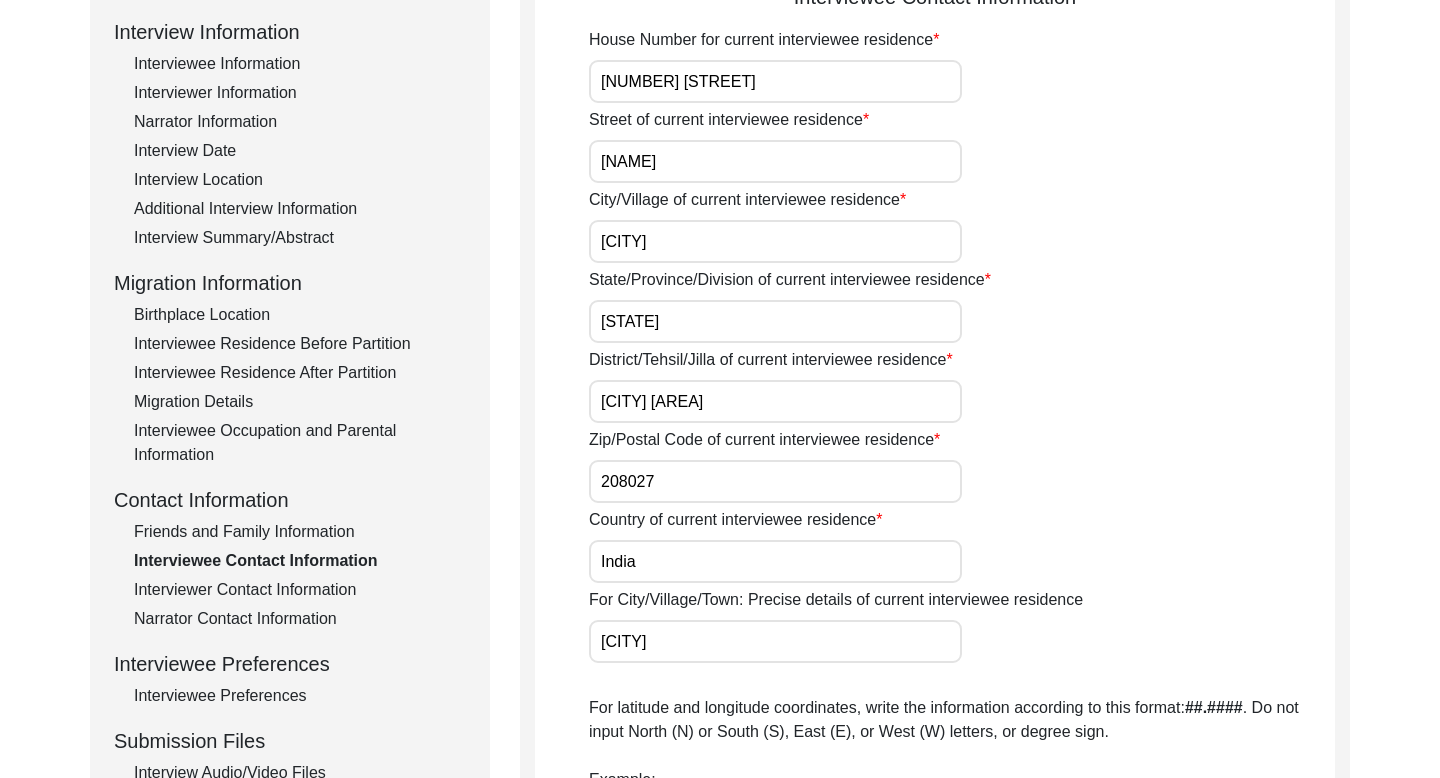type on "[CITY], [STATE], [COUNTRY]" 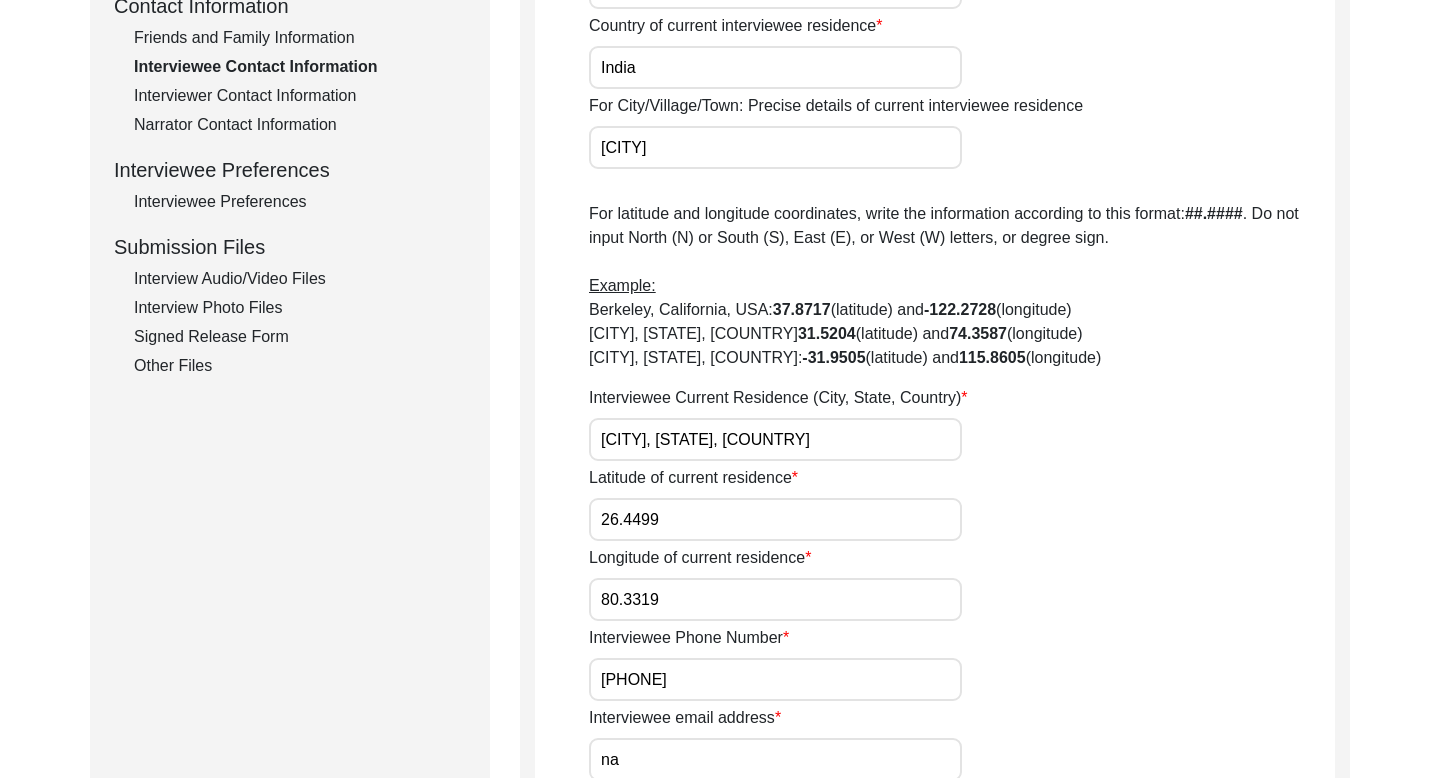 scroll, scrollTop: 826, scrollLeft: 0, axis: vertical 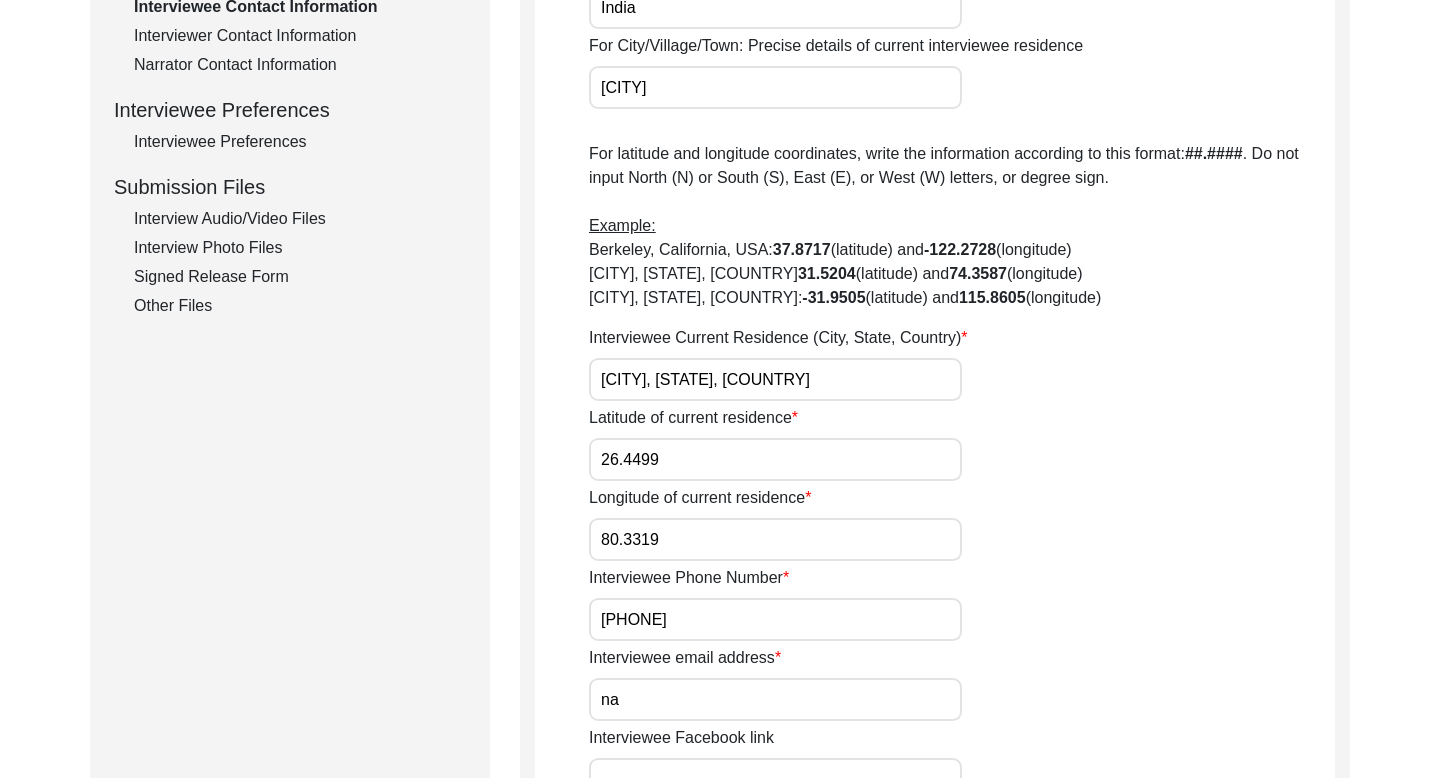 click on "[PHONE]" at bounding box center (775, 619) 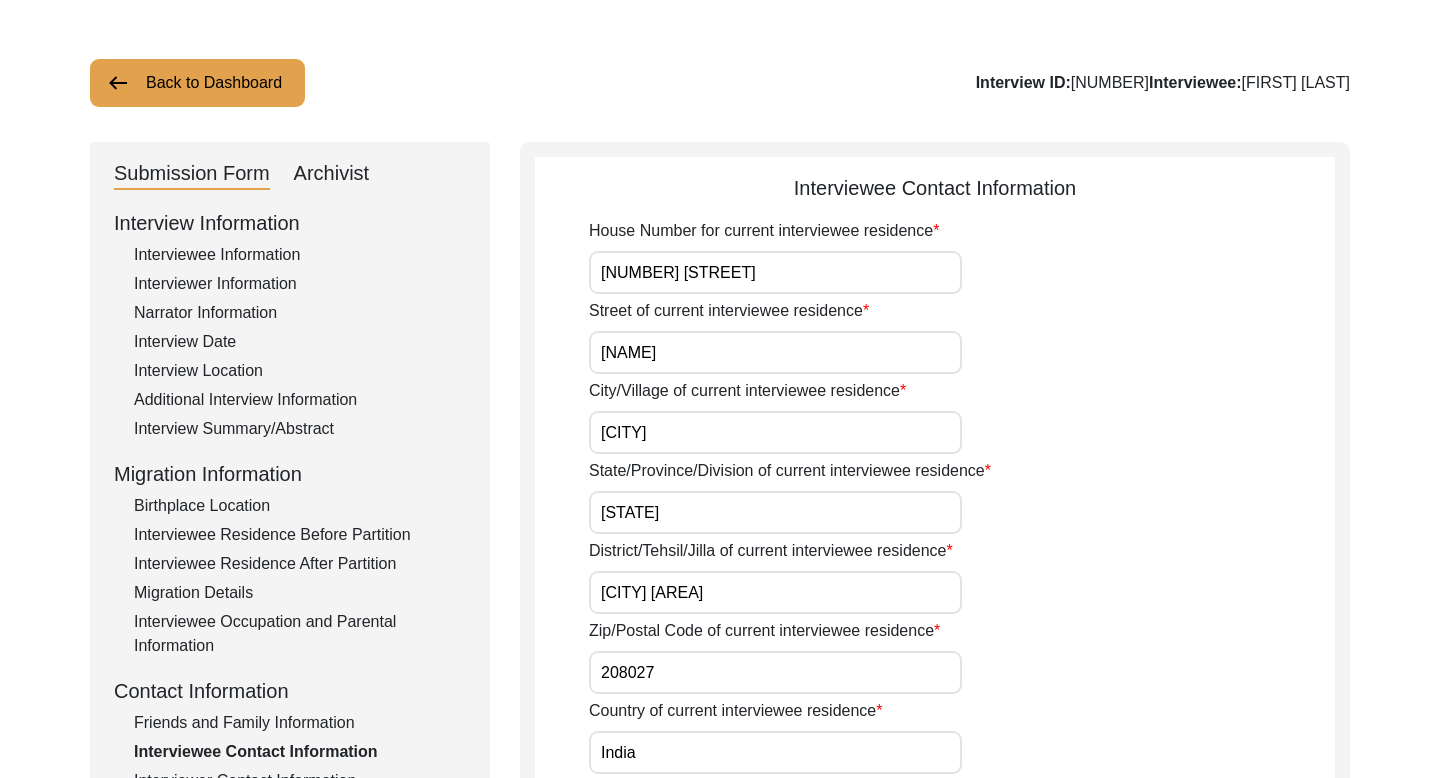 scroll, scrollTop: 0, scrollLeft: 0, axis: both 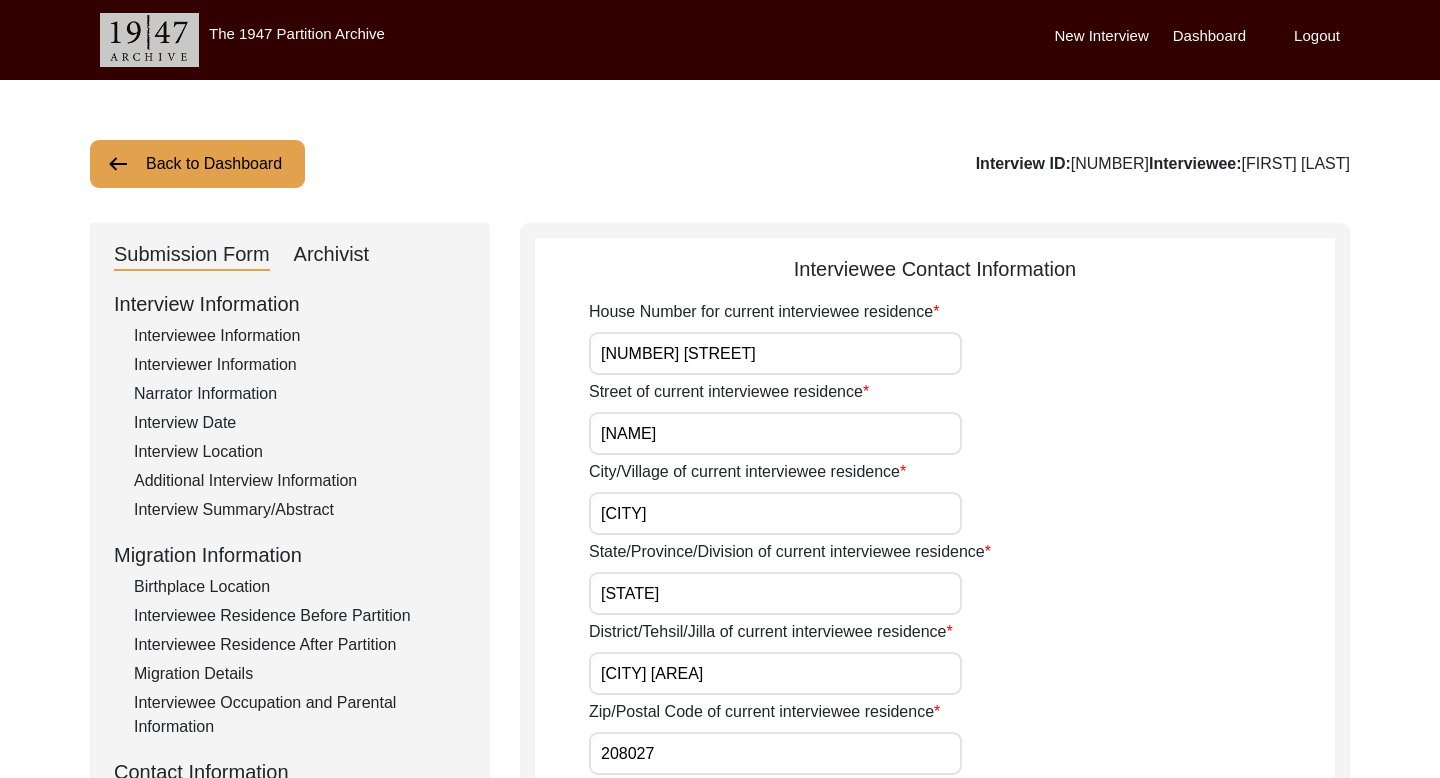 click on "Back to Dashboard" 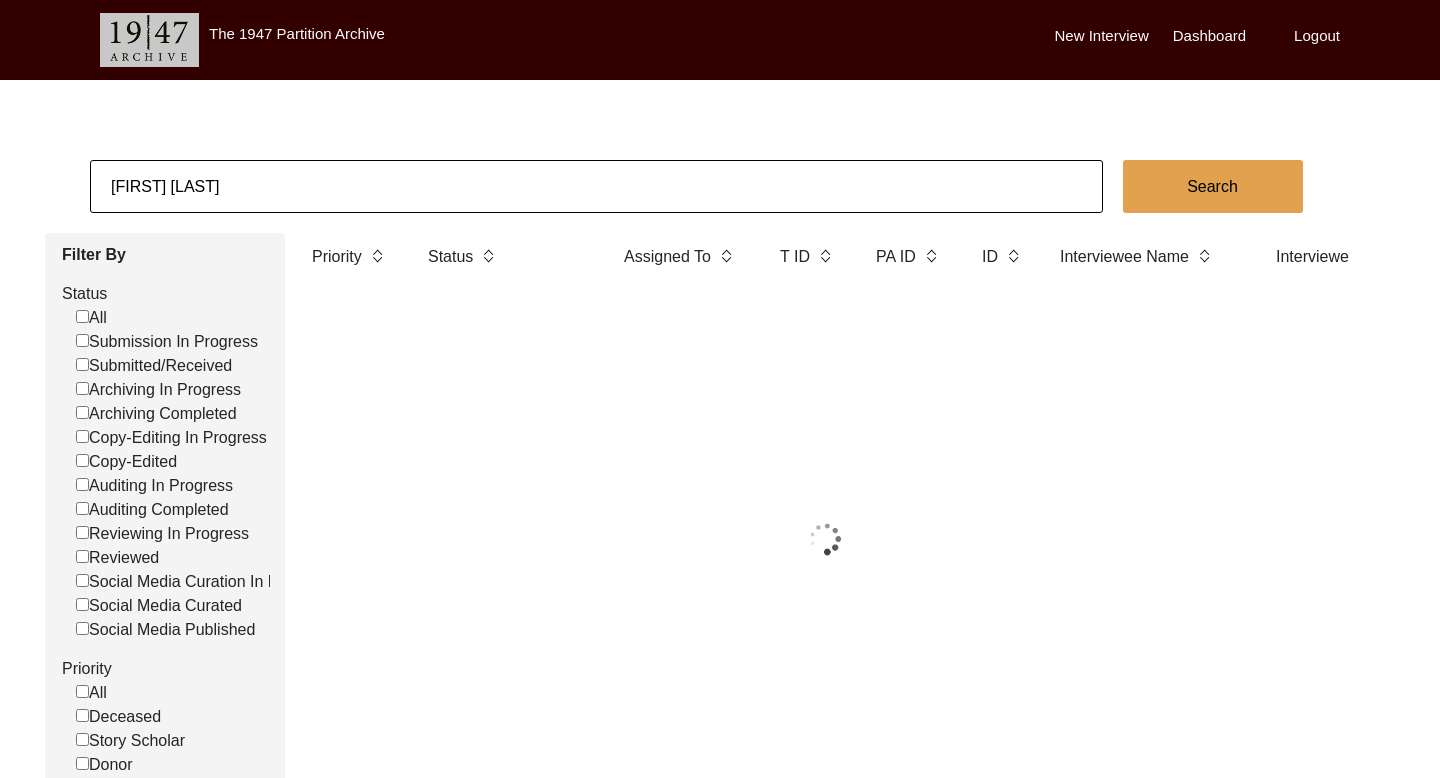 click on "[FIRST] [LAST]" 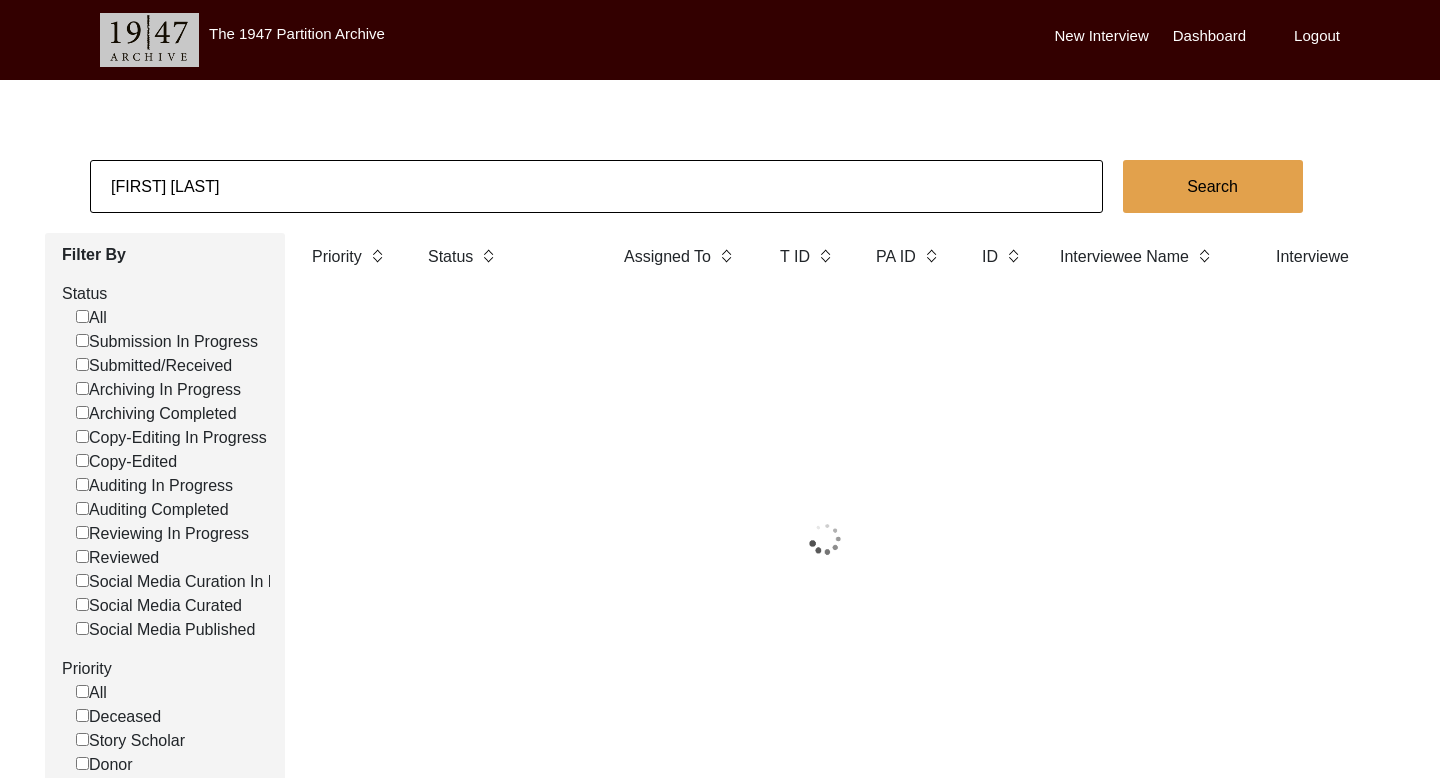 click on "[FIRST] [LAST]" 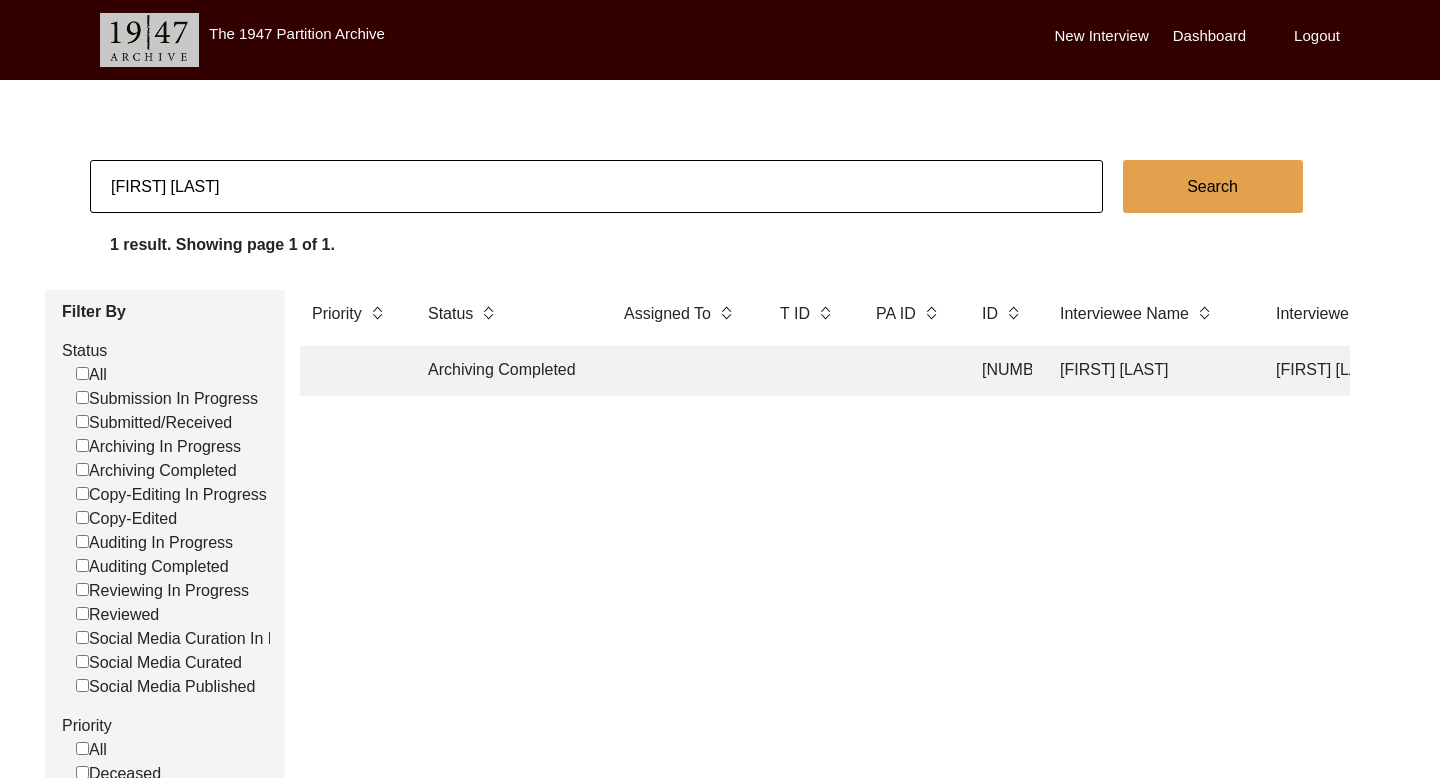 click on "[FIRST] [LAST]" 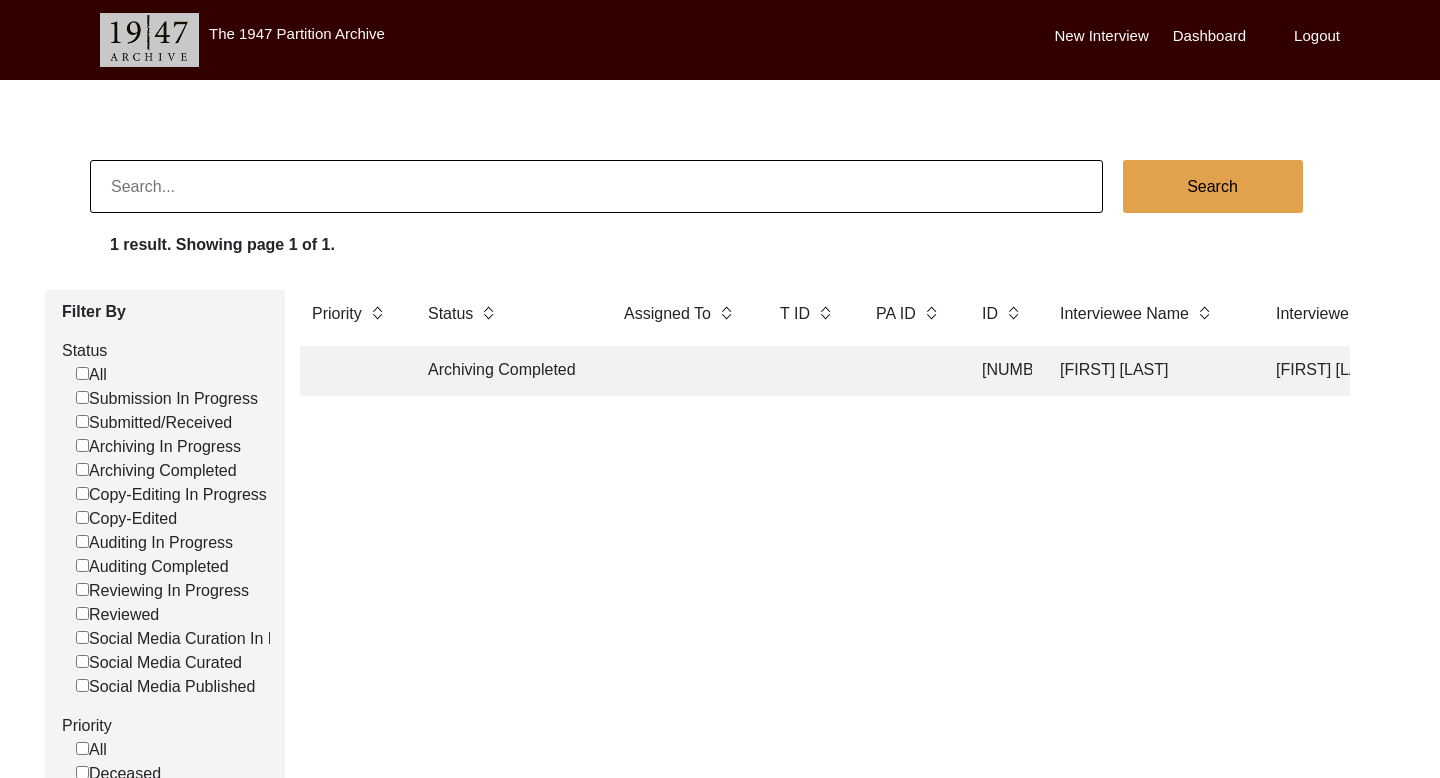 paste on "[NAME] [LAST]" 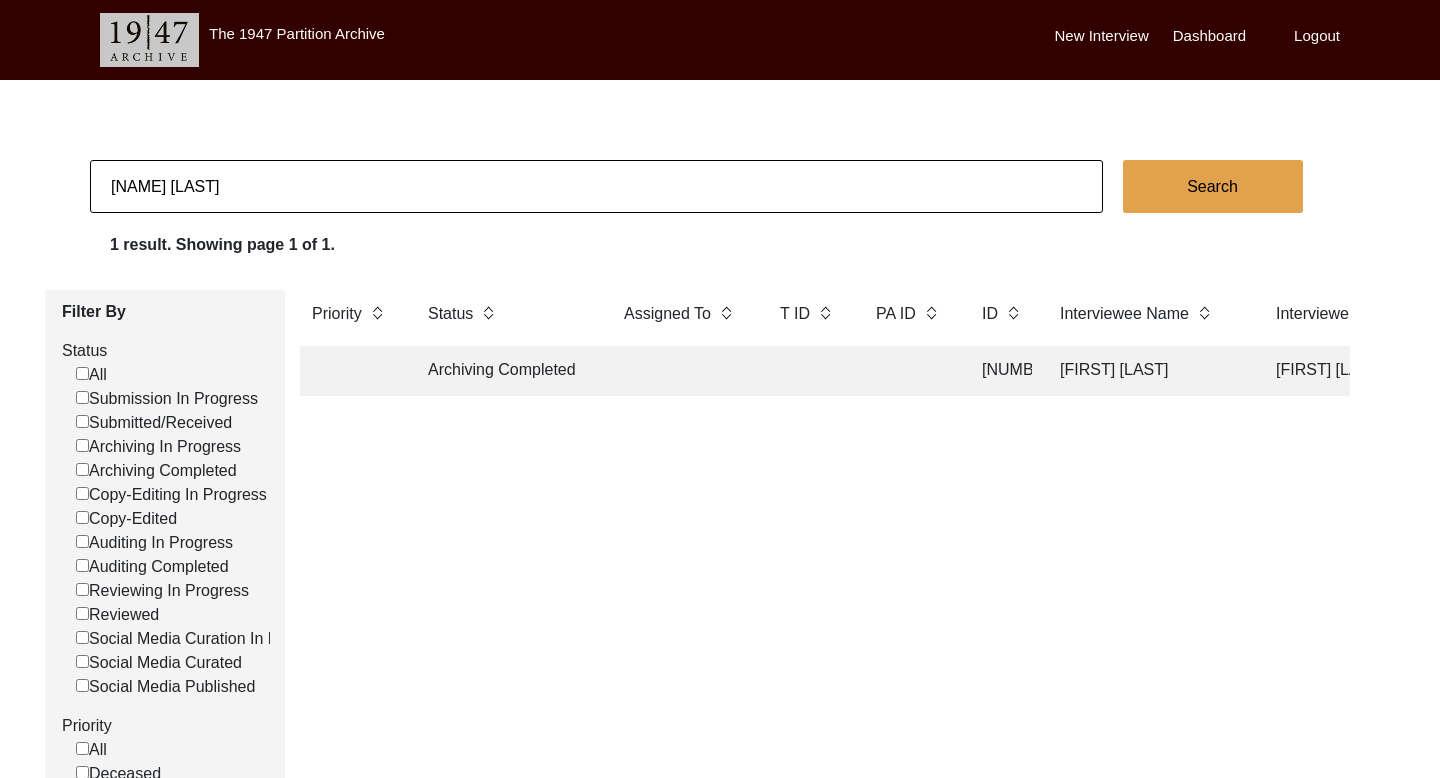 type on "[NAME] [LAST]" 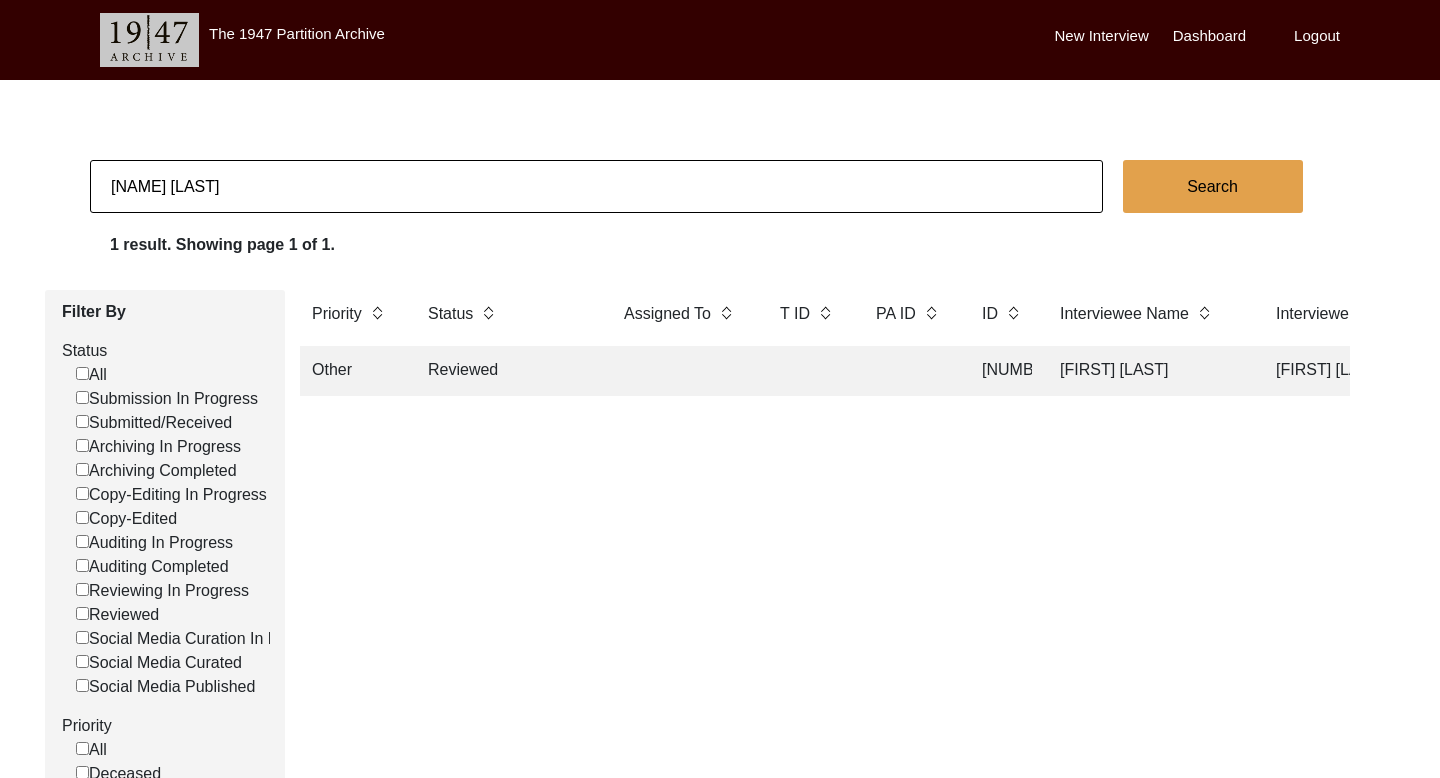 click on "[FIRST] [LAST]" 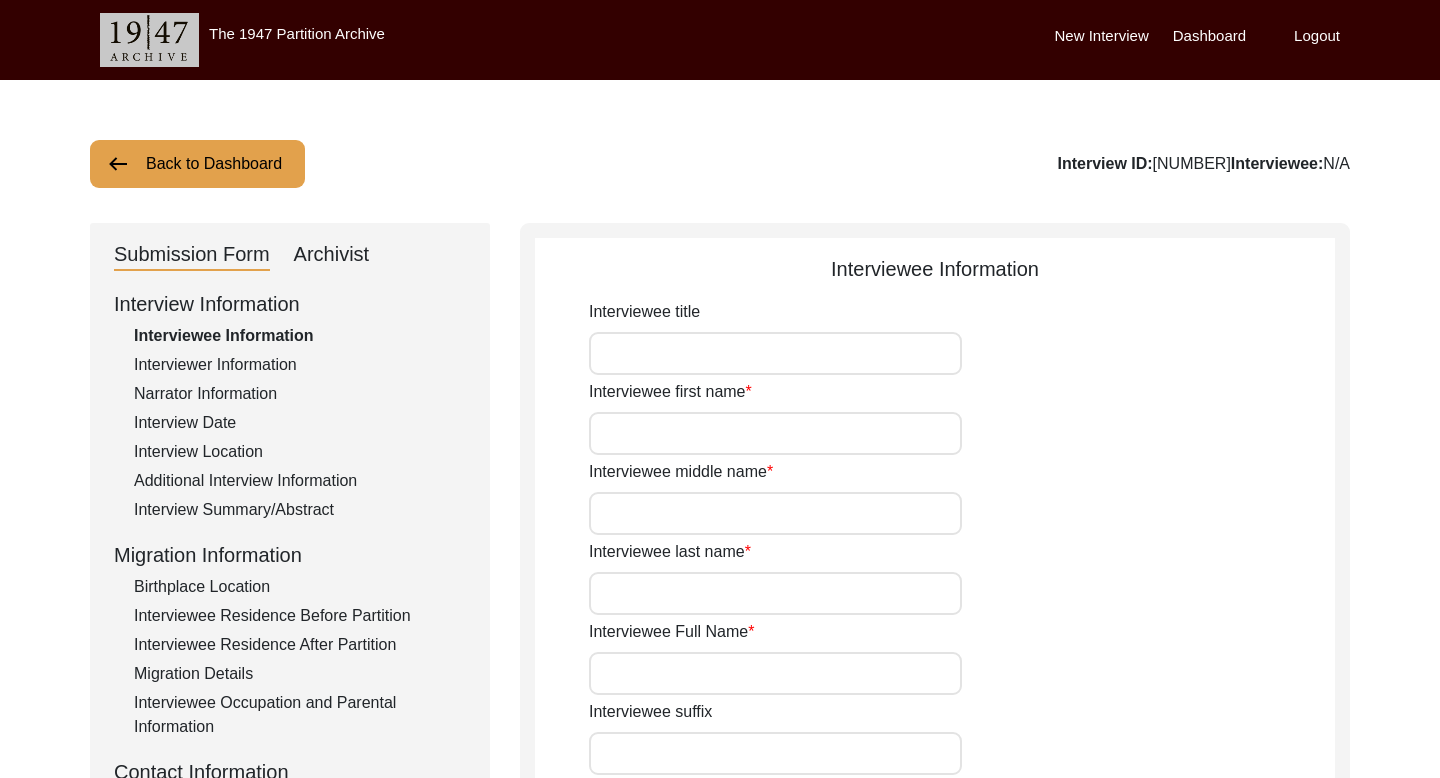type on "Mr." 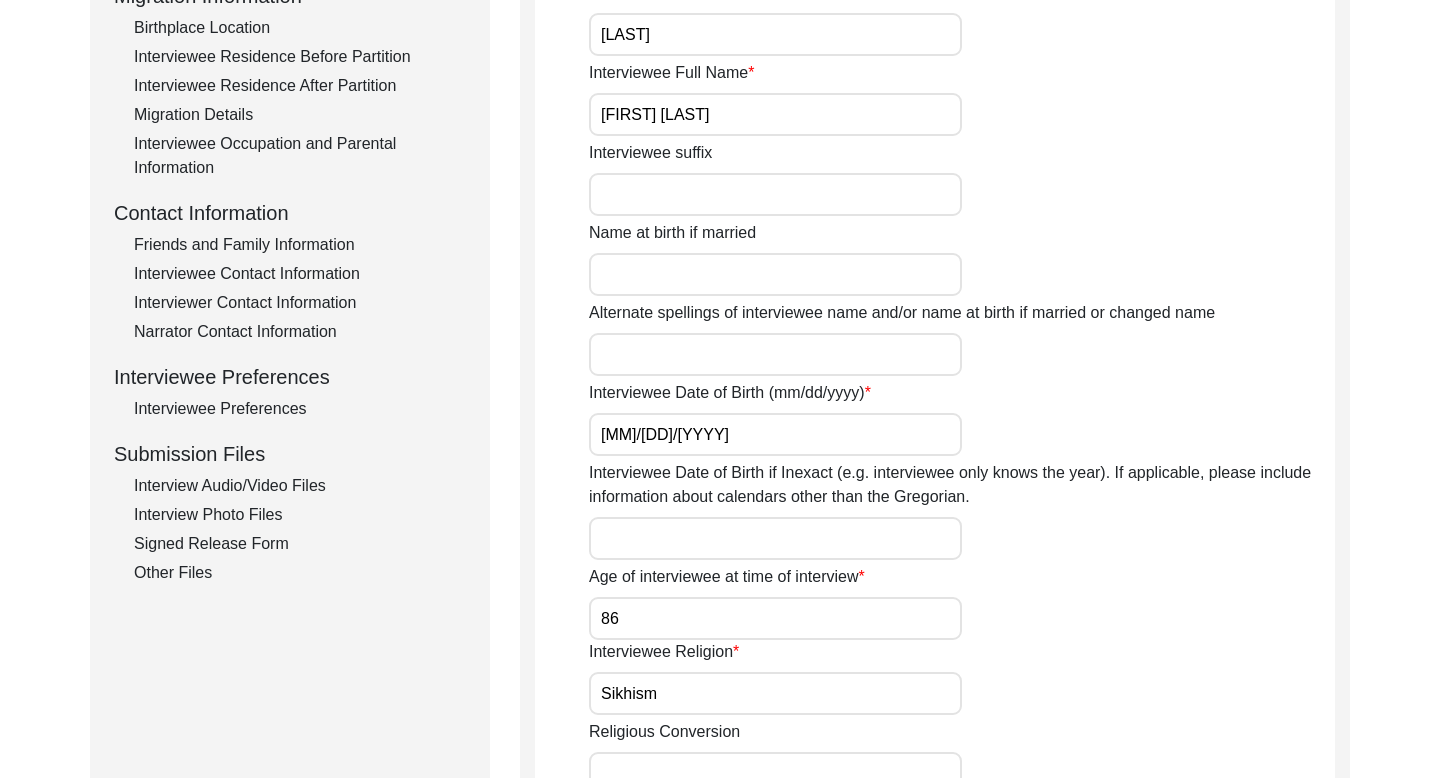 scroll, scrollTop: 723, scrollLeft: 0, axis: vertical 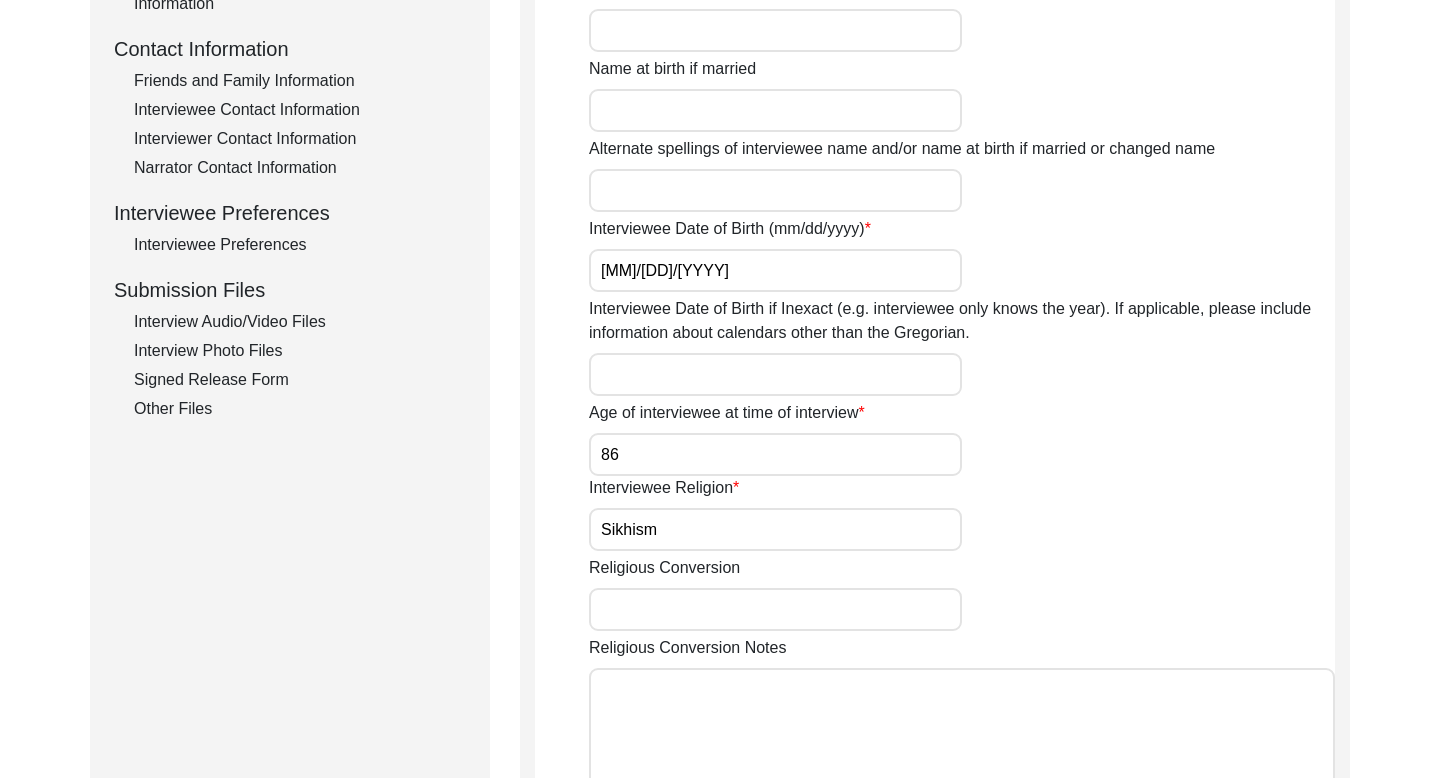 click on "Interviewee Contact Information" 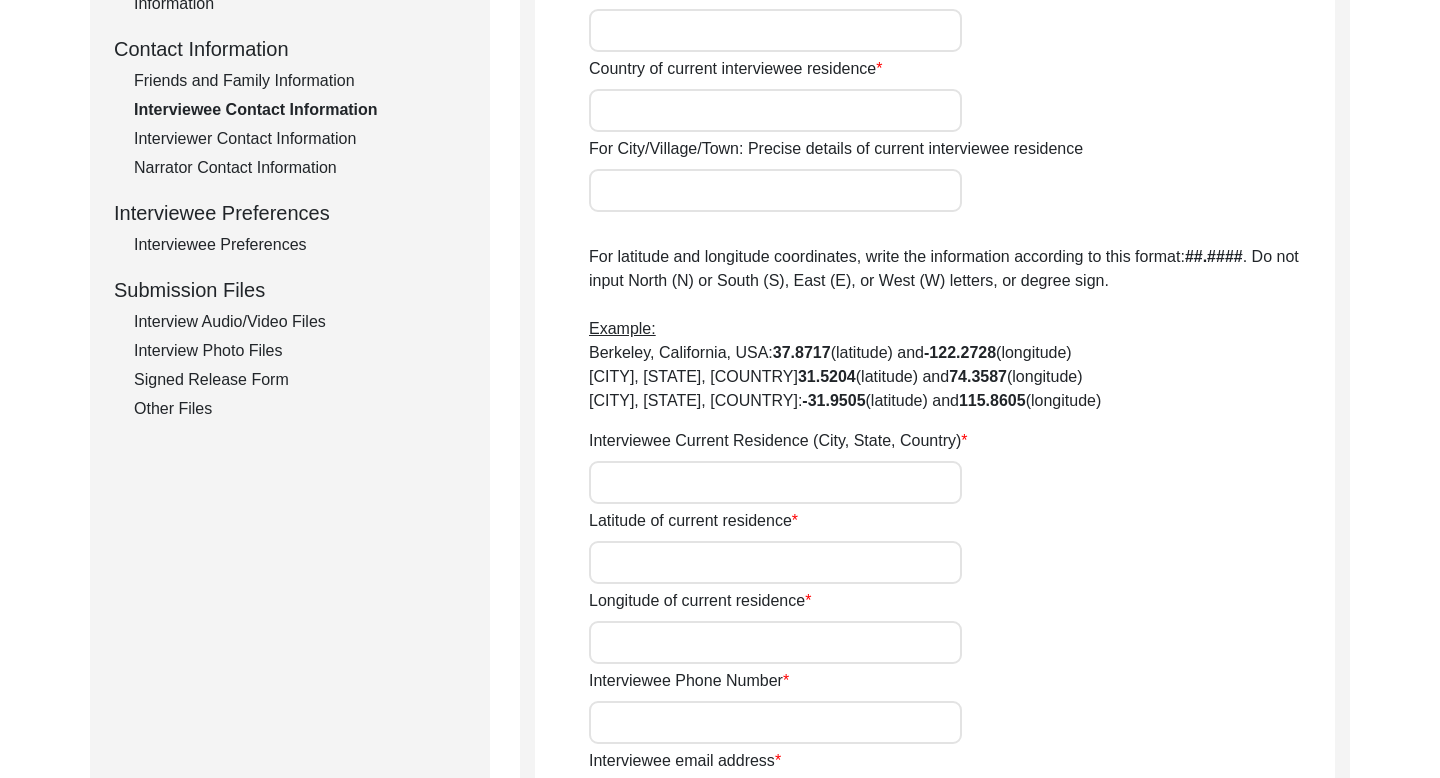 type on "[BUILDING] [FLOOR]" 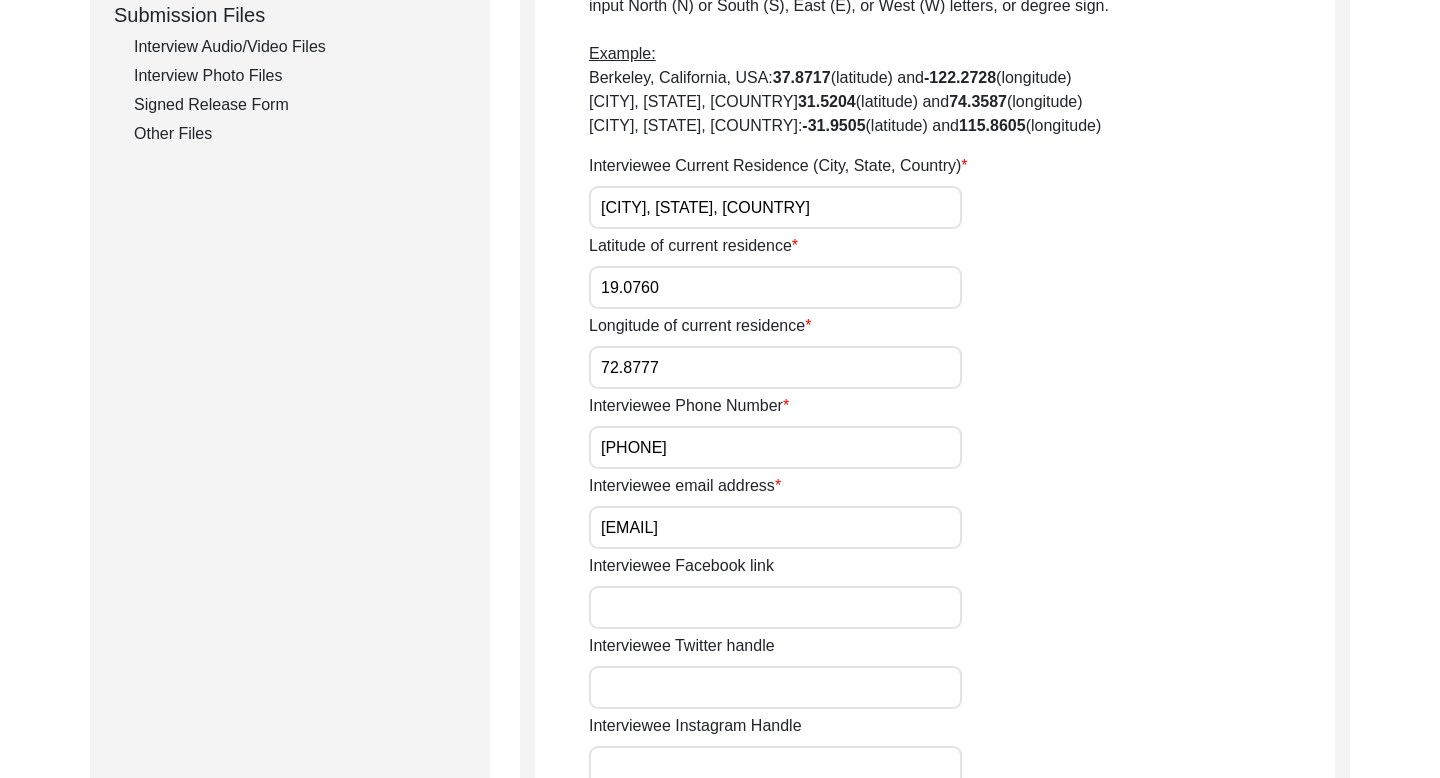 scroll, scrollTop: 1039, scrollLeft: 0, axis: vertical 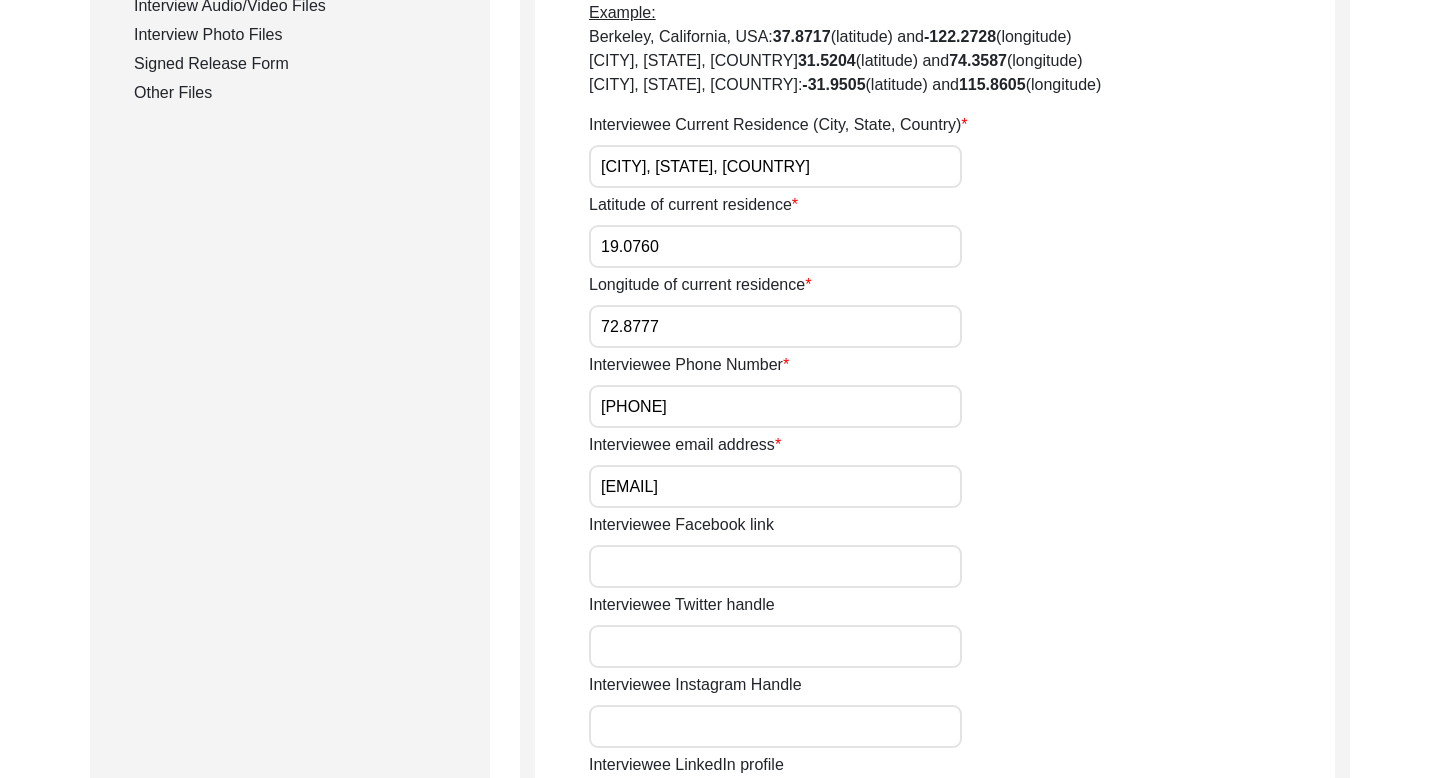 click on "[PHONE]" at bounding box center (775, 406) 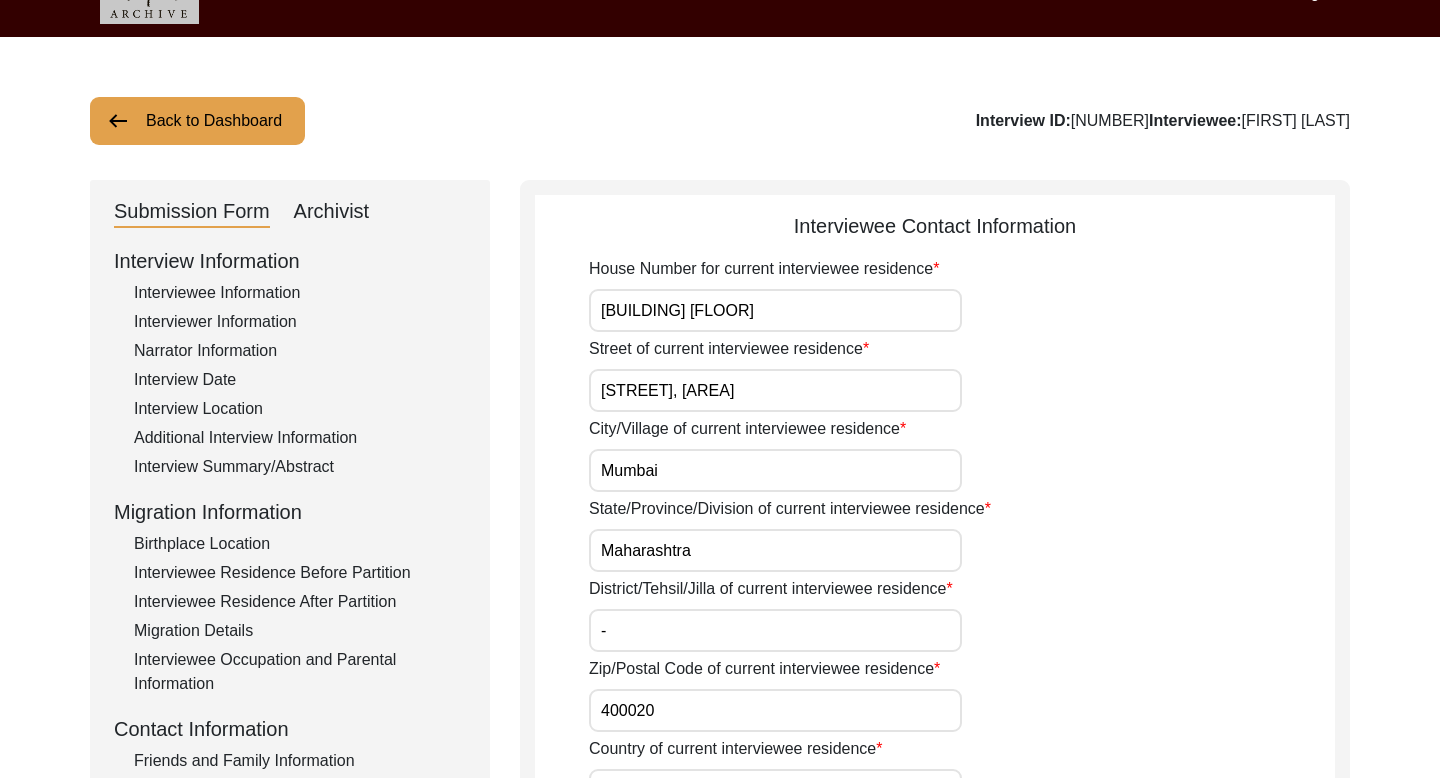 scroll, scrollTop: 0, scrollLeft: 0, axis: both 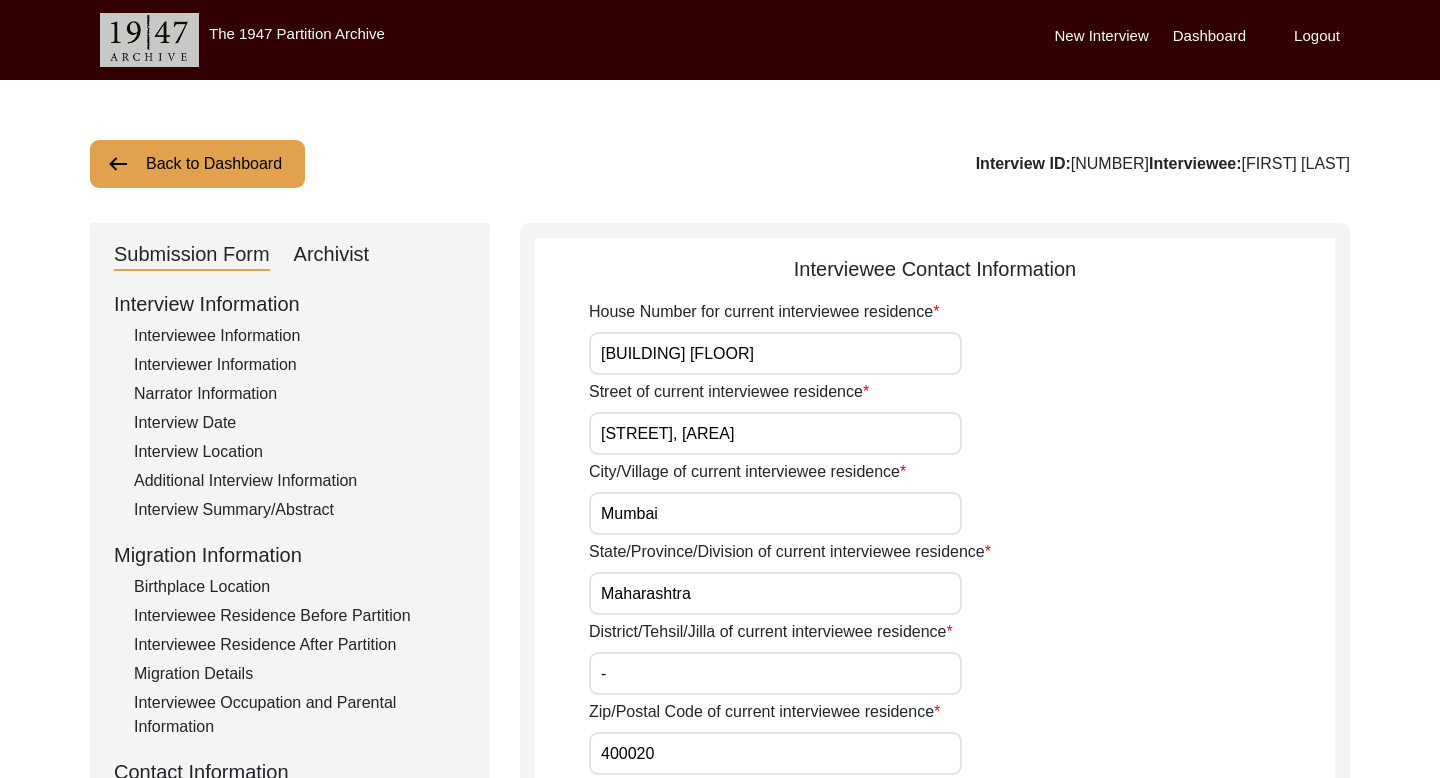 click on "Back to Dashboard" 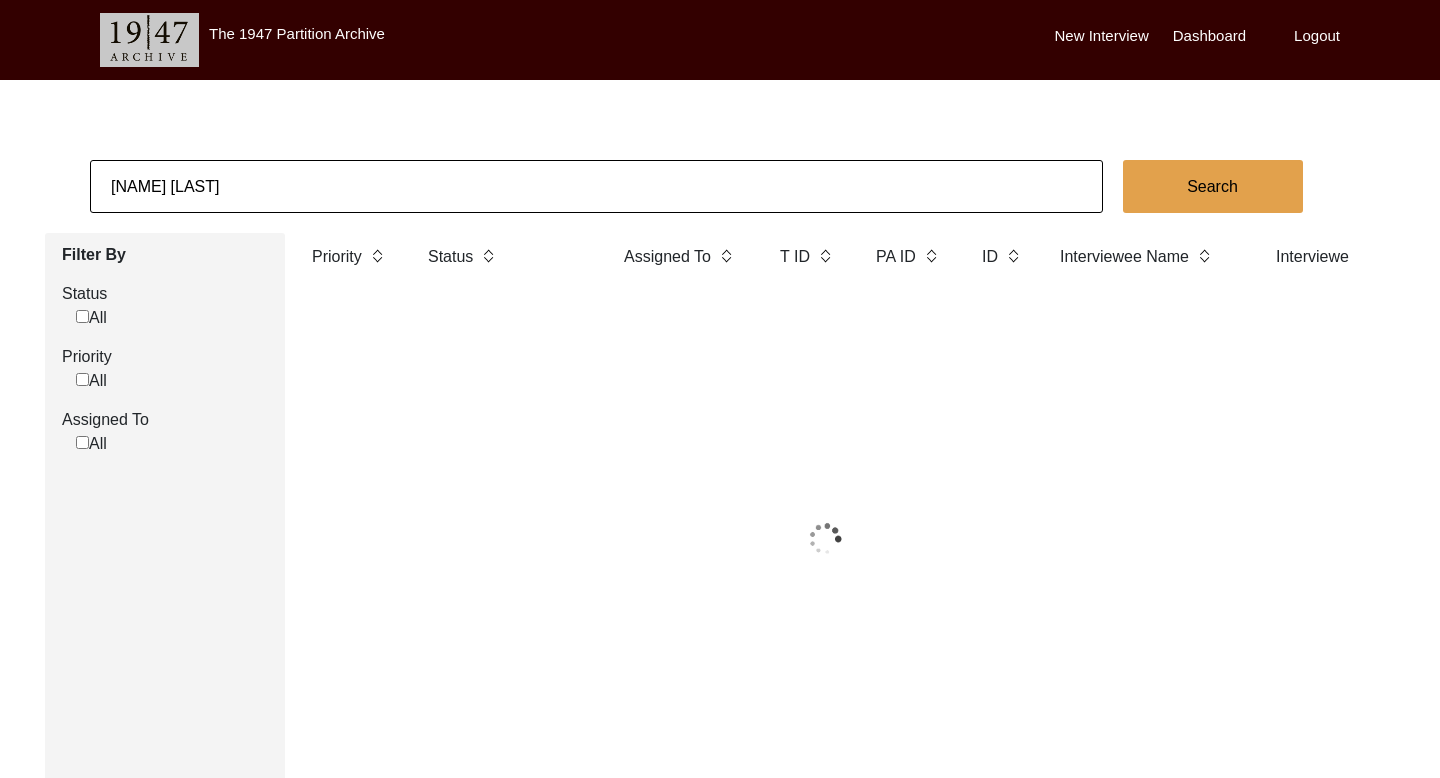 click on "[NAME] [LAST]" 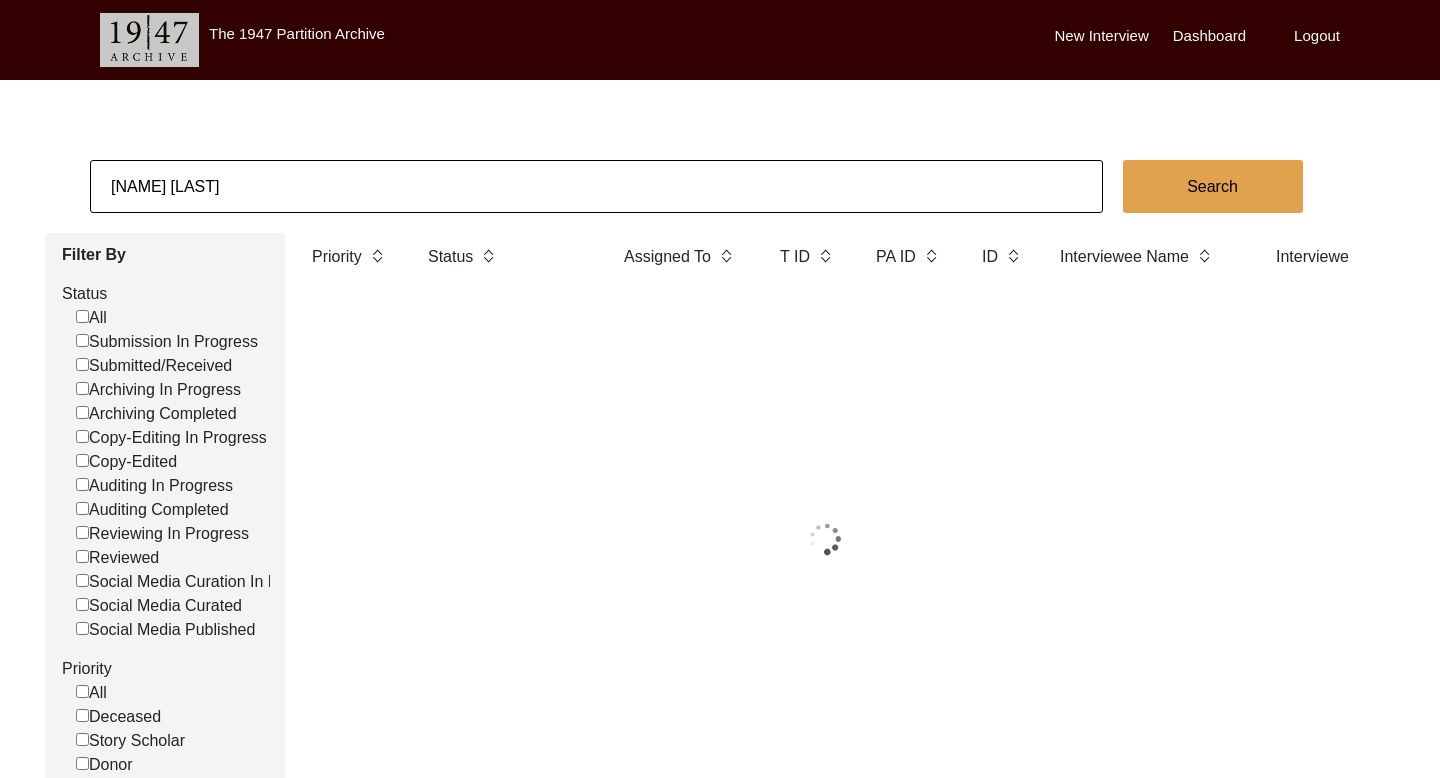 click on "[NAME] [LAST]" 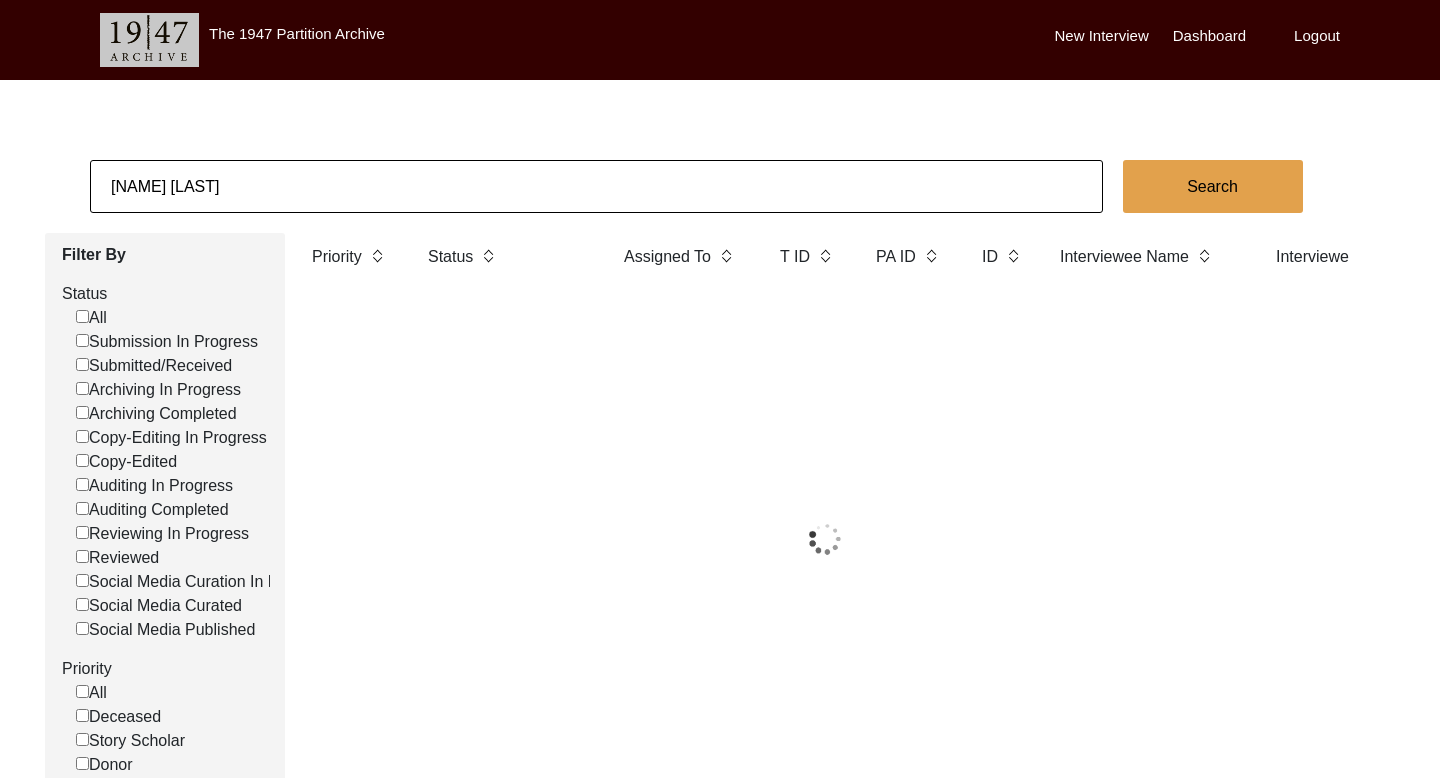 click on "[NAME] [LAST]" 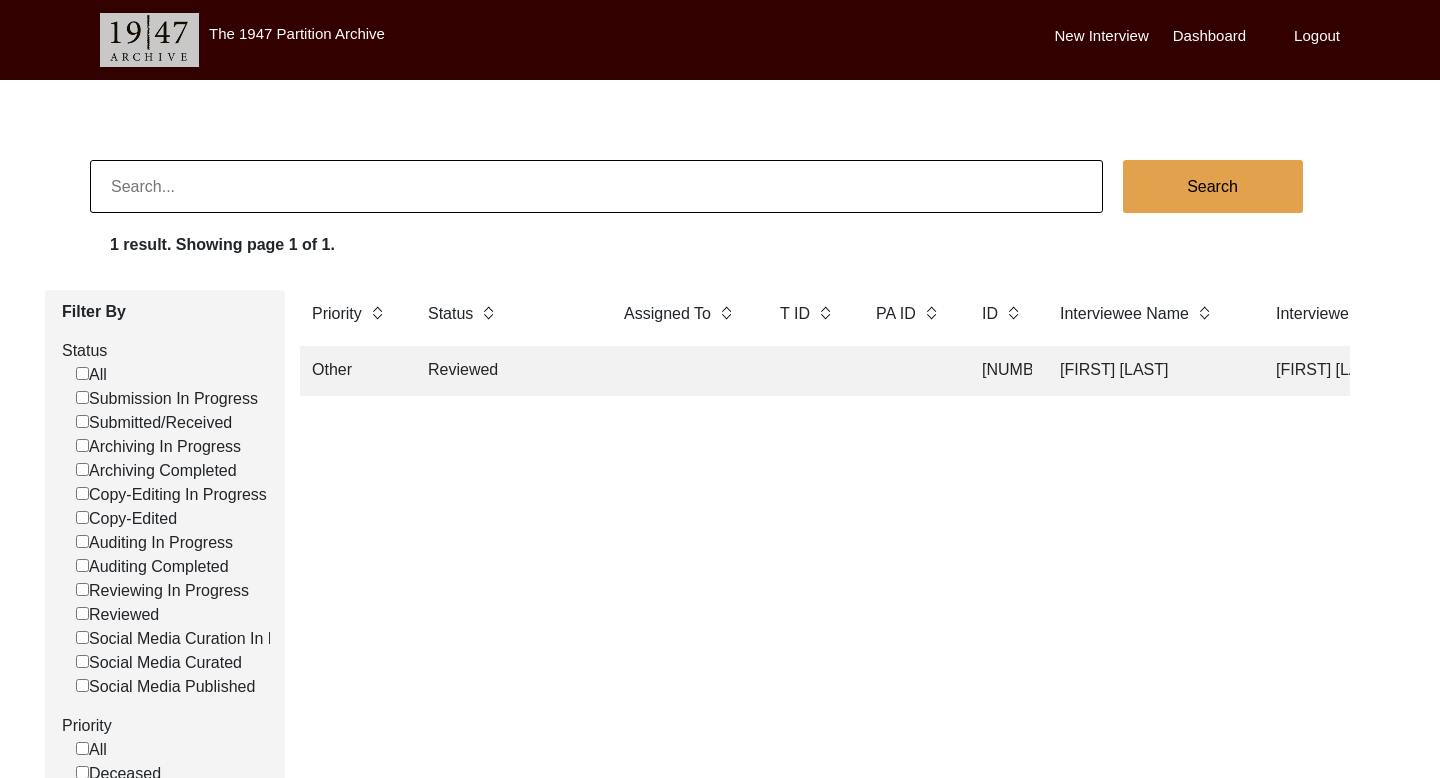 paste on "[FIRST] [LAST]" 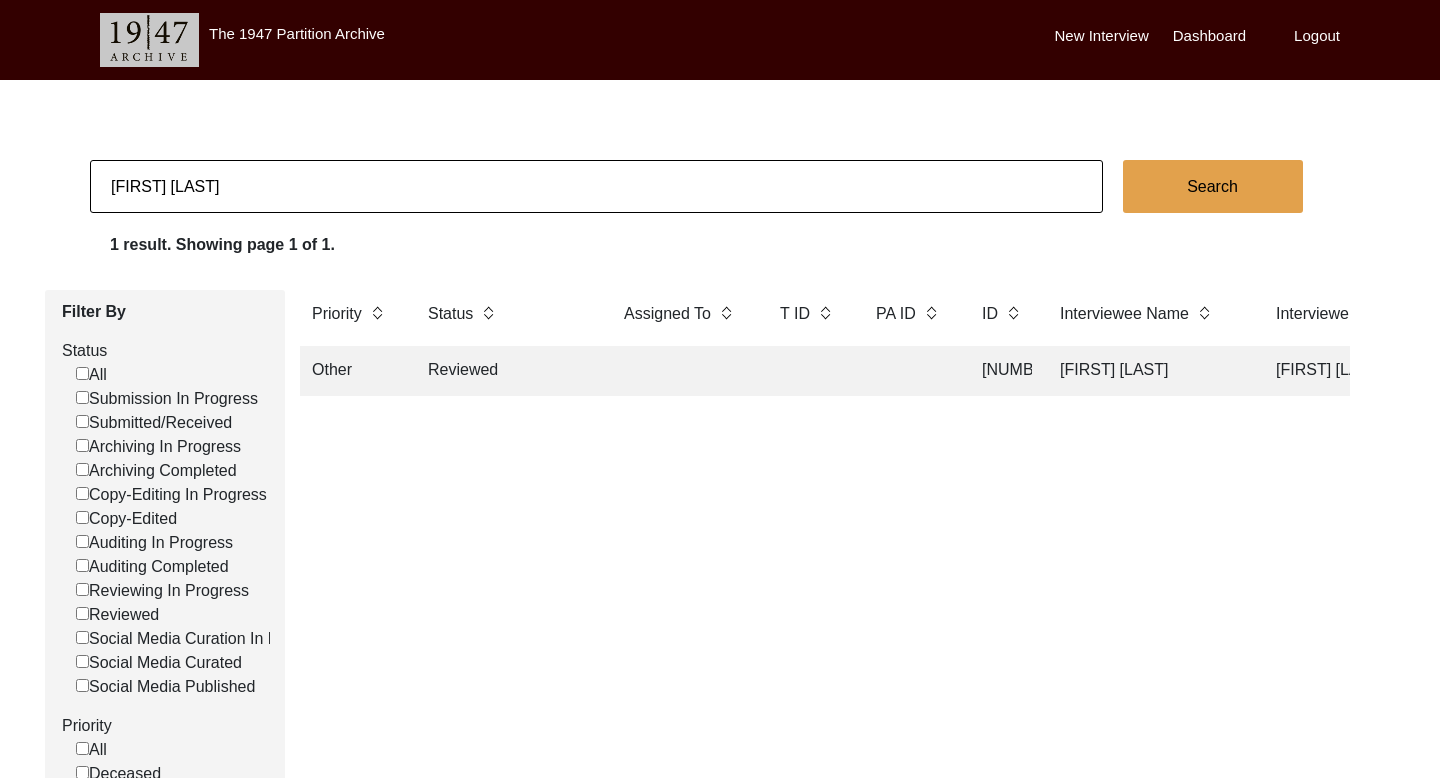 type on "[FIRST] [LAST]" 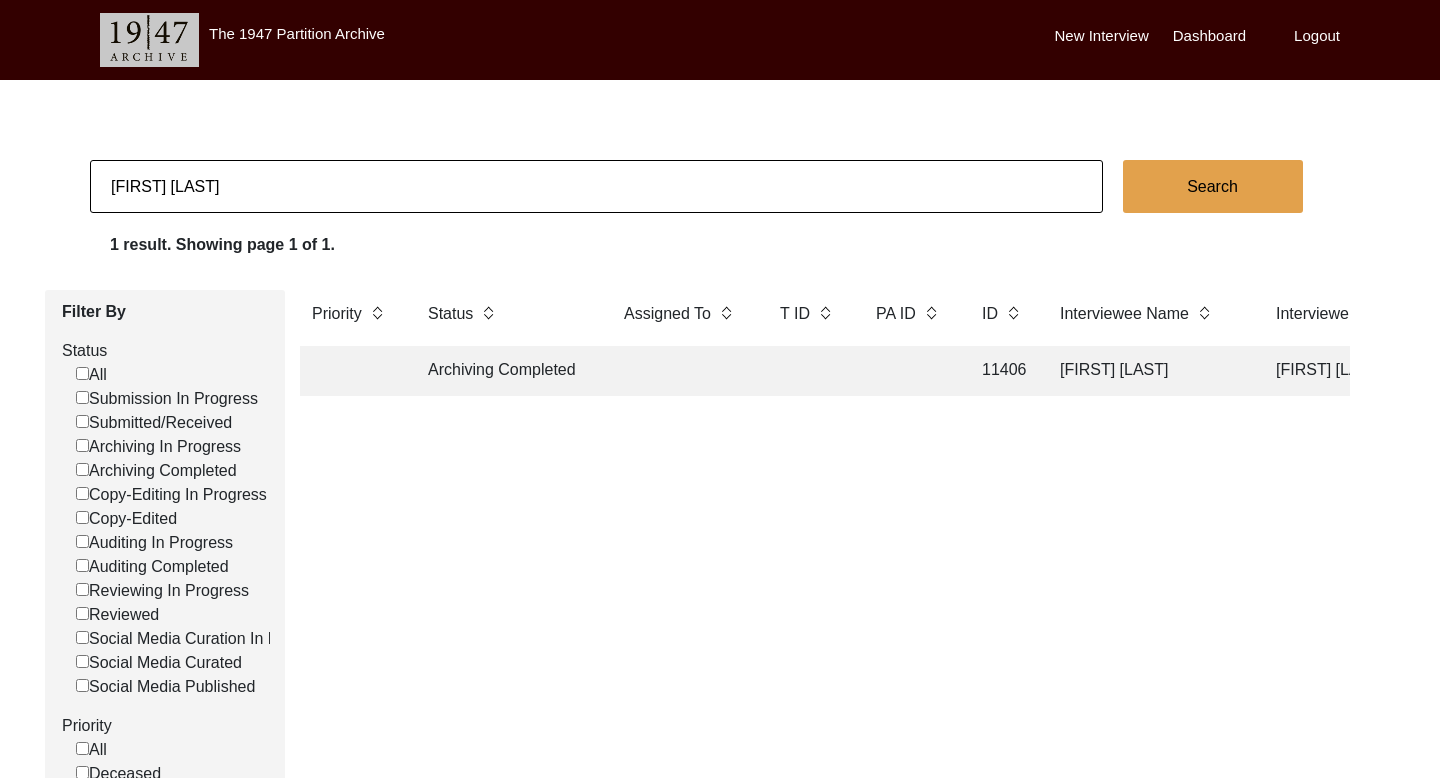 click on "[FIRST] [LAST]" 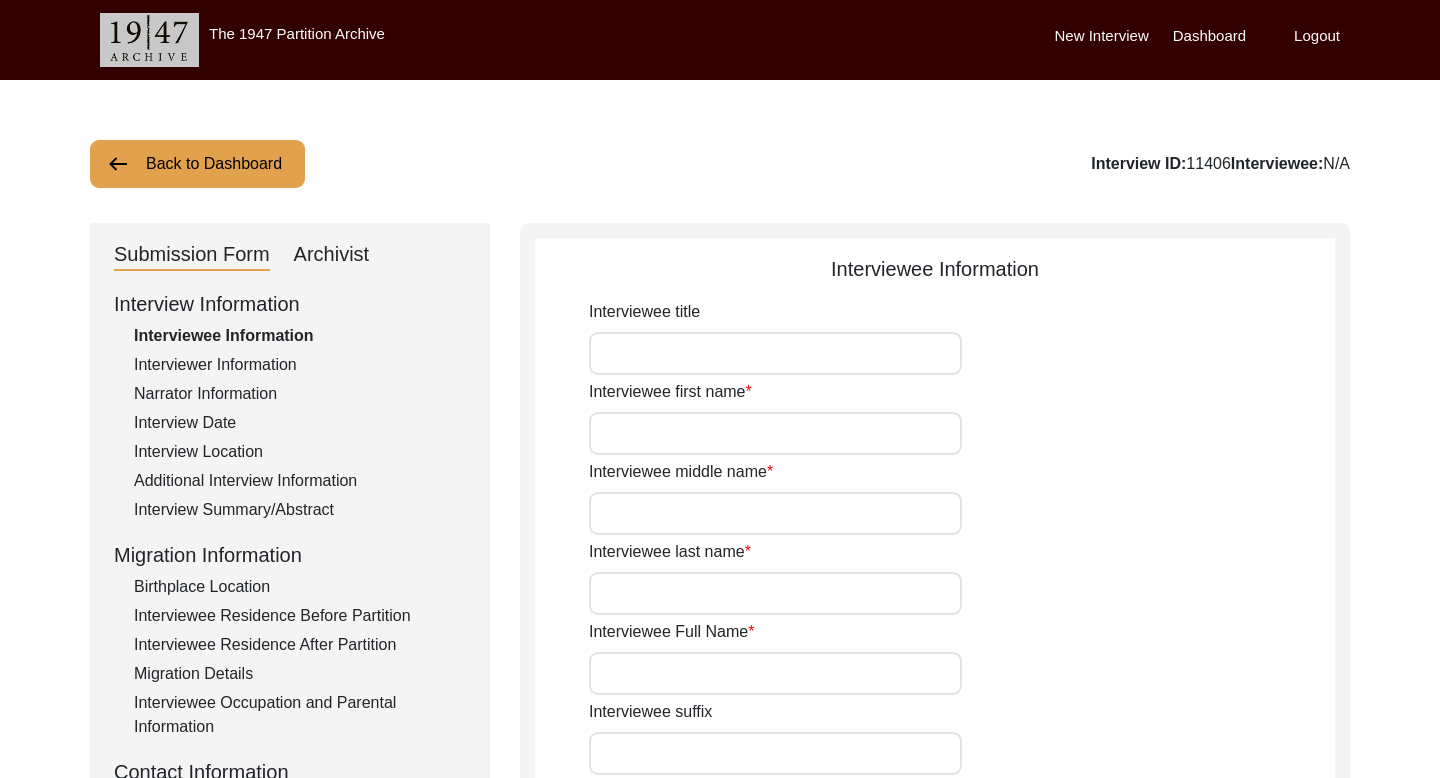 type on "Mrs." 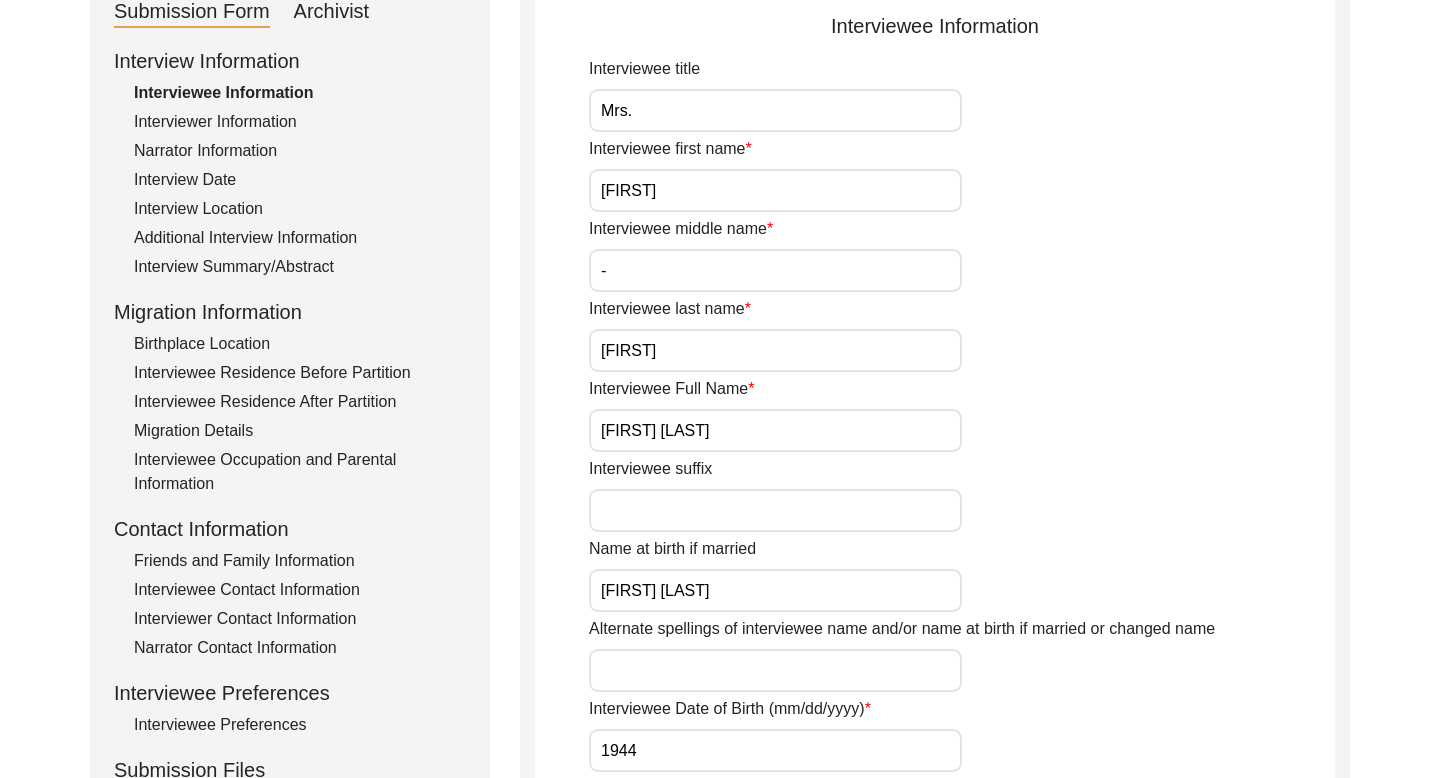 scroll, scrollTop: 277, scrollLeft: 0, axis: vertical 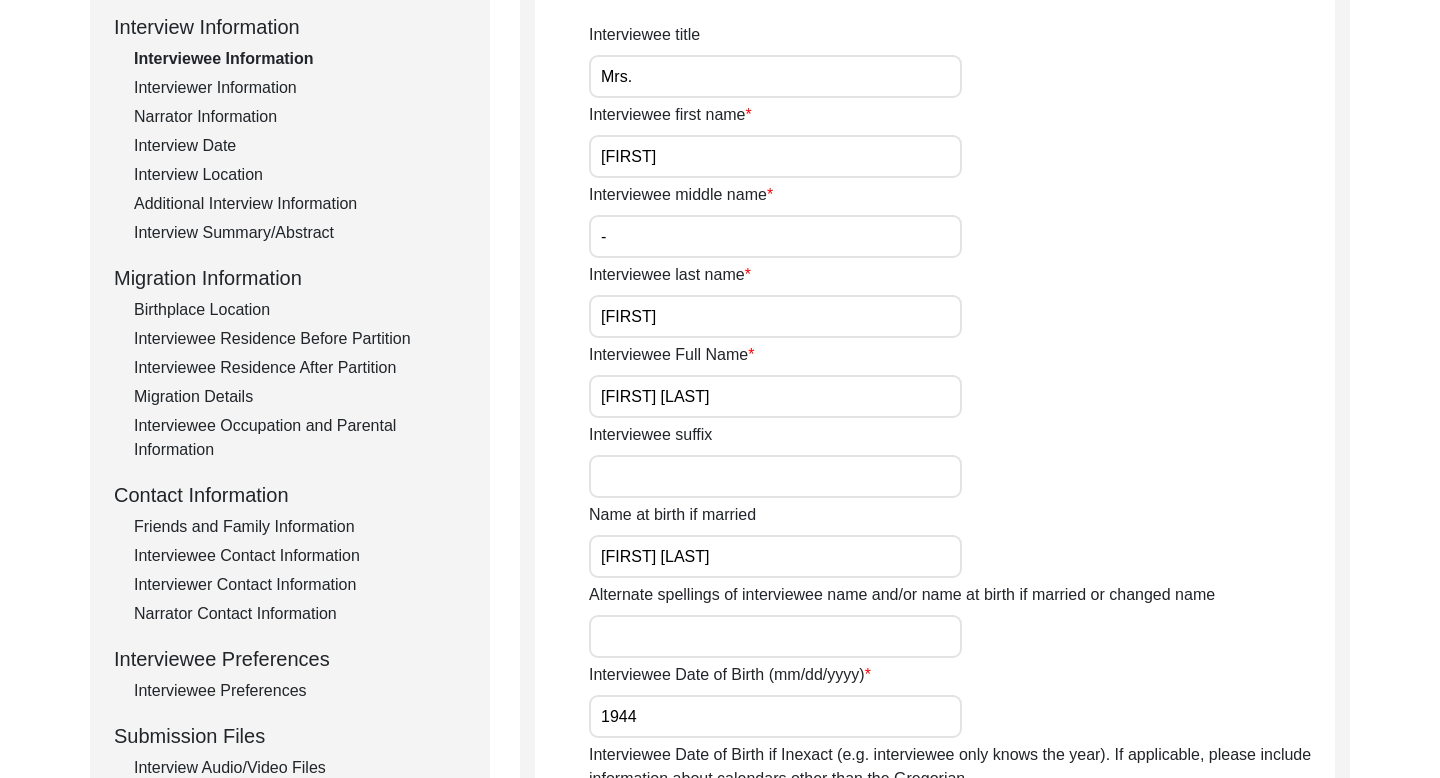 click on "Interviewee Contact Information" 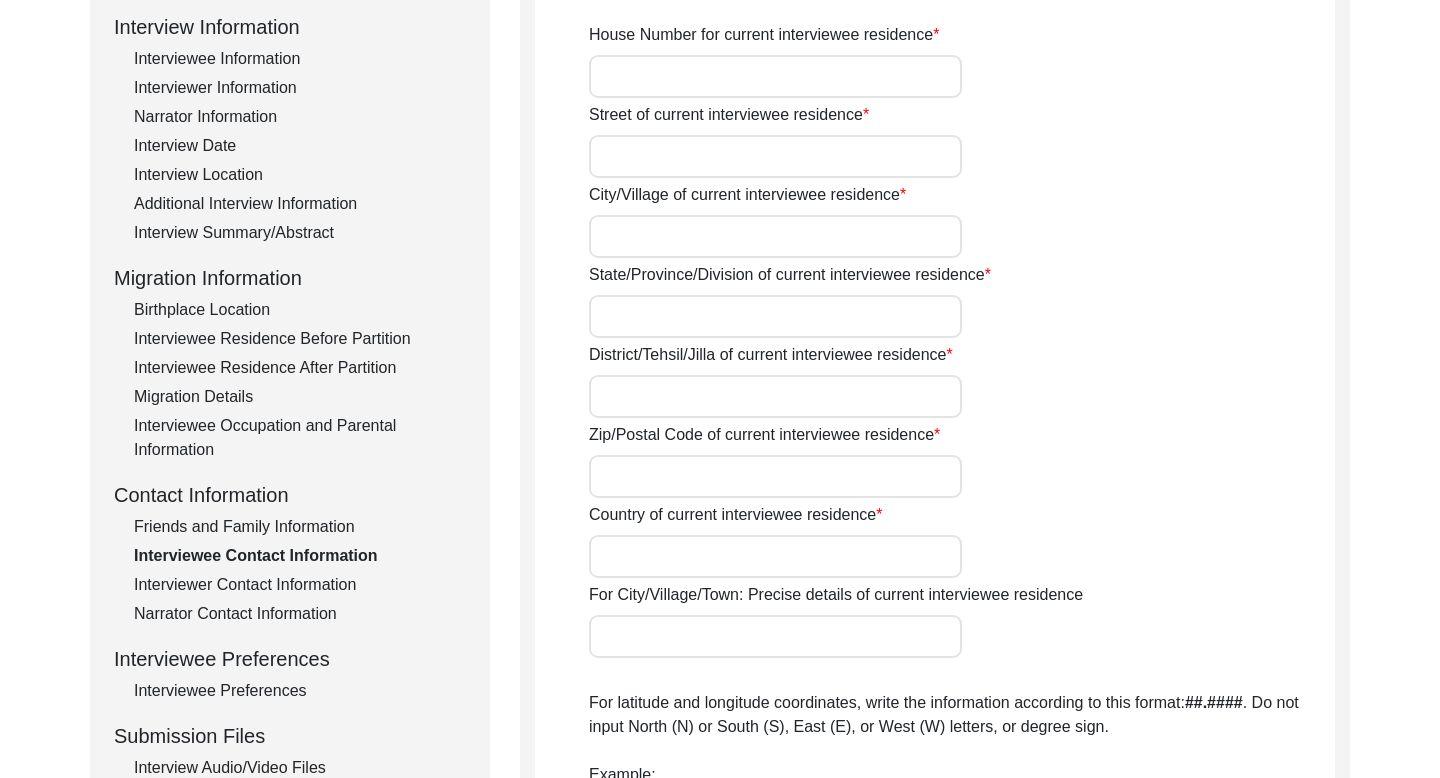 type on "[NUMBER] [NAME]" 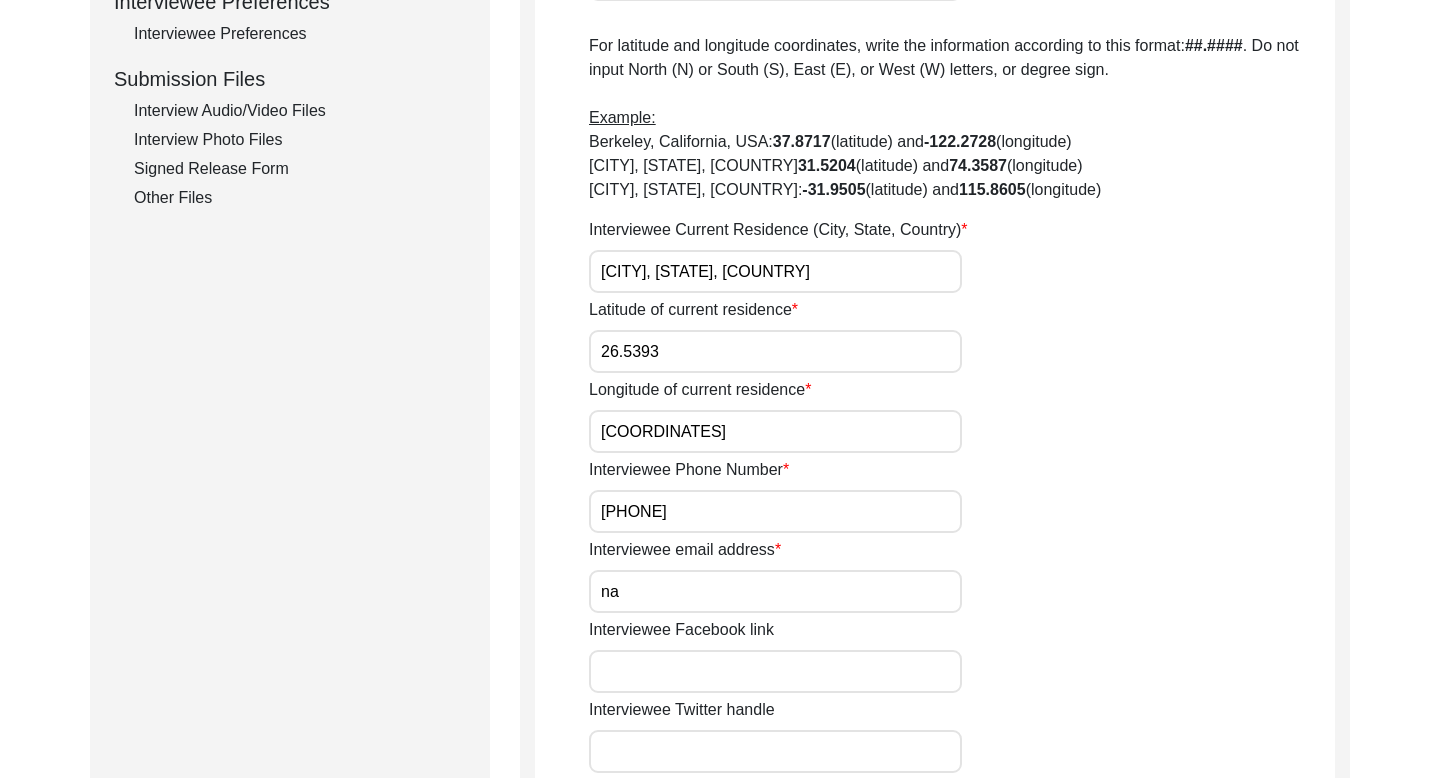 scroll, scrollTop: 935, scrollLeft: 0, axis: vertical 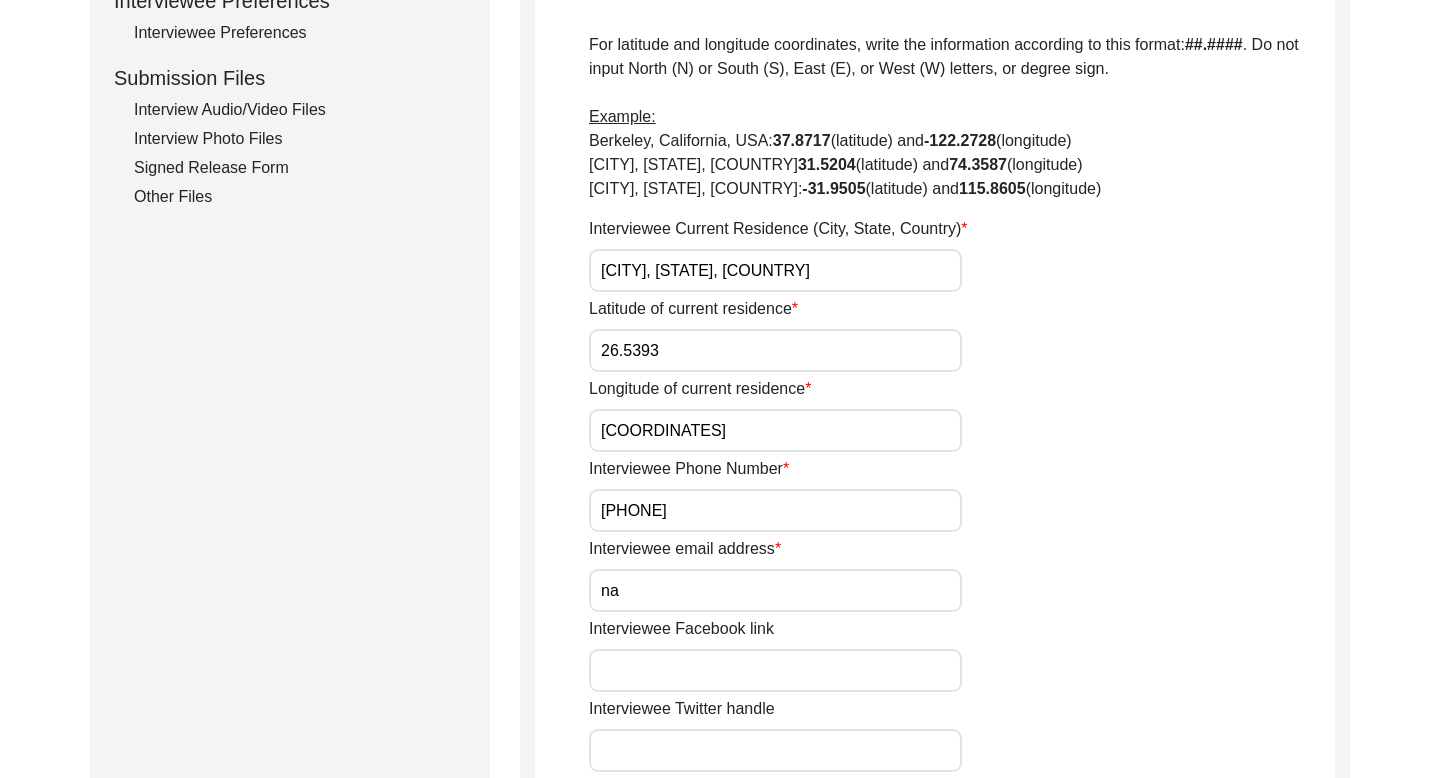 click on "[PHONE]" at bounding box center [775, 510] 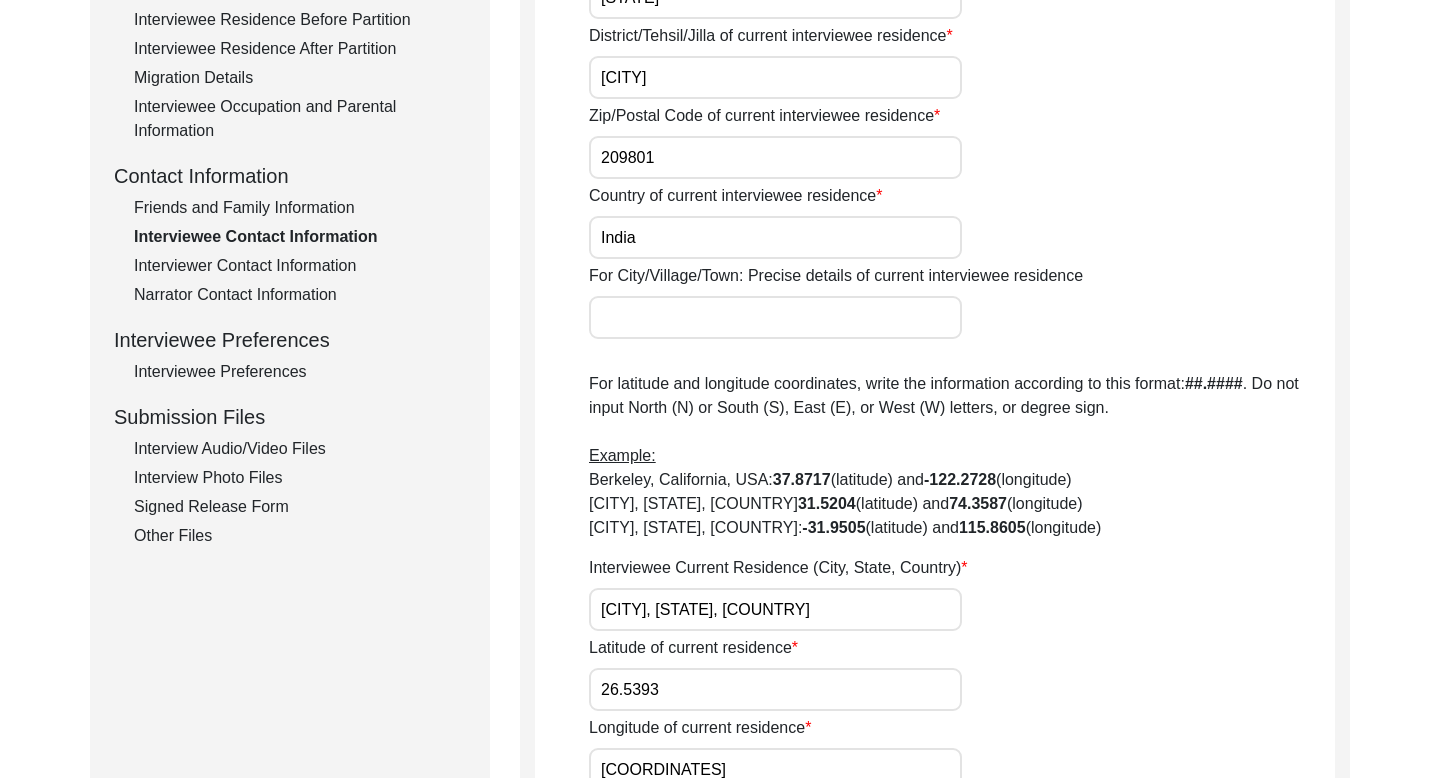 scroll, scrollTop: 0, scrollLeft: 0, axis: both 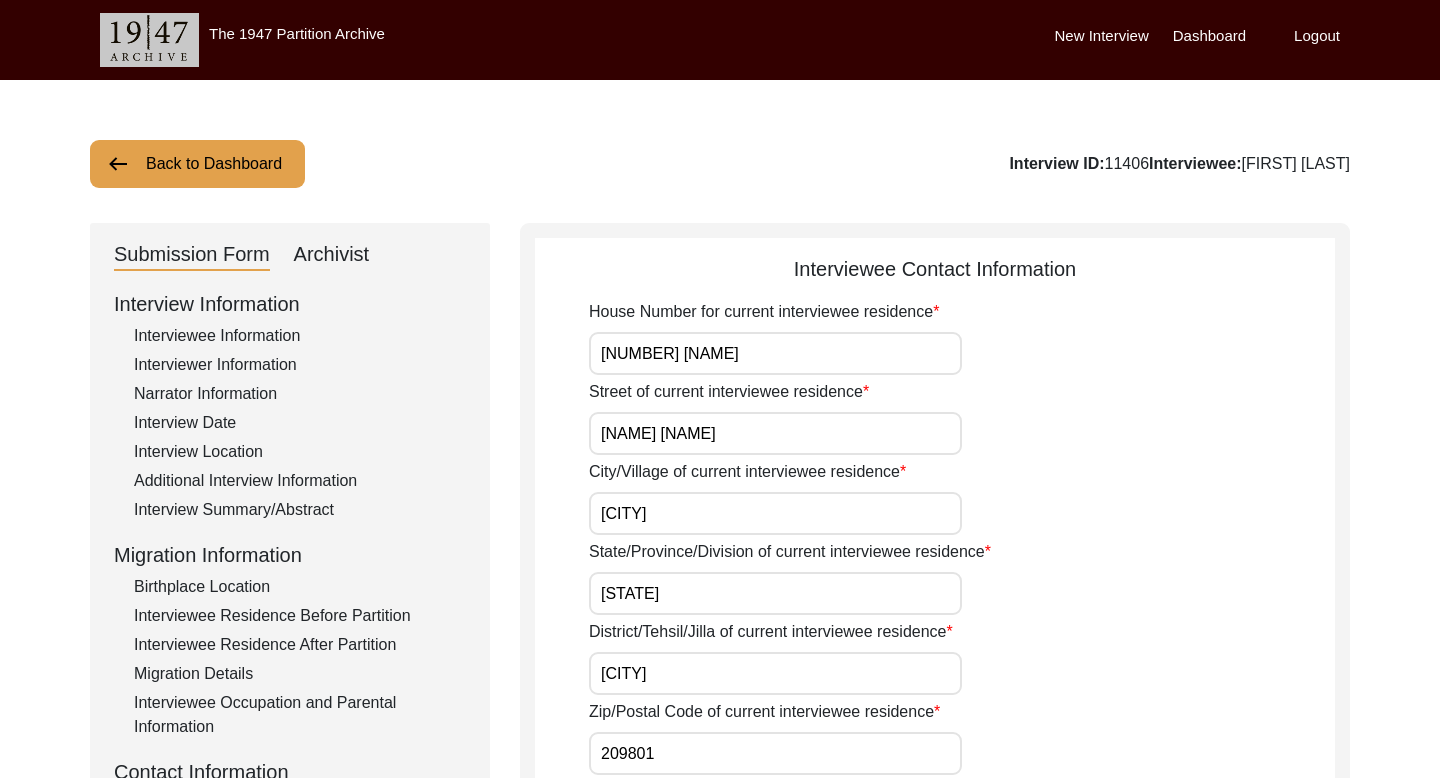 click on "Back to Dashboard" 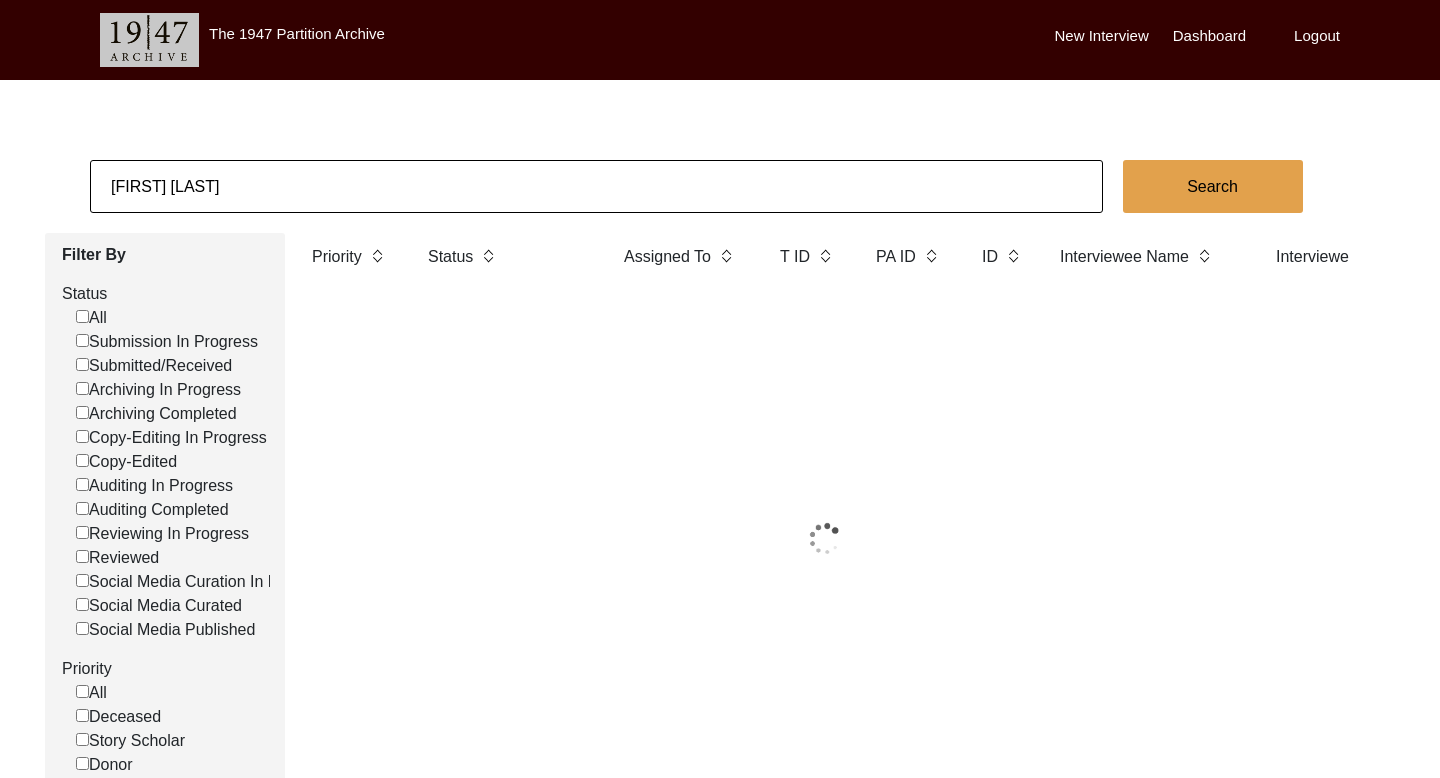 click on "[FIRST] [LAST]" 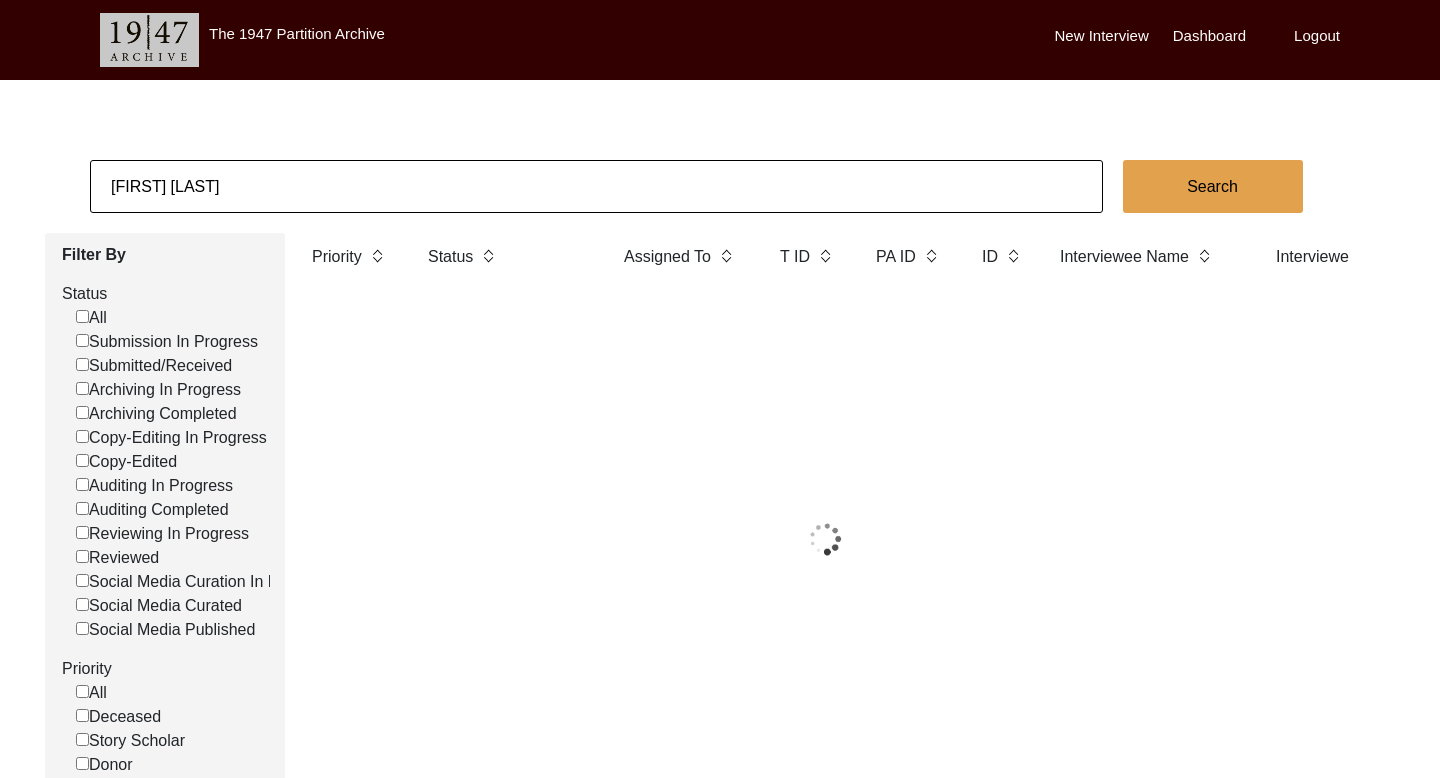 click on "[FIRST] [LAST]" 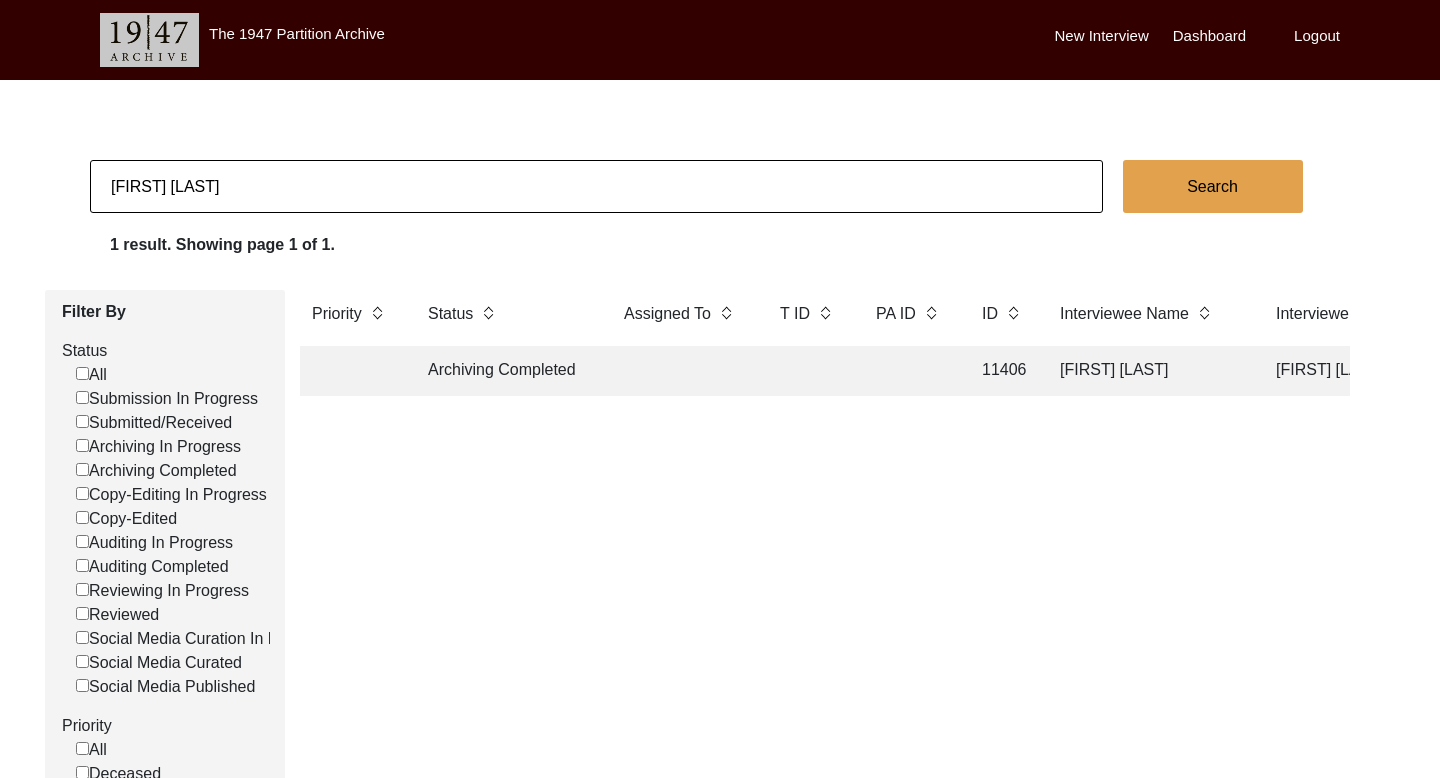 click on "[FIRST] [LAST]" 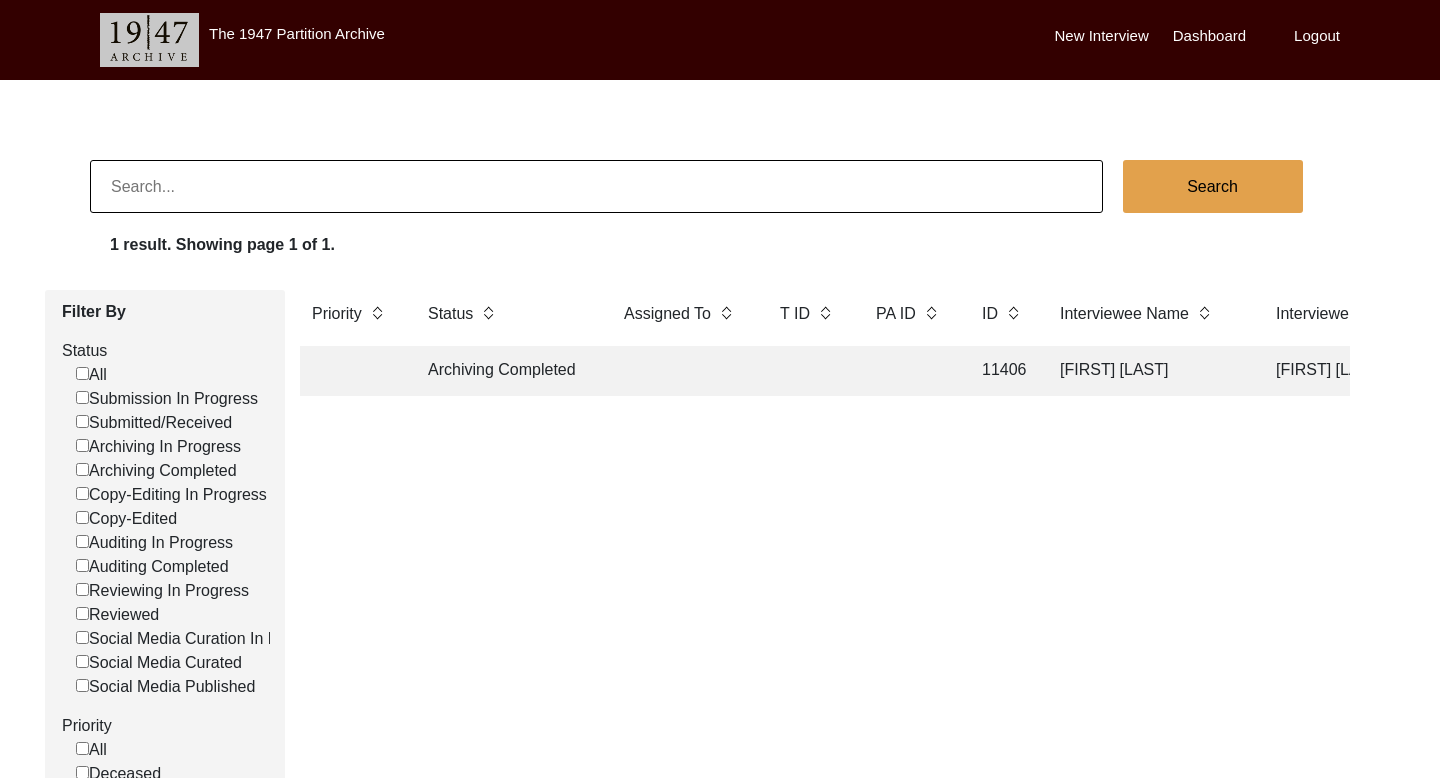 paste on "[FIRST] [LAST]" 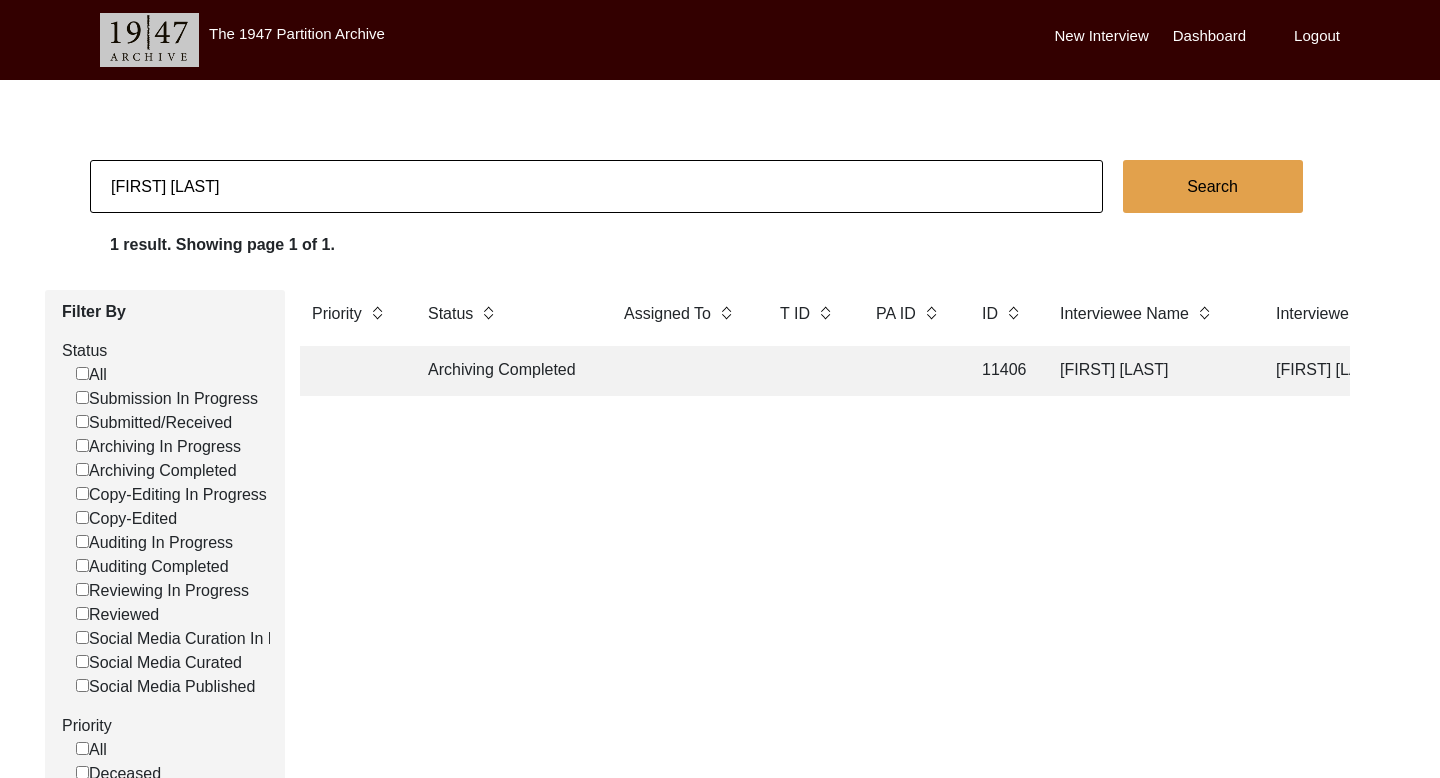 type on "[FIRST] [LAST]" 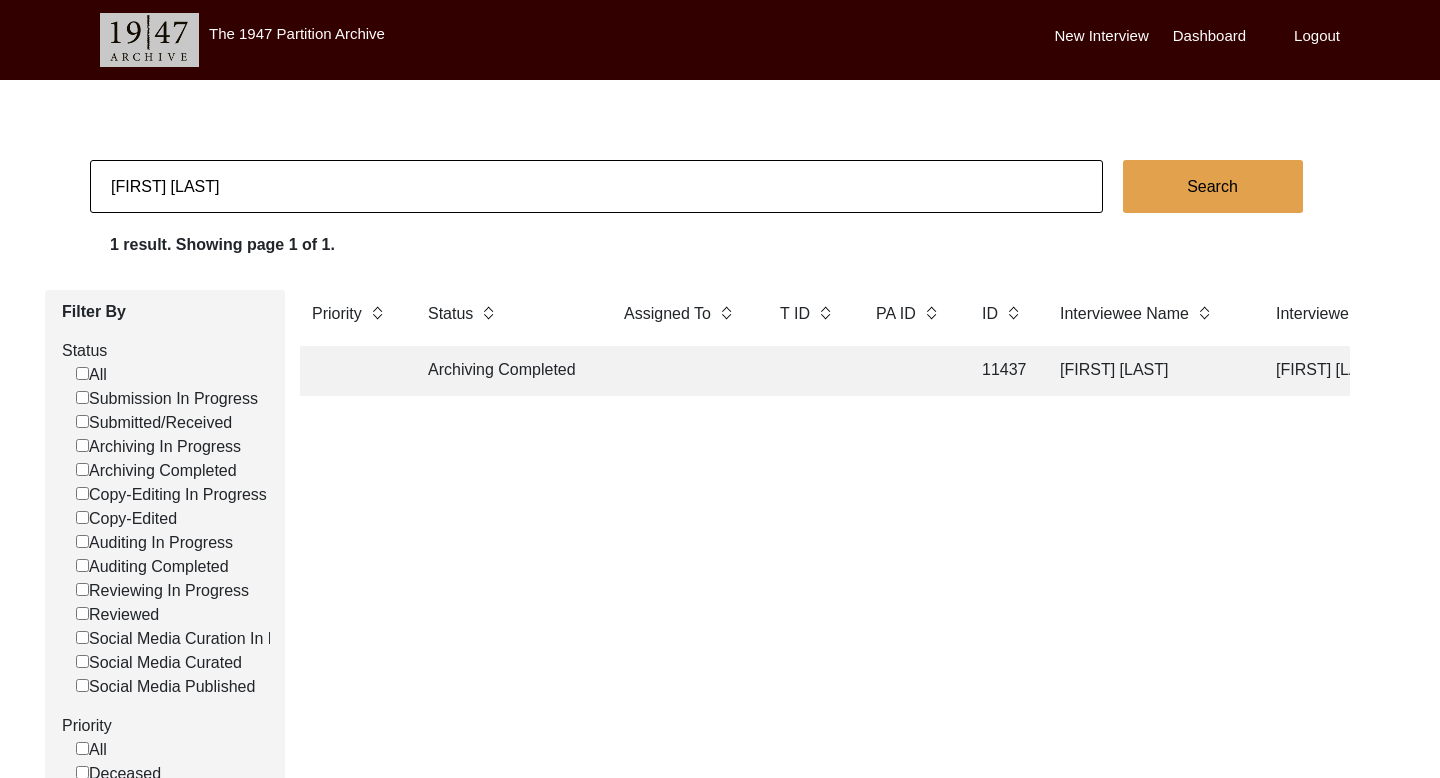 click on "11437" 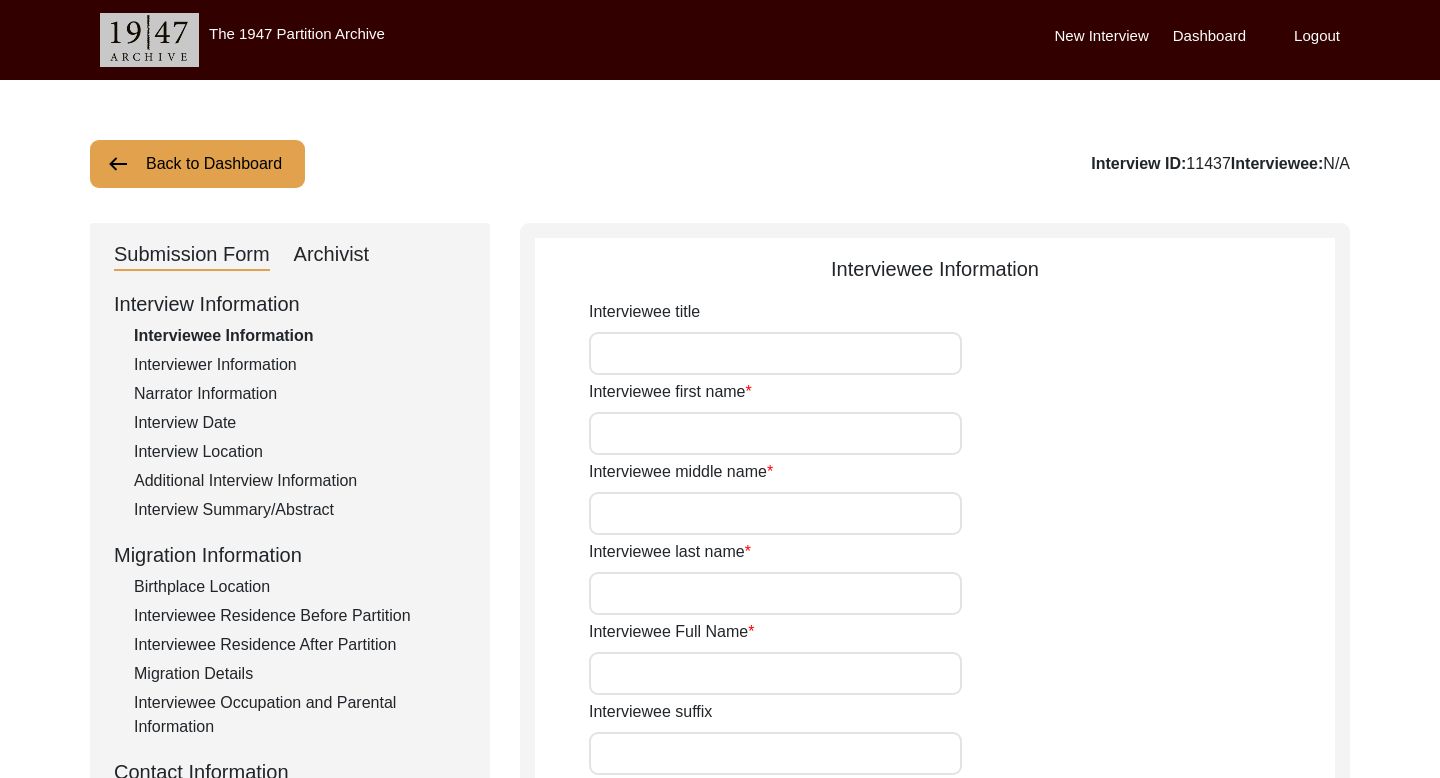 type on "Mr." 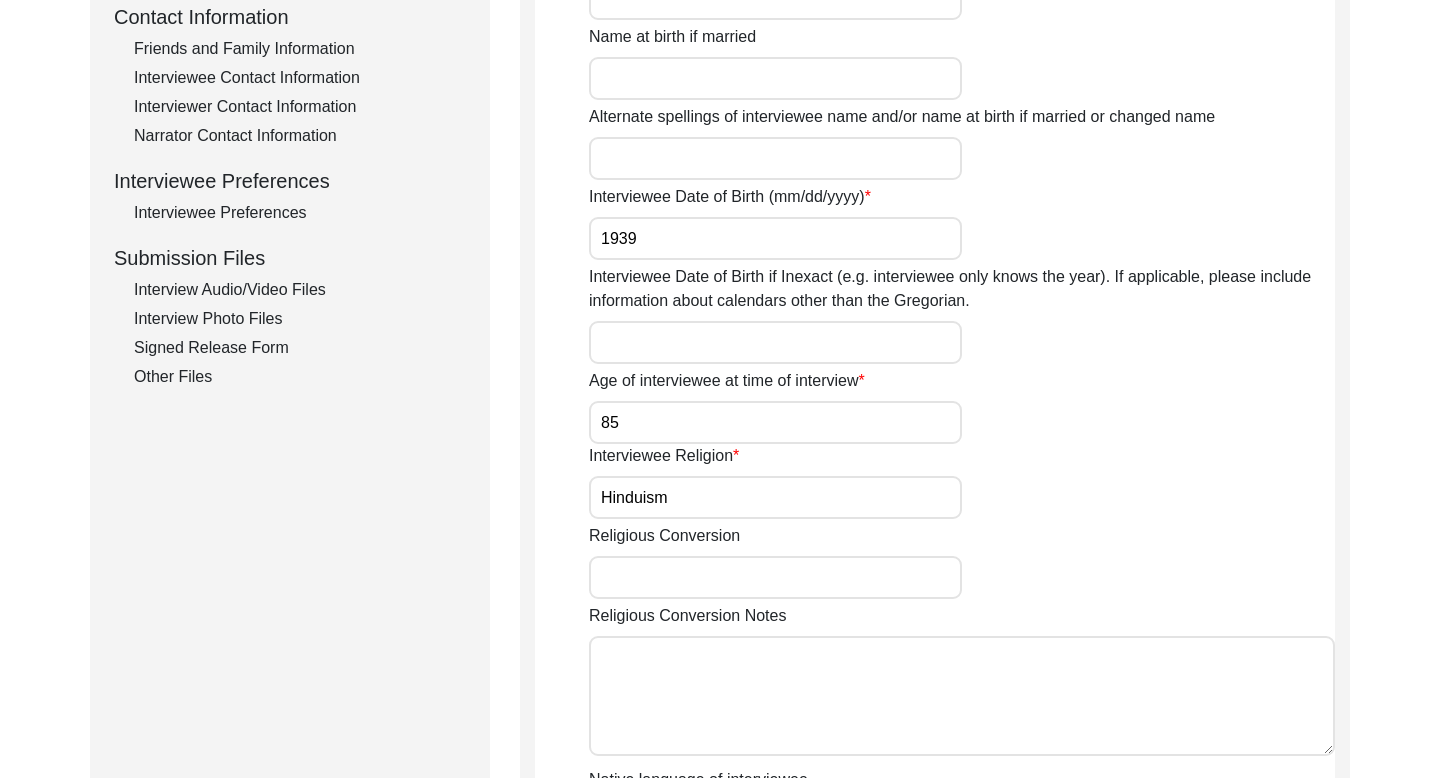 scroll, scrollTop: 811, scrollLeft: 0, axis: vertical 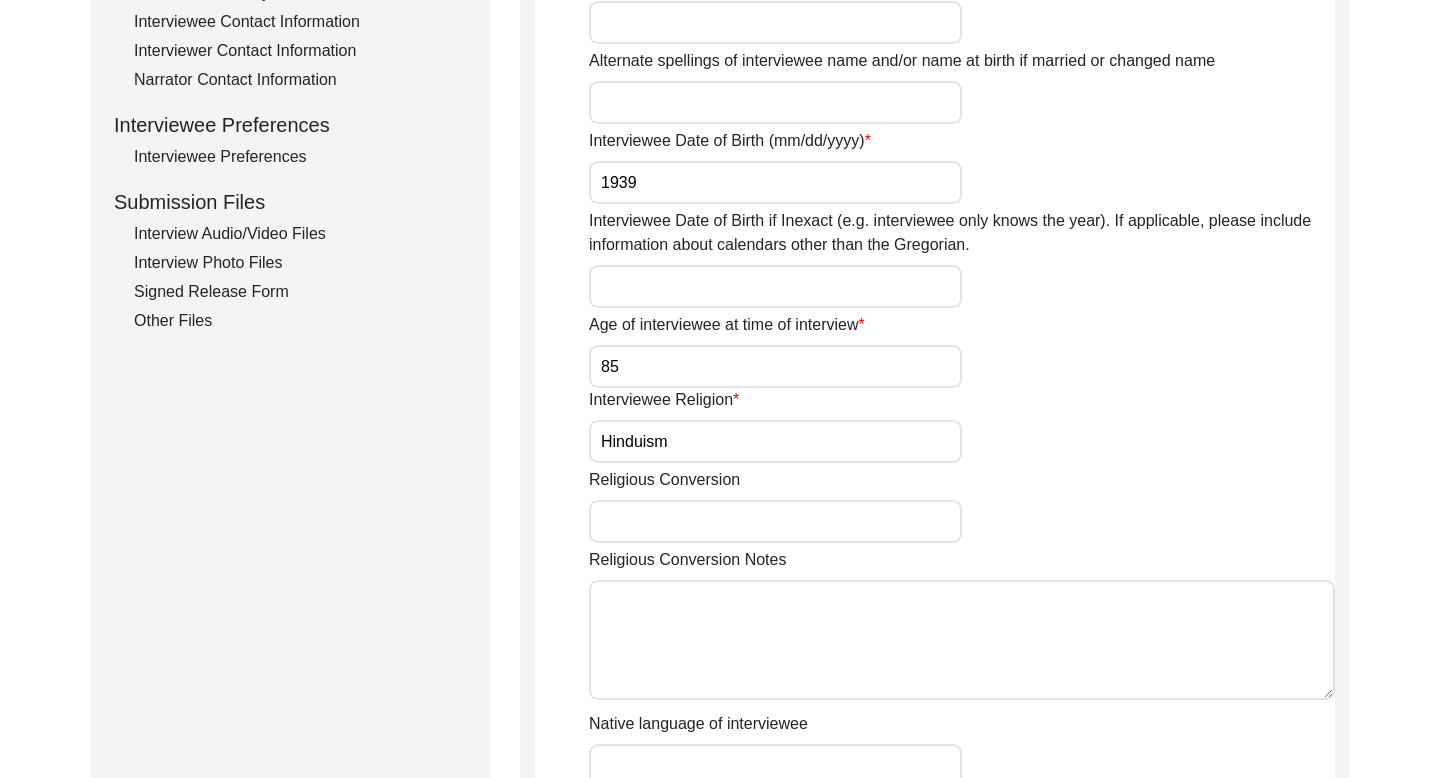 click on "Interviewee Contact Information" 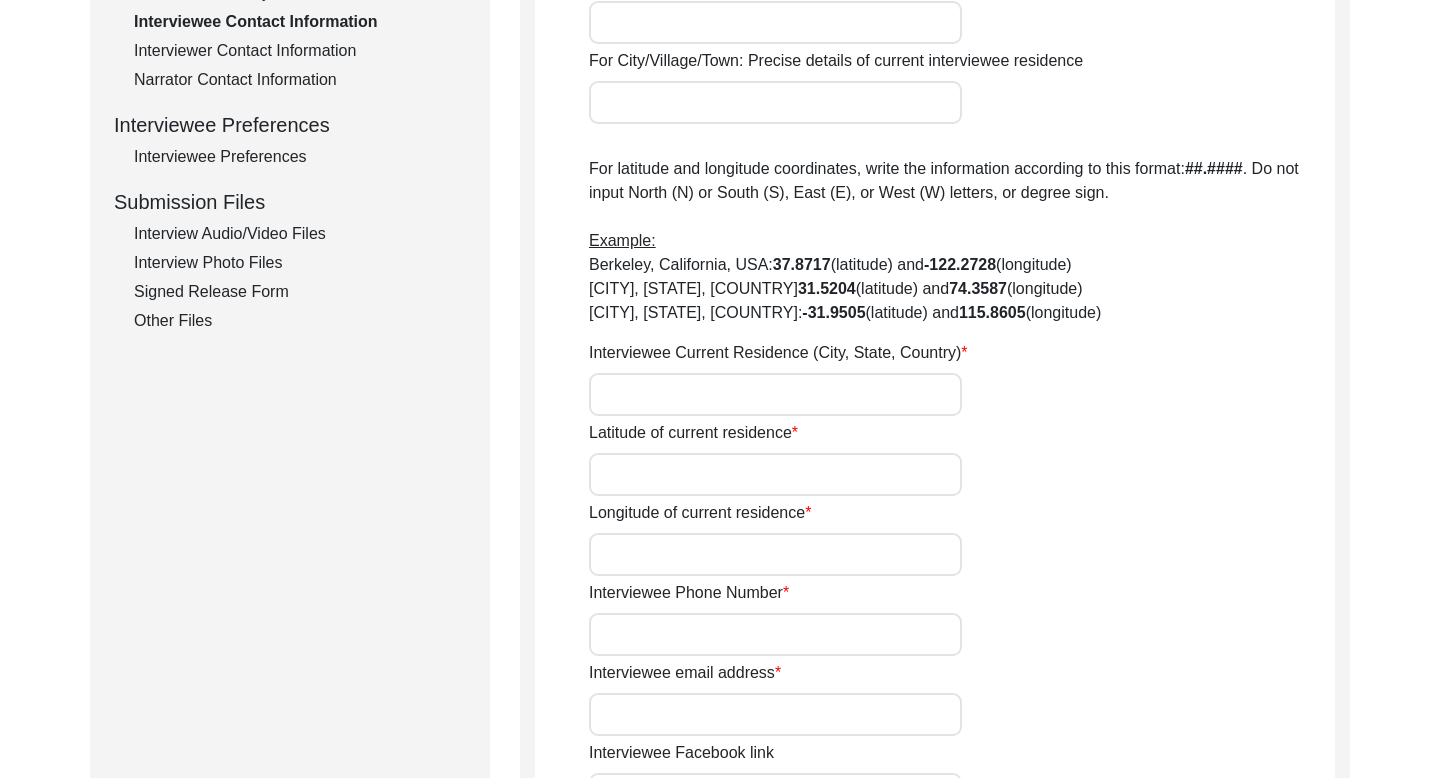 type on "105/27" 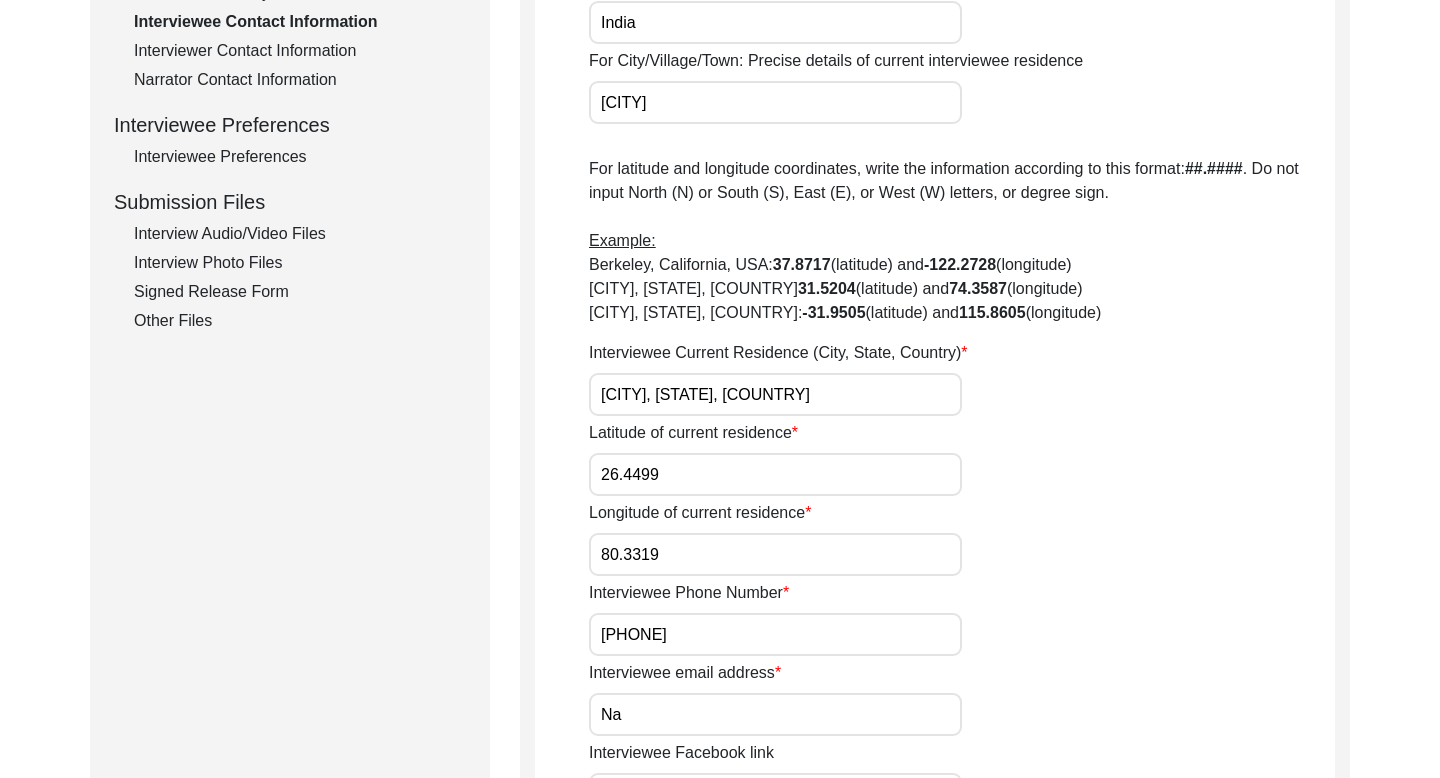 click on "[PHONE]" at bounding box center (775, 634) 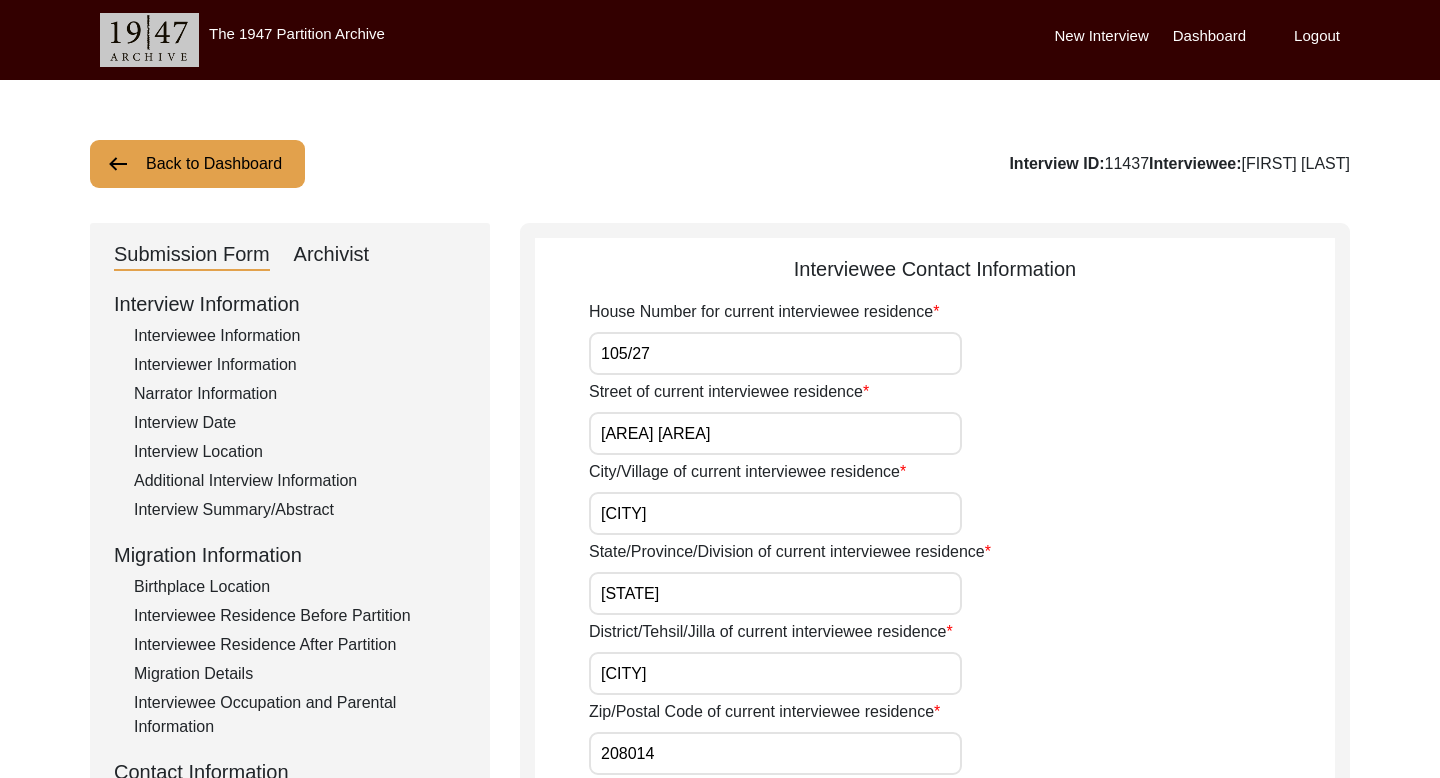 click on "Back to Dashboard" 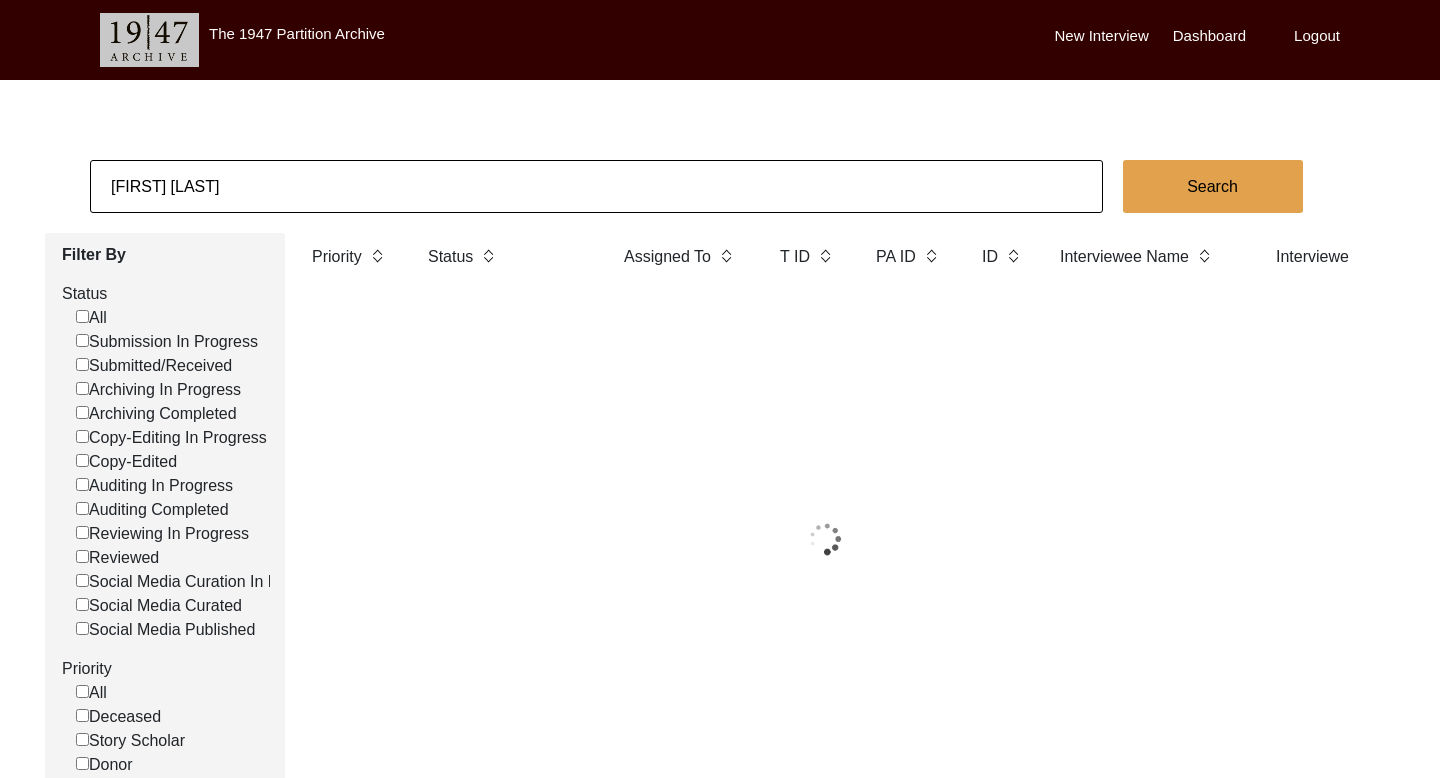 click on "[FIRST] [LAST]" 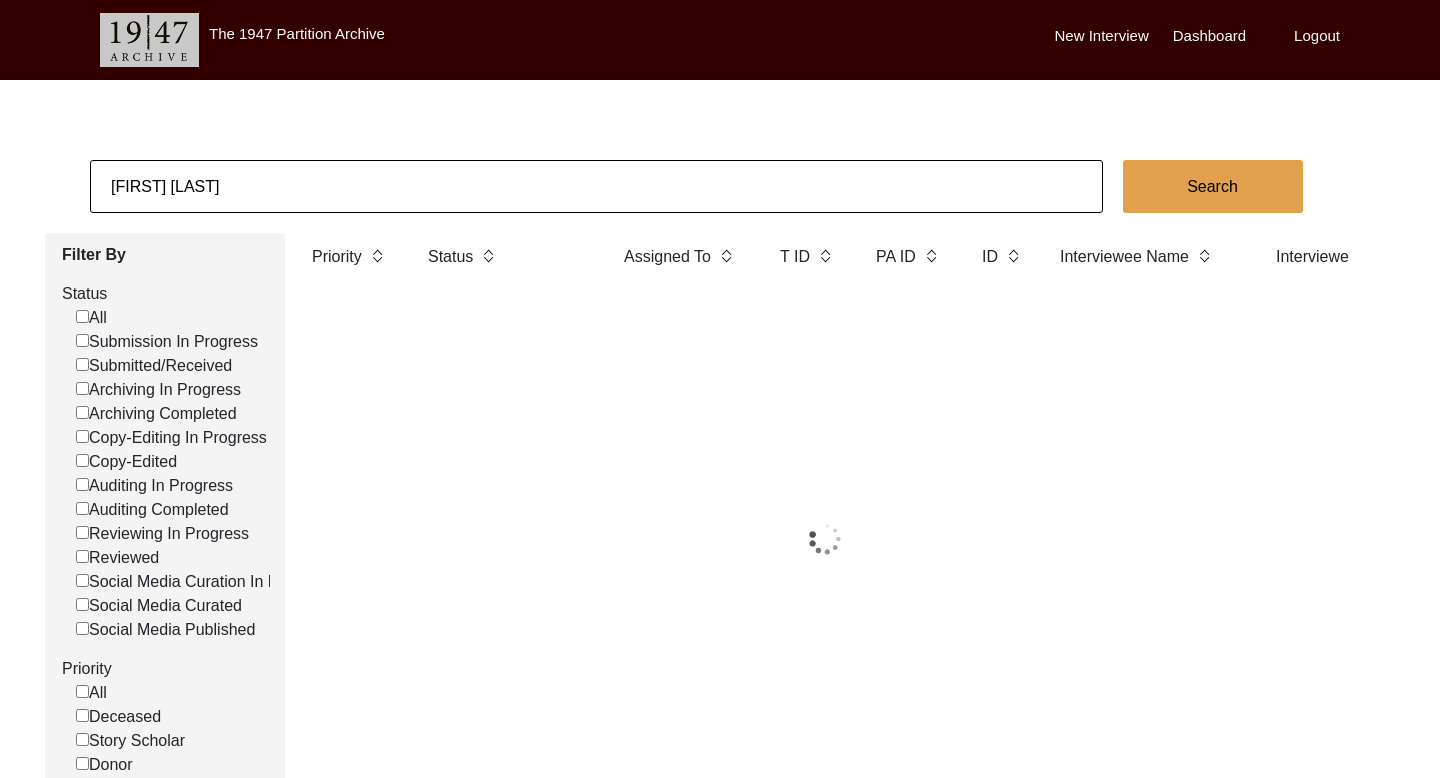 click on "[FIRST] [LAST]" 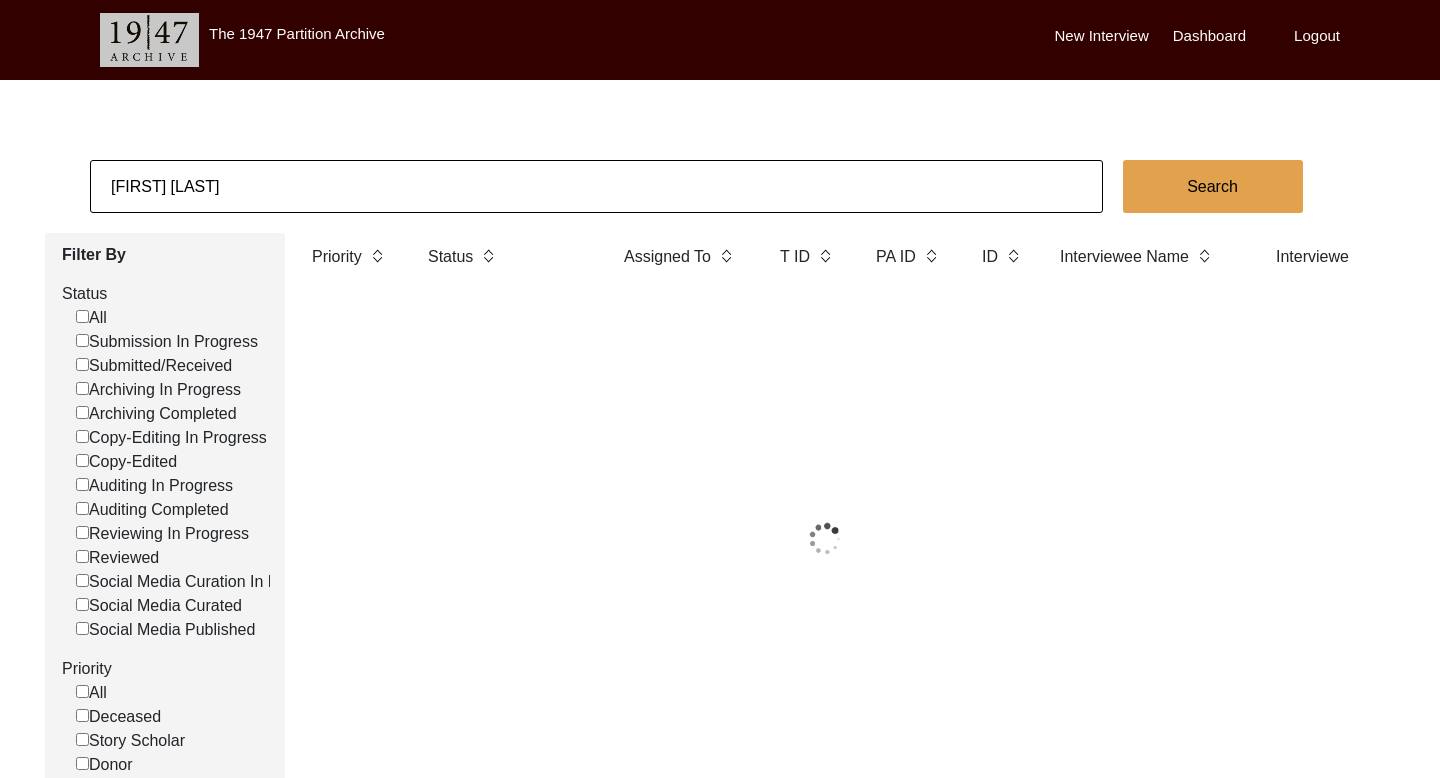 click on "[FIRST] [LAST]" 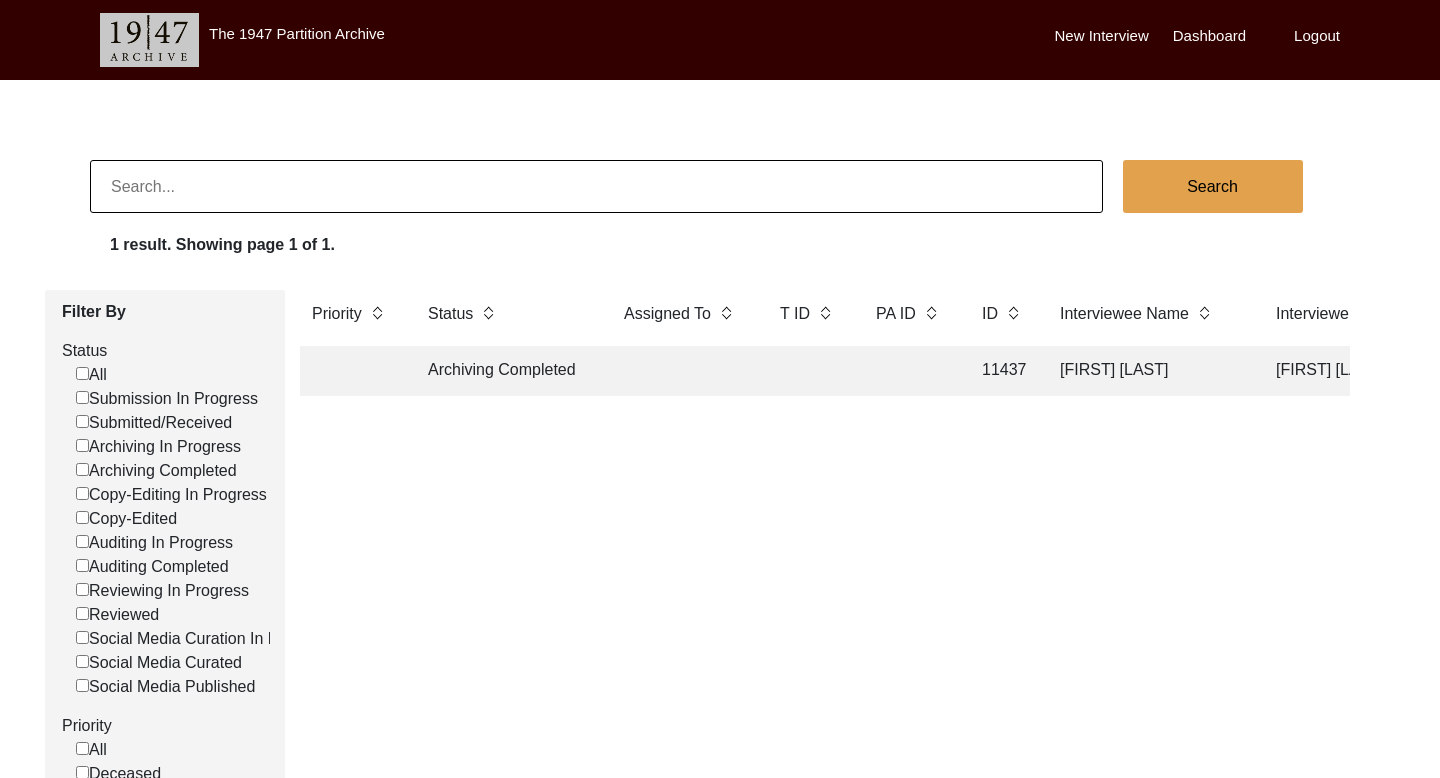 paste on "[FIRST] [LAST]" 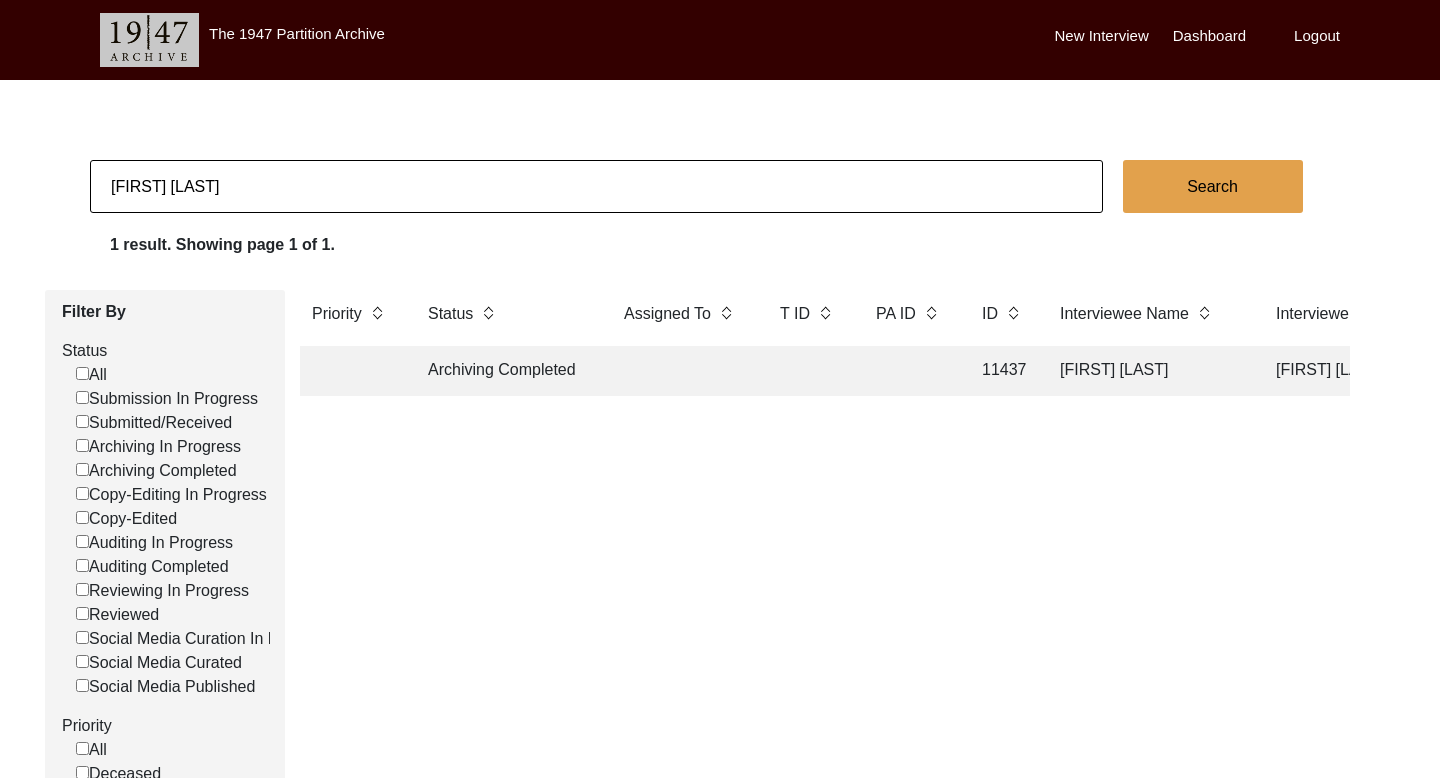 type on "[FIRST] [LAST]" 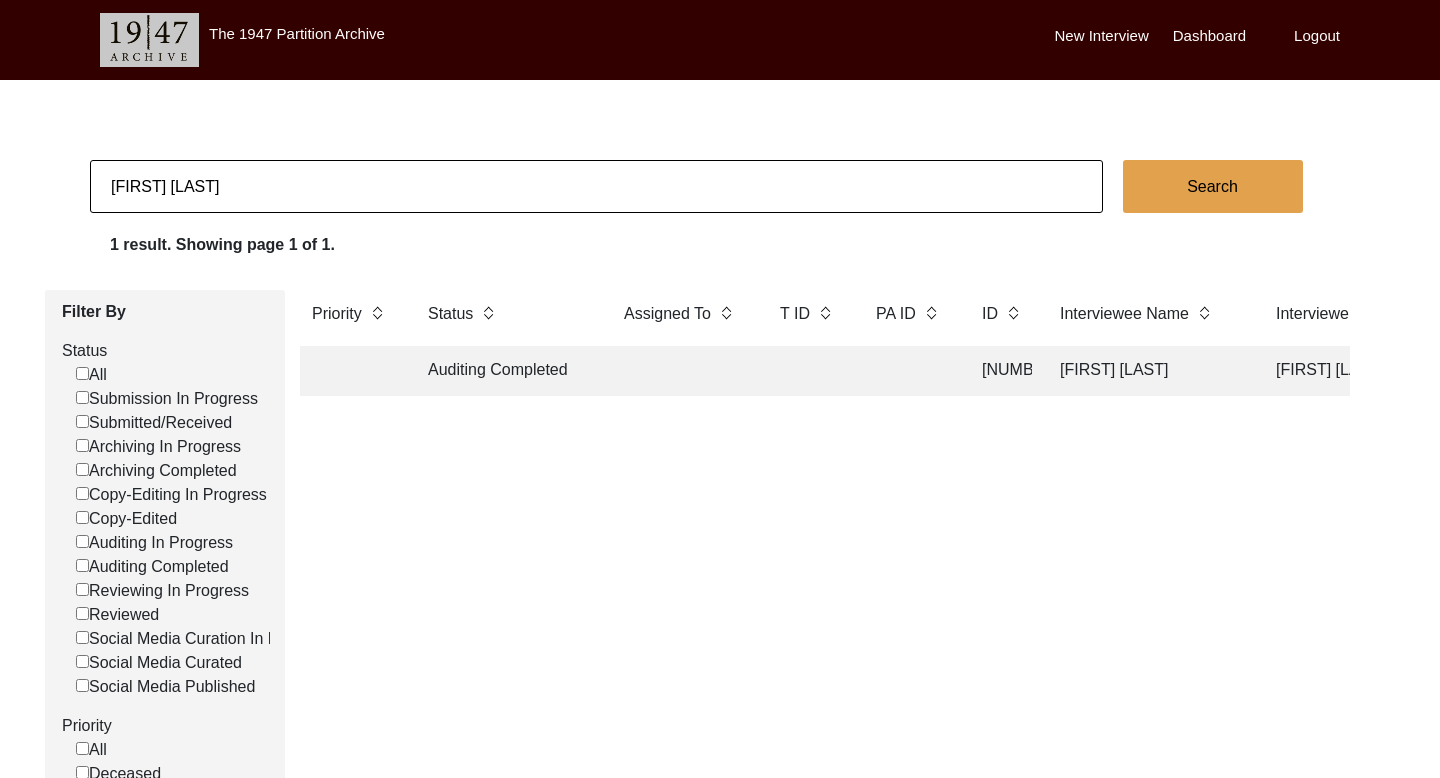 click 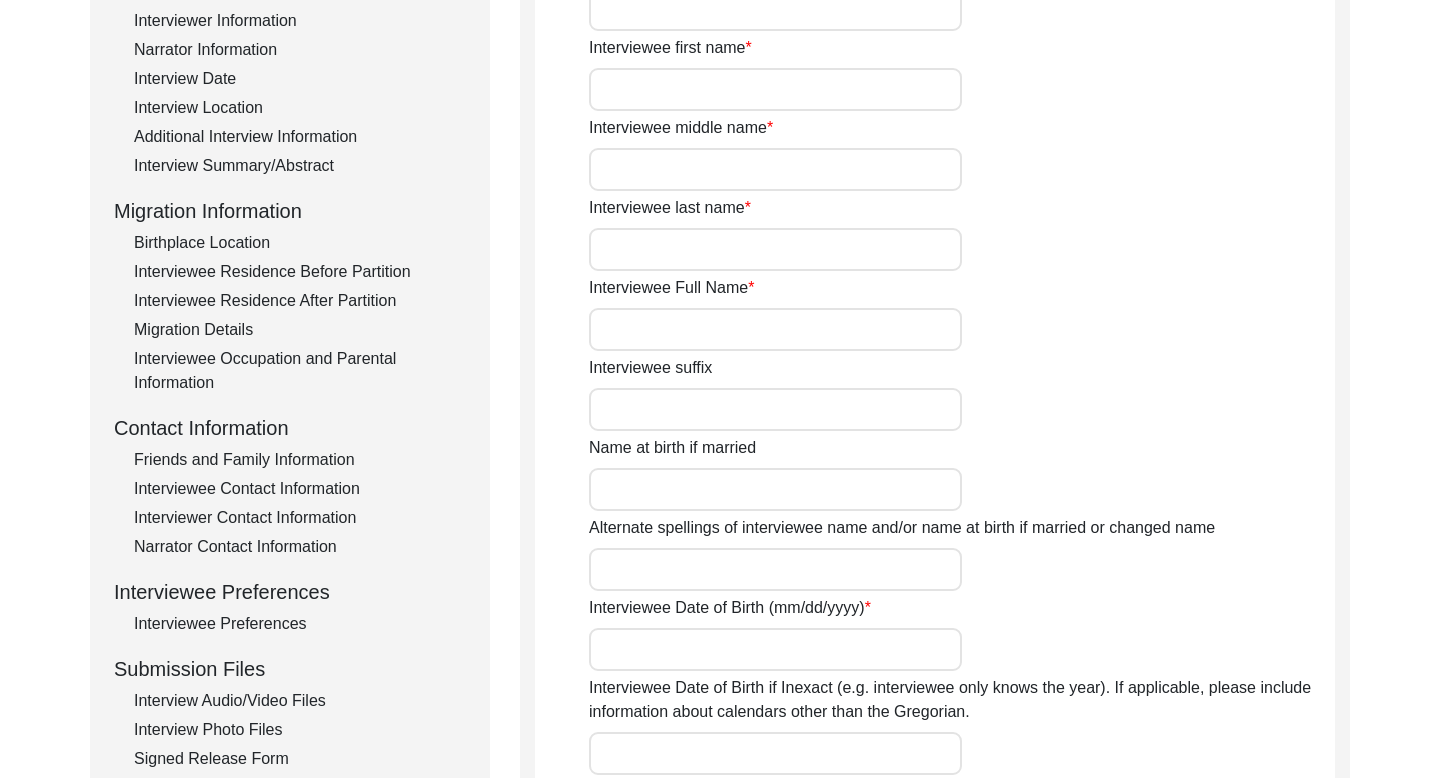 type on "Mr." 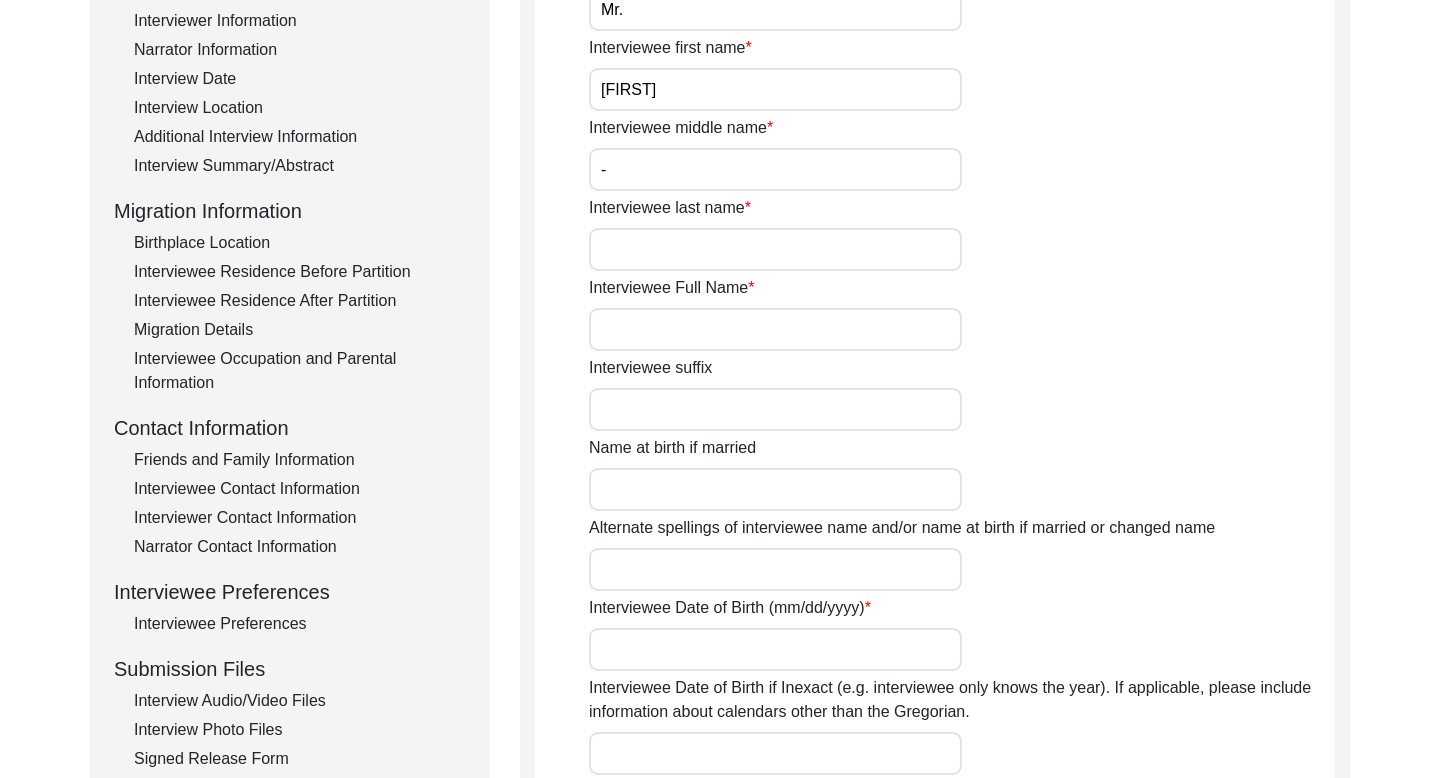 type on "Das" 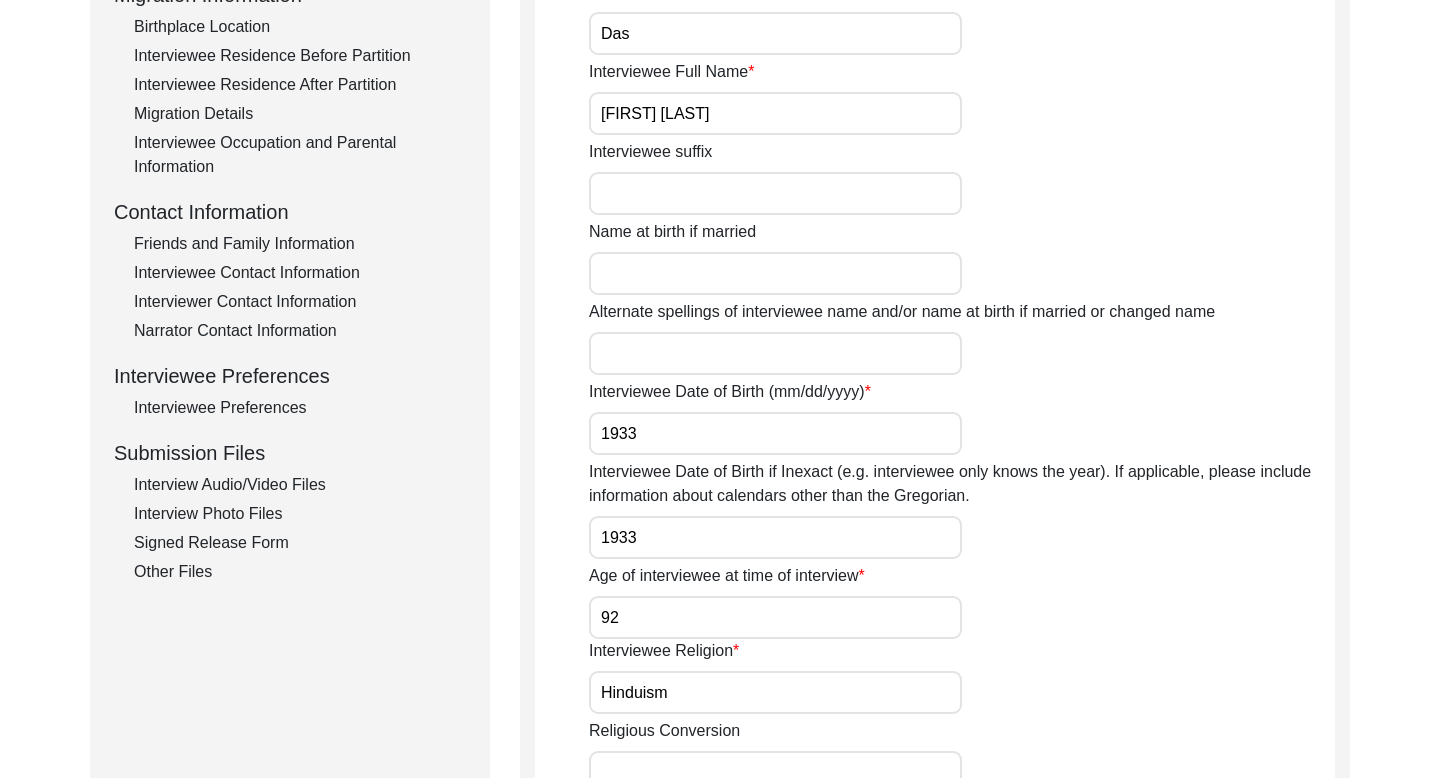 scroll, scrollTop: 592, scrollLeft: 0, axis: vertical 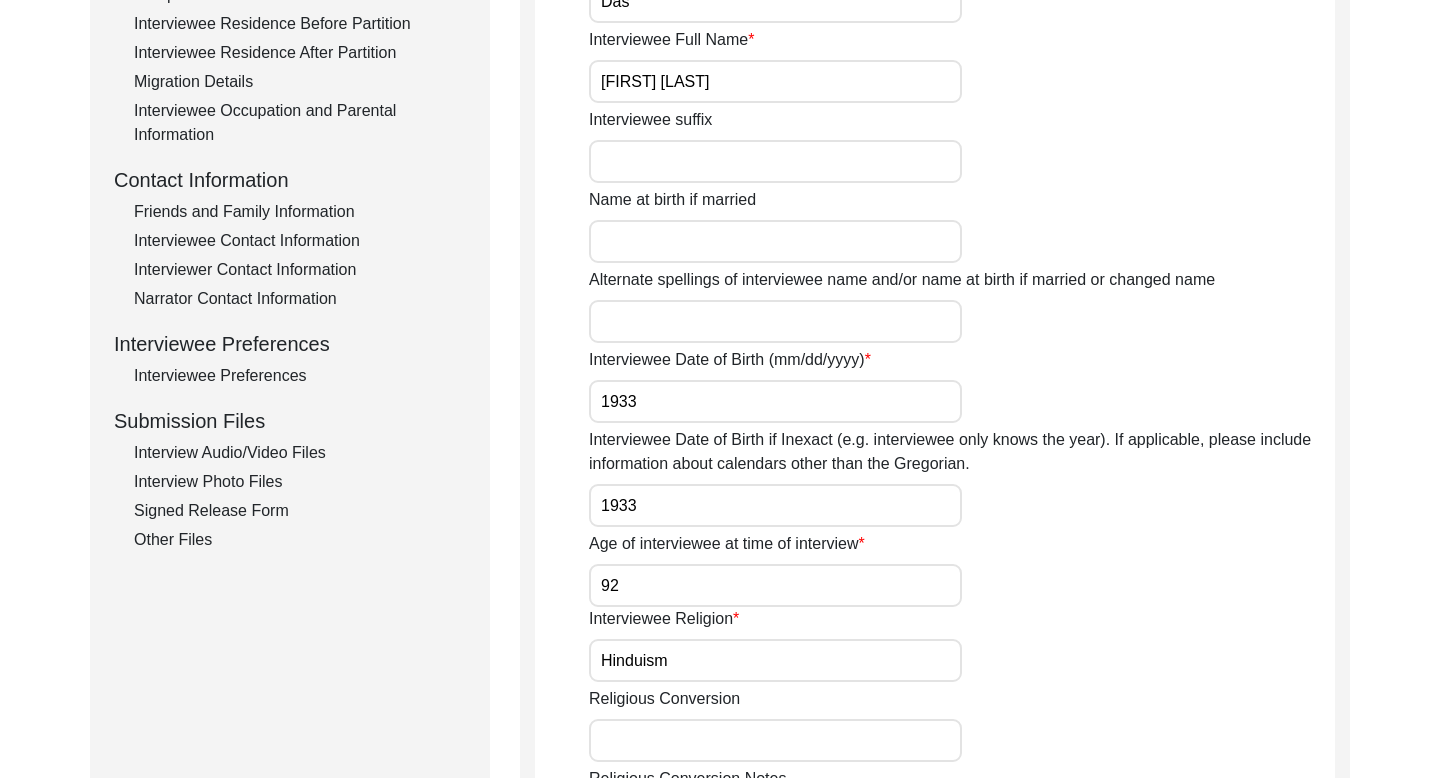 click on "Interview Information   Interviewee Information   Interviewer Information   Narrator Information   Interview Date   Interview Location   Additional Interview Information   Interview Summary/Abstract   Migration Information   Birthplace Location   Interviewee Residence Before Partition   Interviewee Residence After Partition   Migration Details   Interviewee Occupation and Parental Information   Contact Information   Friends and Family Information   Interviewee Contact Information   Interviewer Contact Information   Narrator Contact Information   Interviewee Preferences   Interviewee Preferences   Submission Files   Interview Audio/Video Files   Interview Photo Files   Signed Release Form   Other Files" 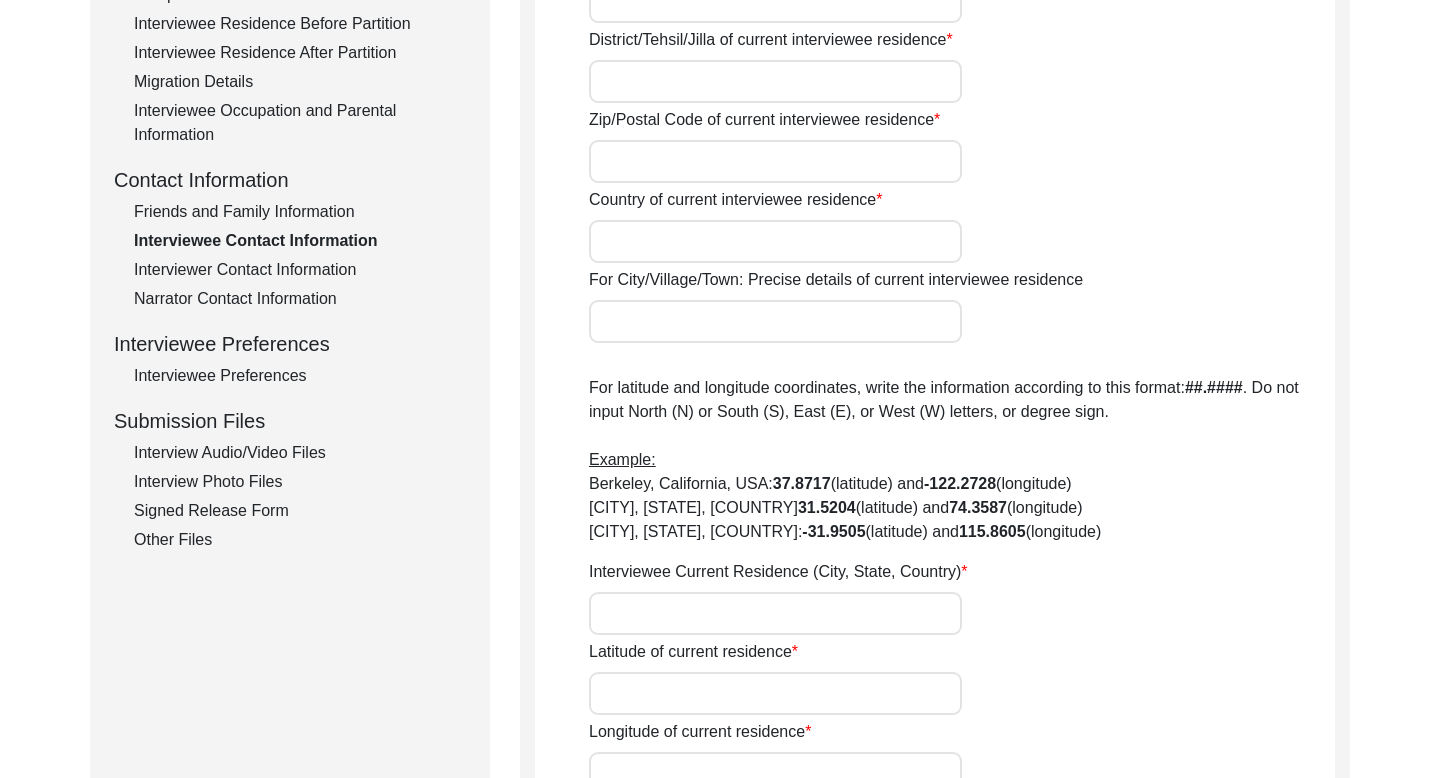 type on "[AREA] [AREA]" 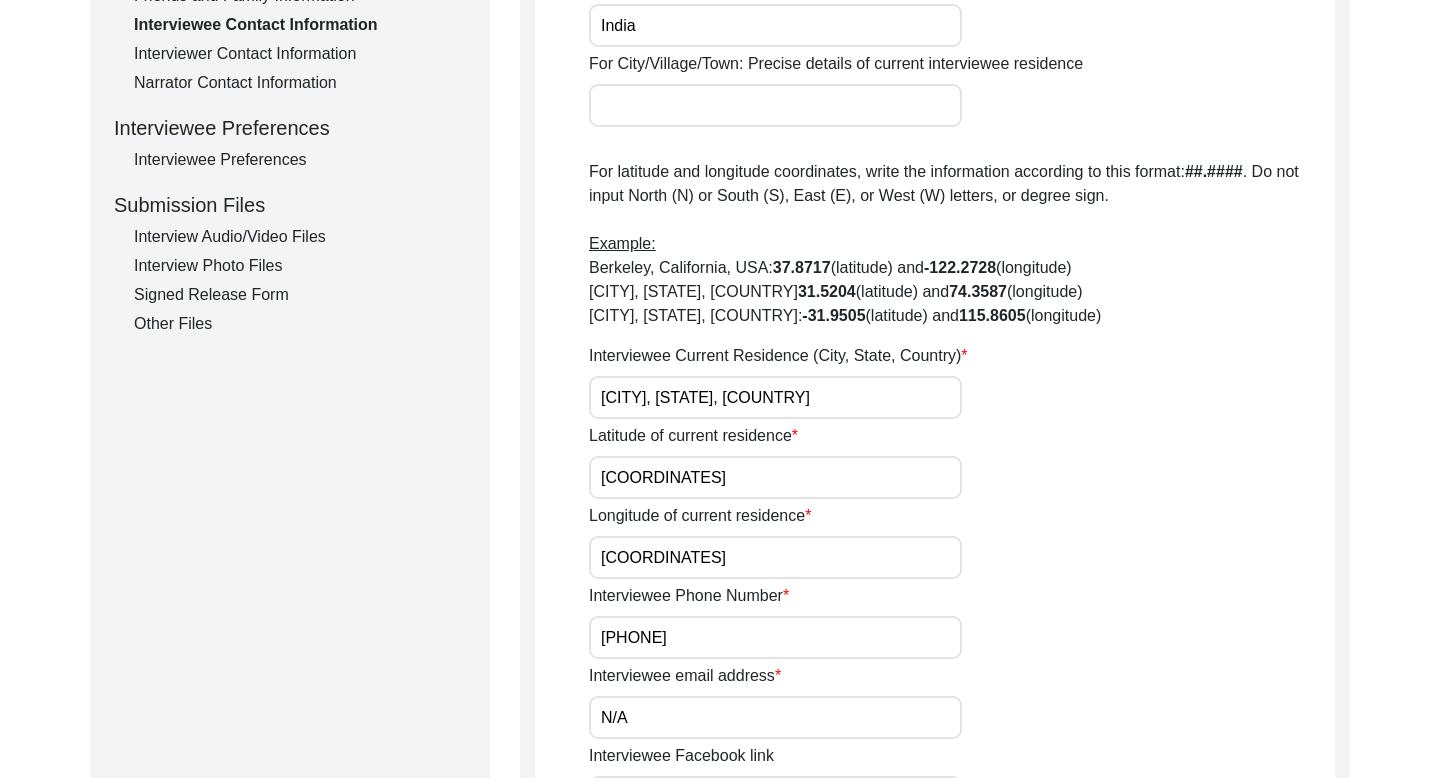 scroll, scrollTop: 1029, scrollLeft: 0, axis: vertical 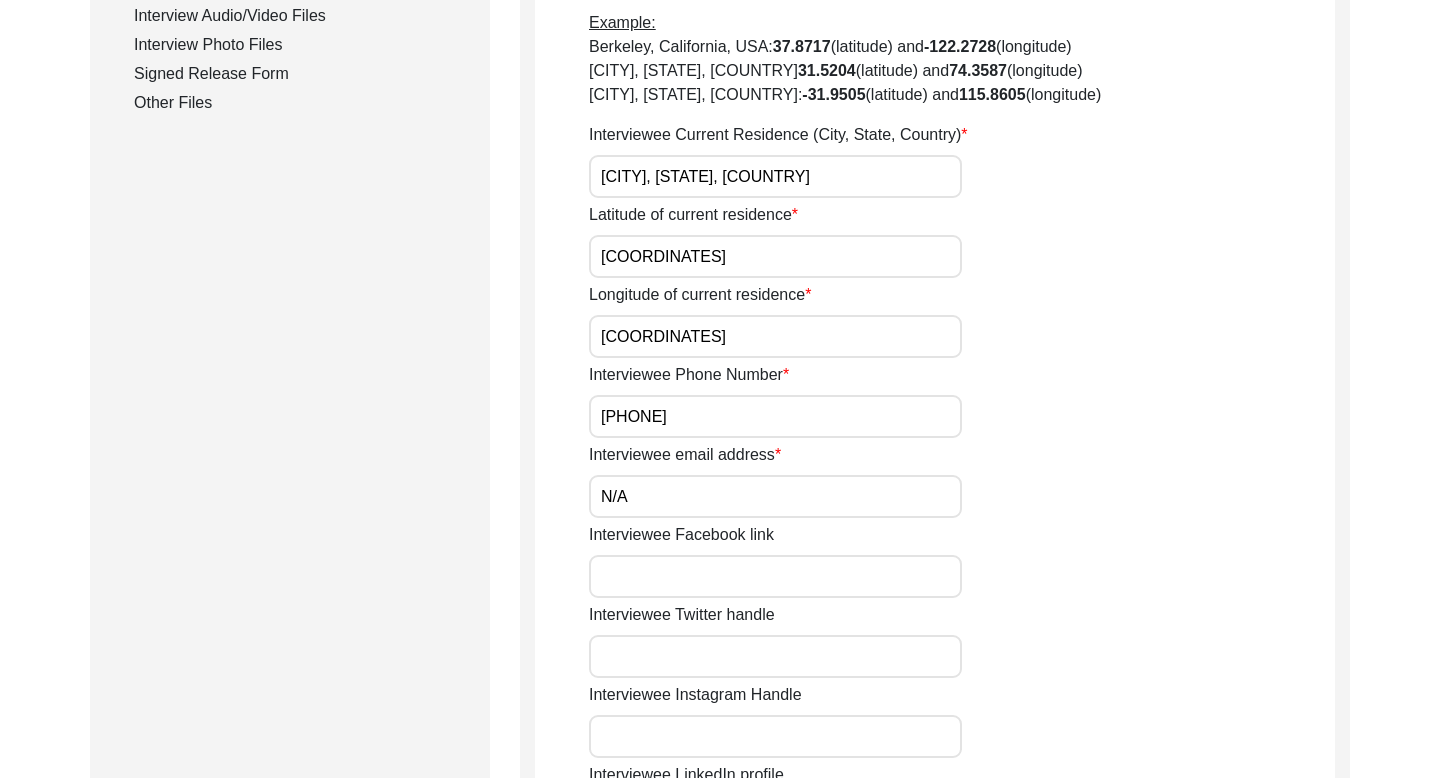 click on "[PHONE]" at bounding box center (775, 416) 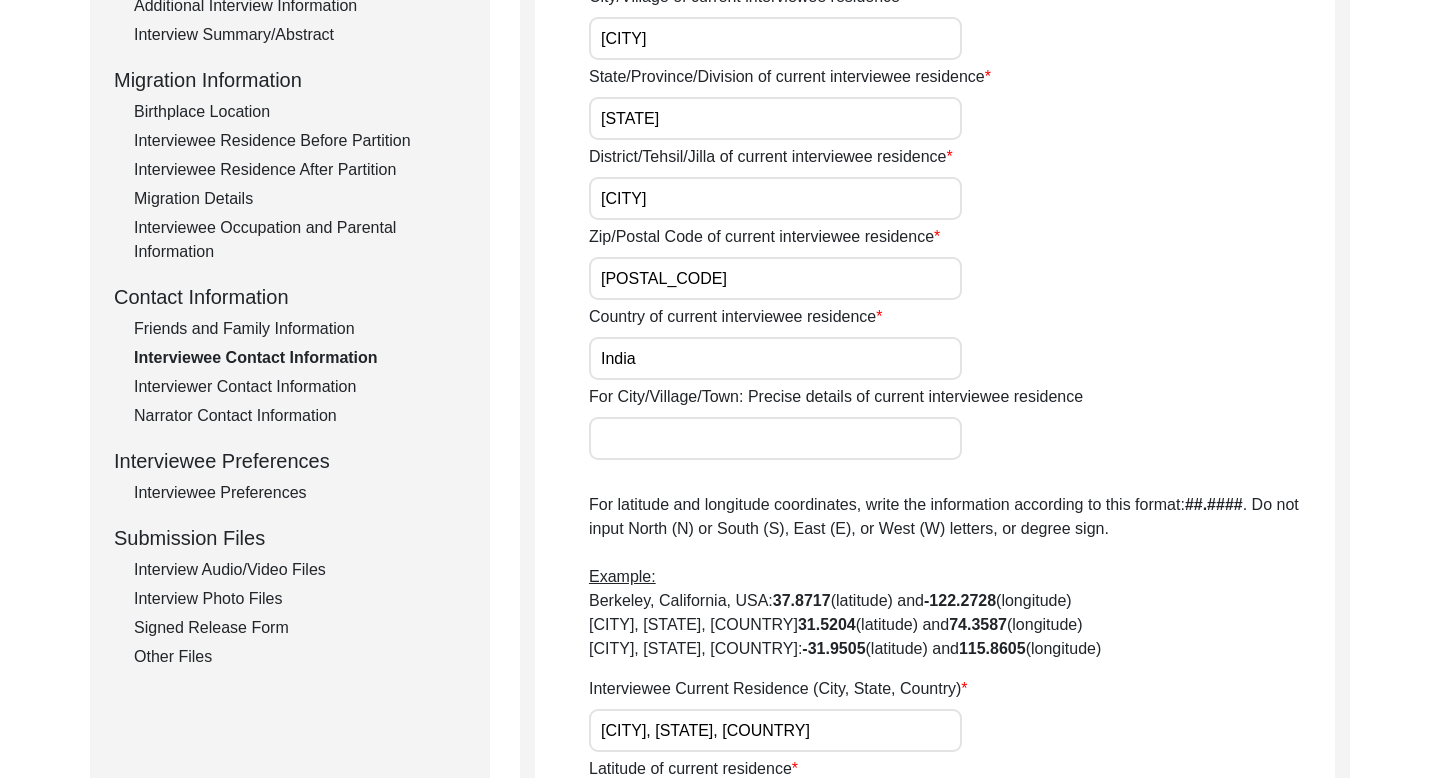 scroll, scrollTop: 0, scrollLeft: 0, axis: both 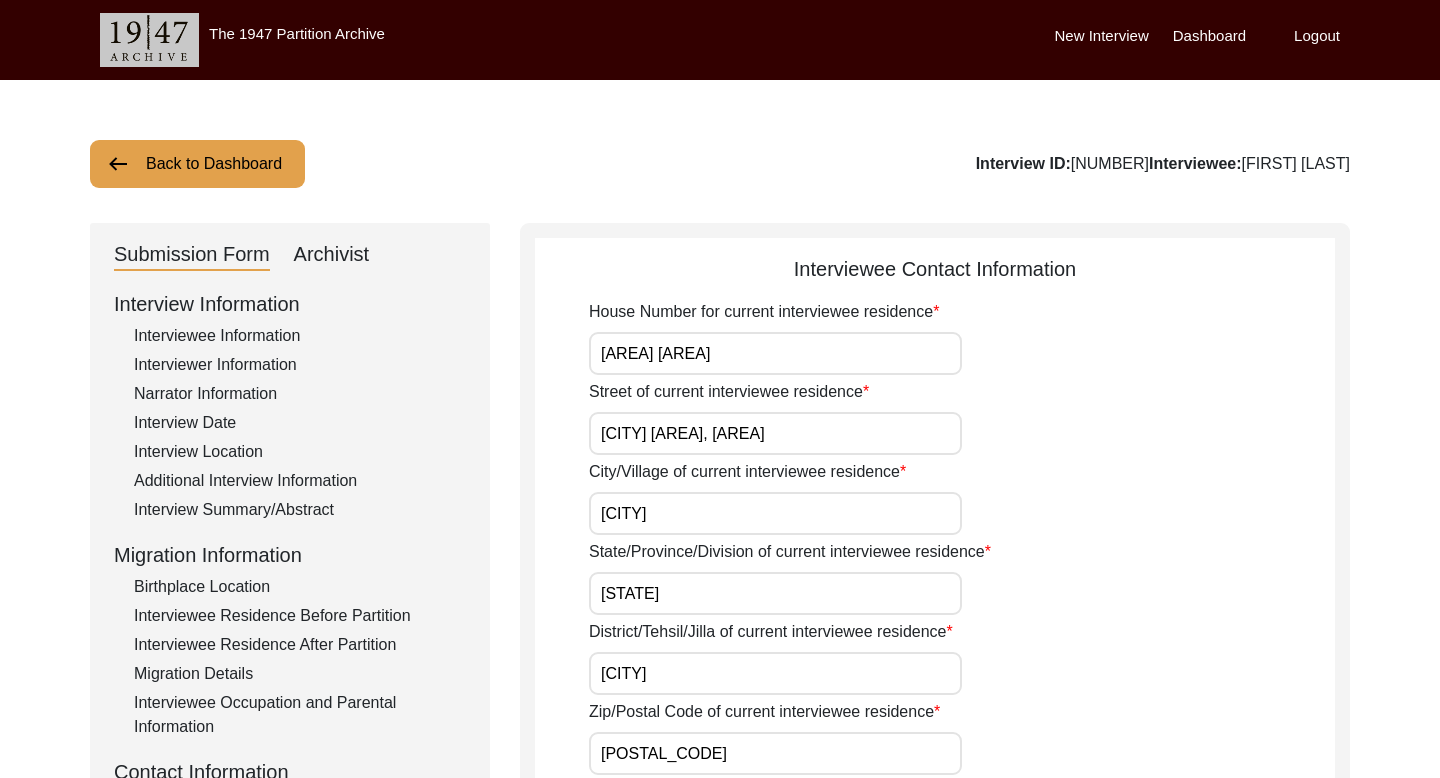click on "Back to Dashboard" 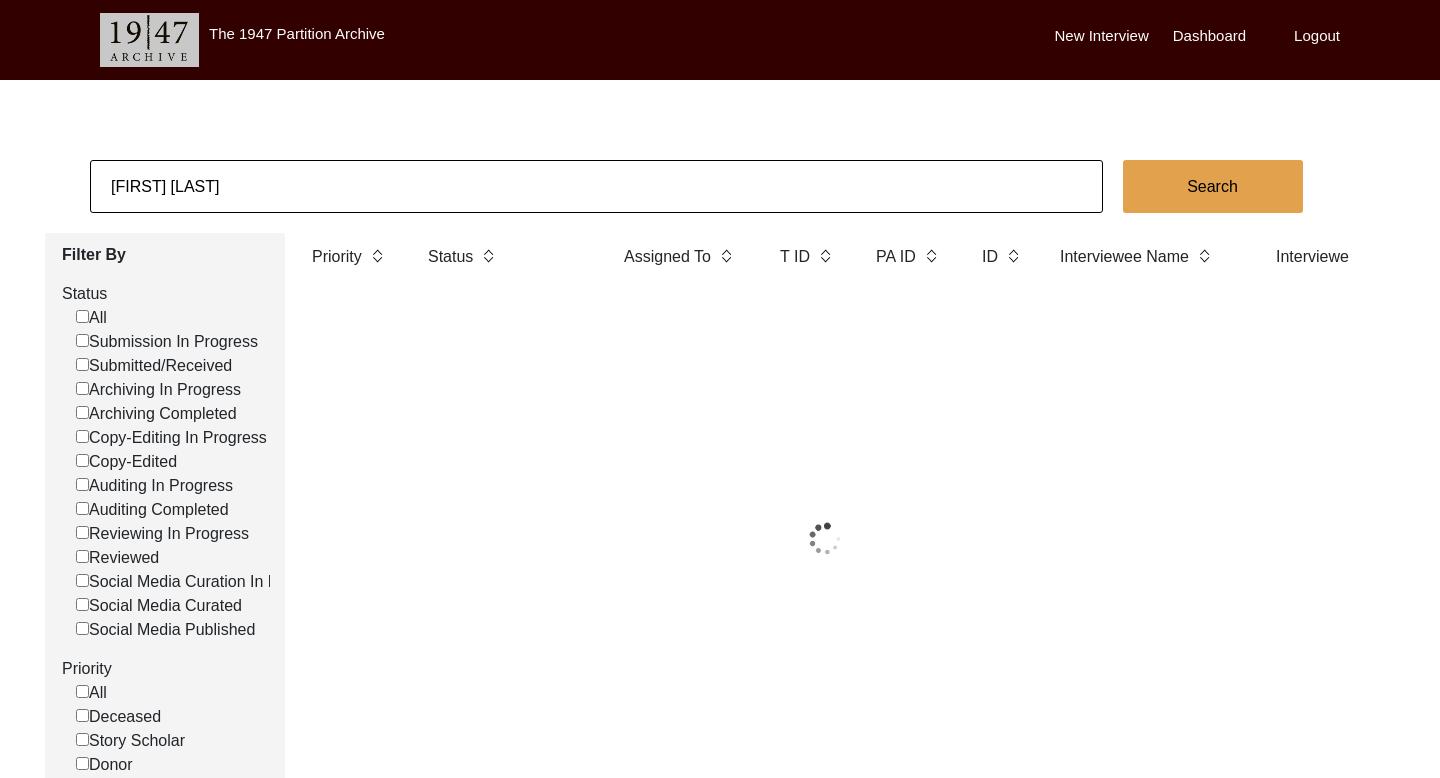 click on "[FIRST] [LAST]" 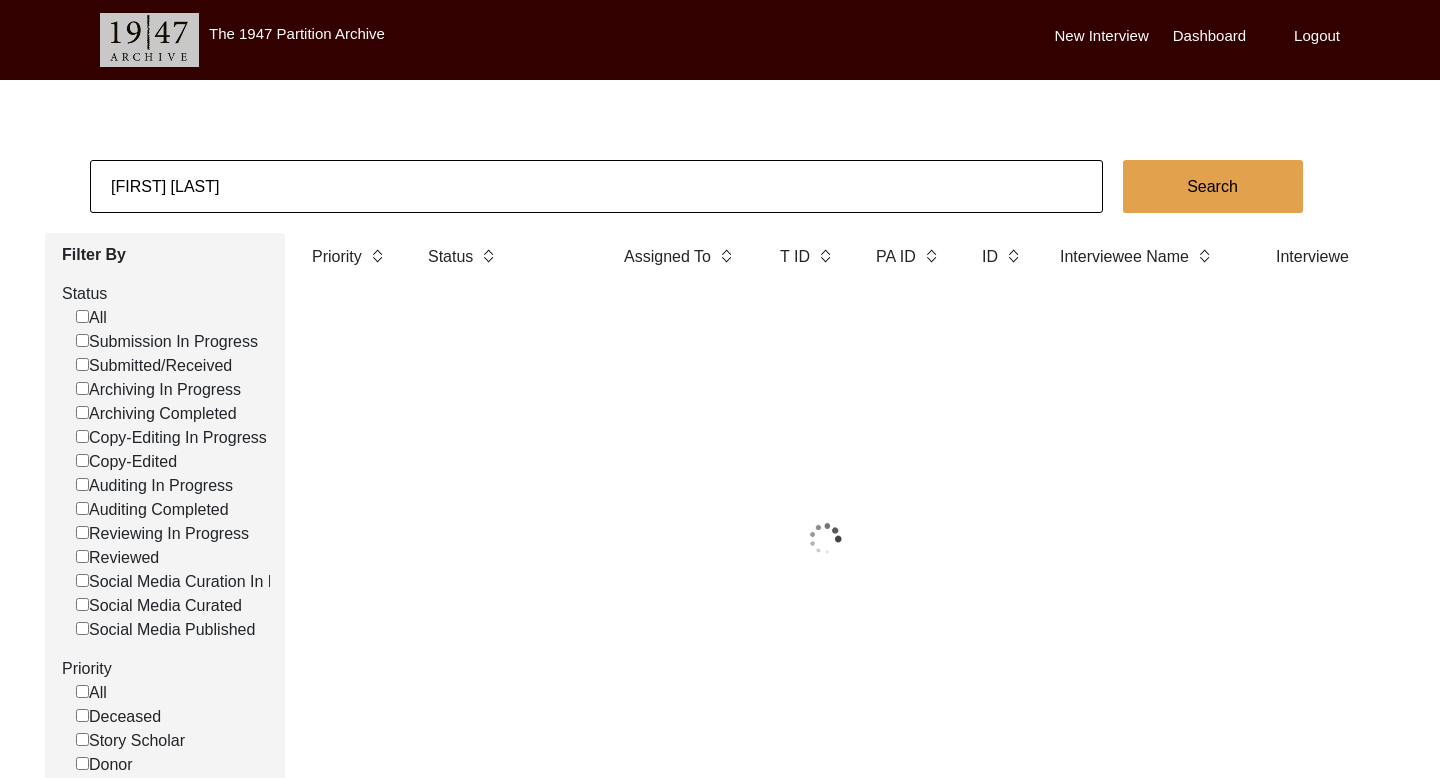 click on "[FIRST] [LAST]" 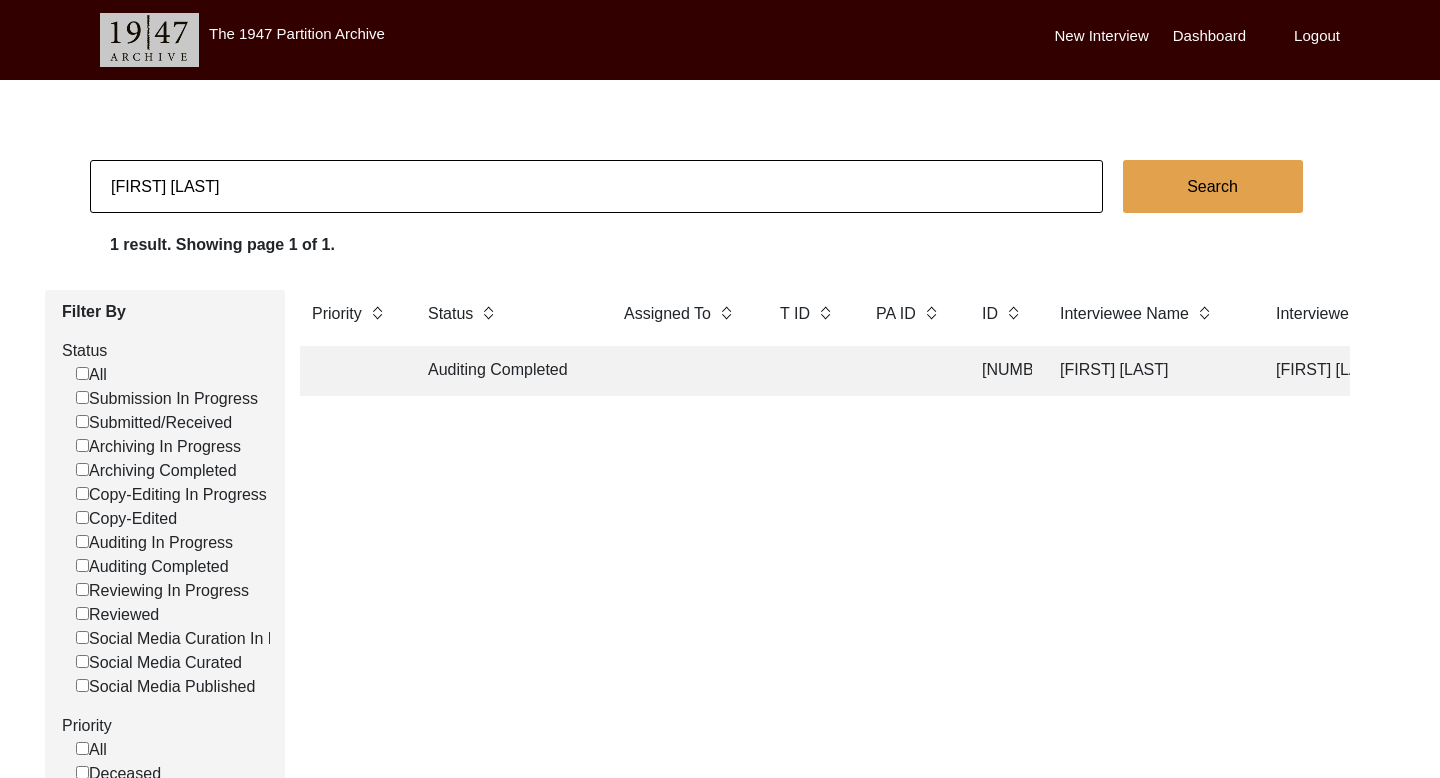 click on "[FIRST] [LAST]" 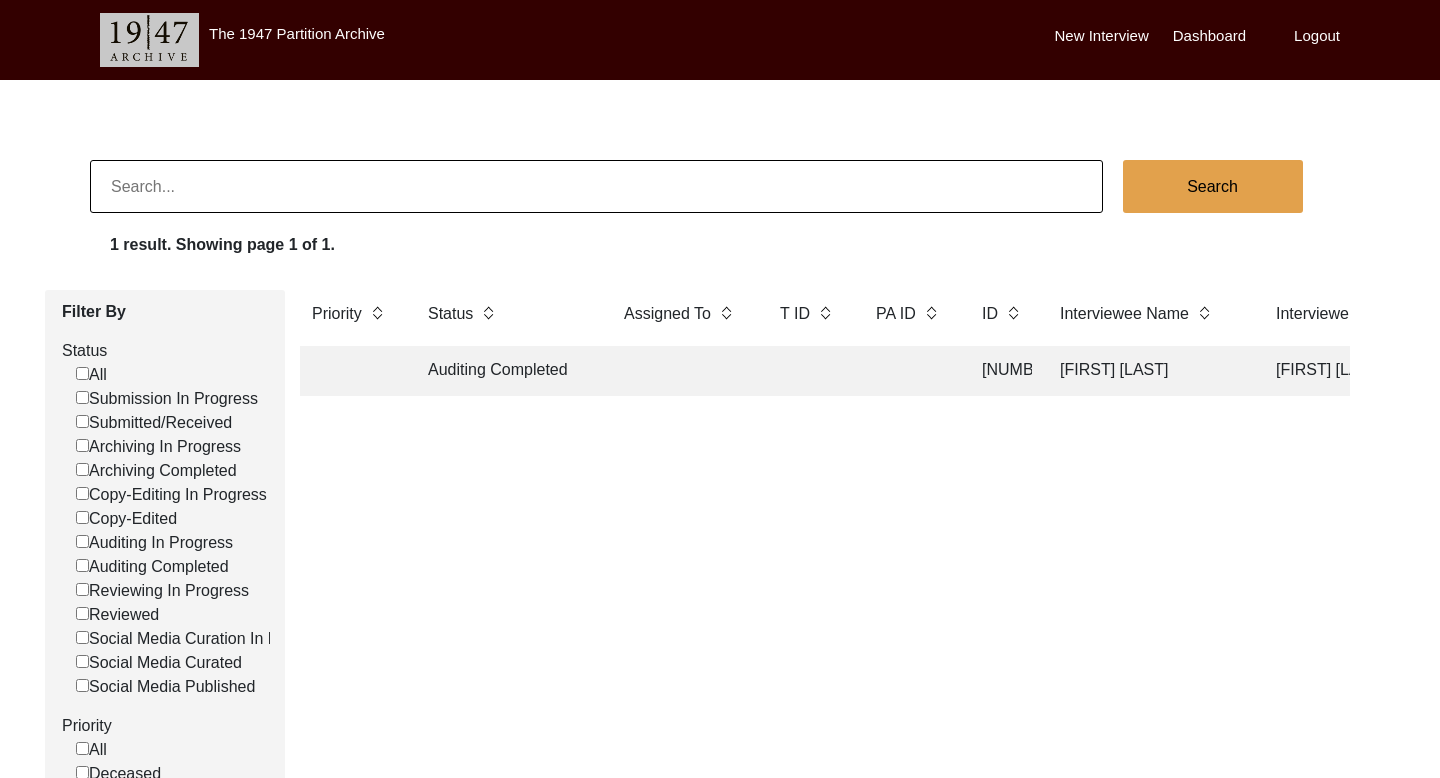 paste on "[FIRST] [LAST]" 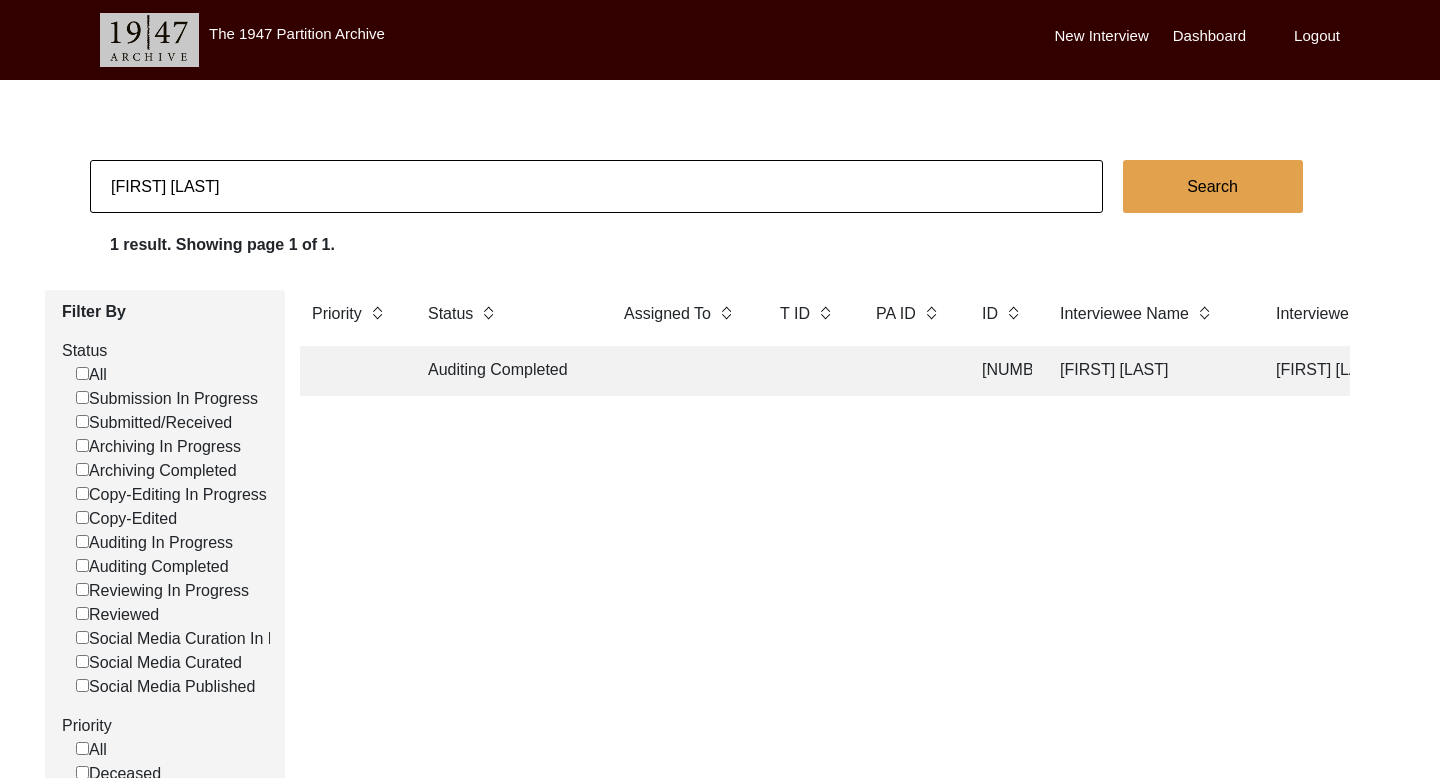 type on "[FIRST] [LAST]" 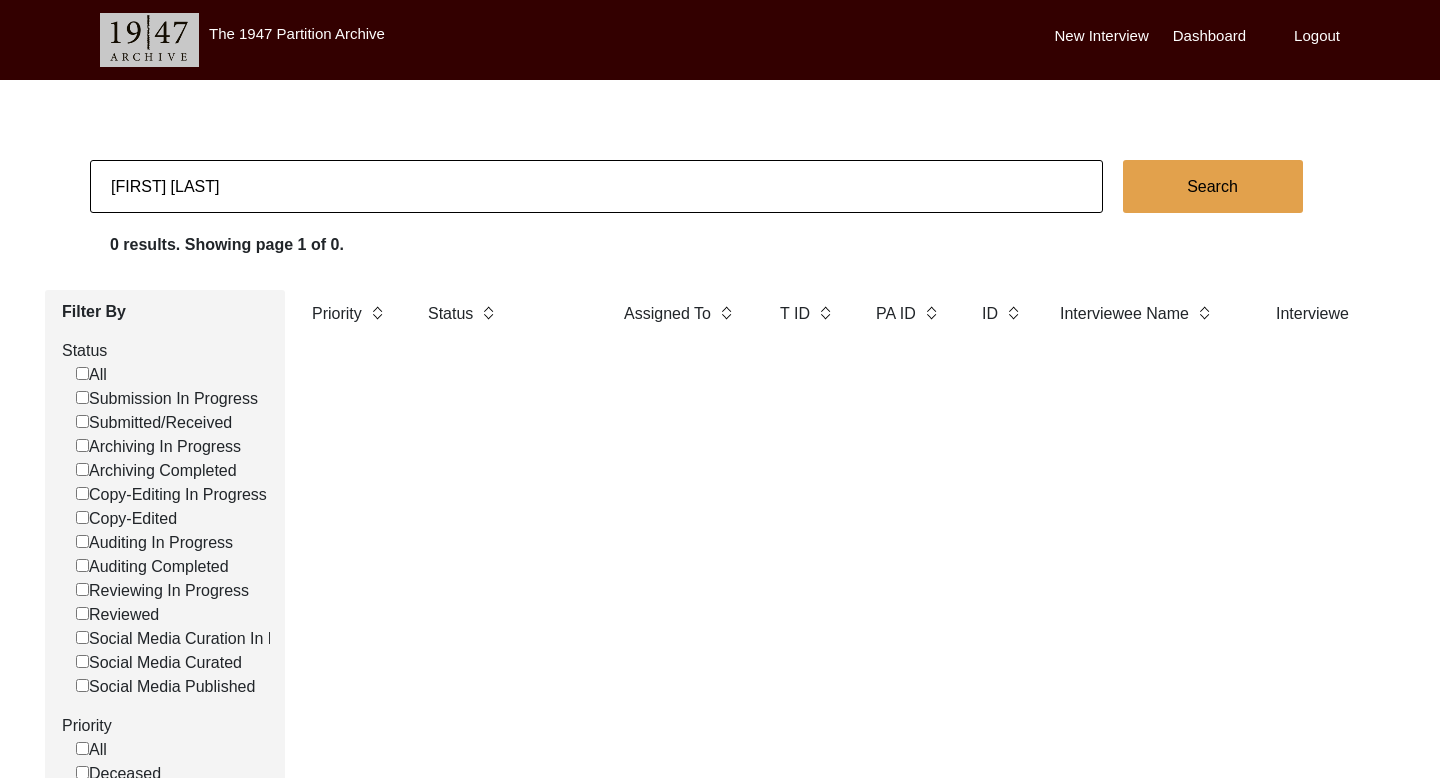 click on "[FIRST] [LAST]" 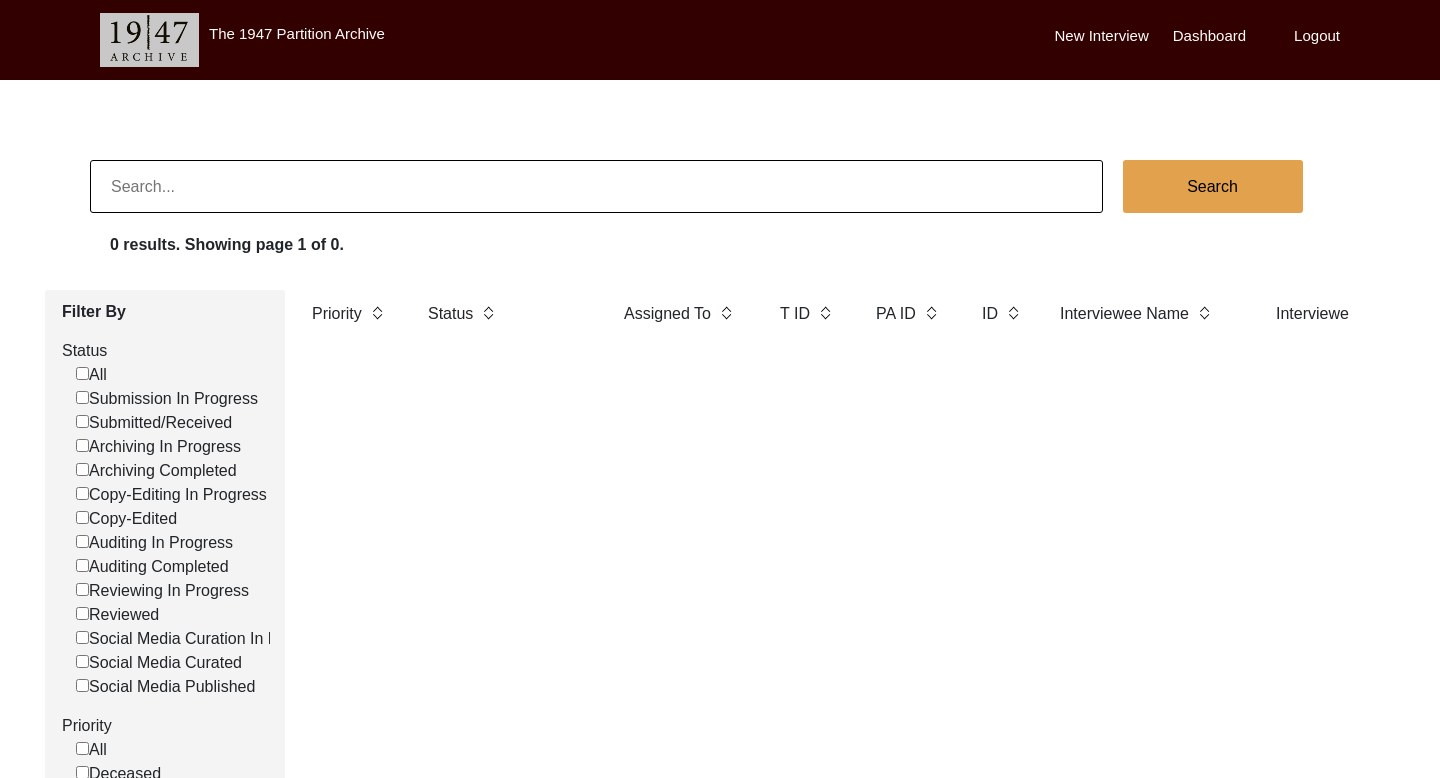 paste on "[FIRST] [LAST]" 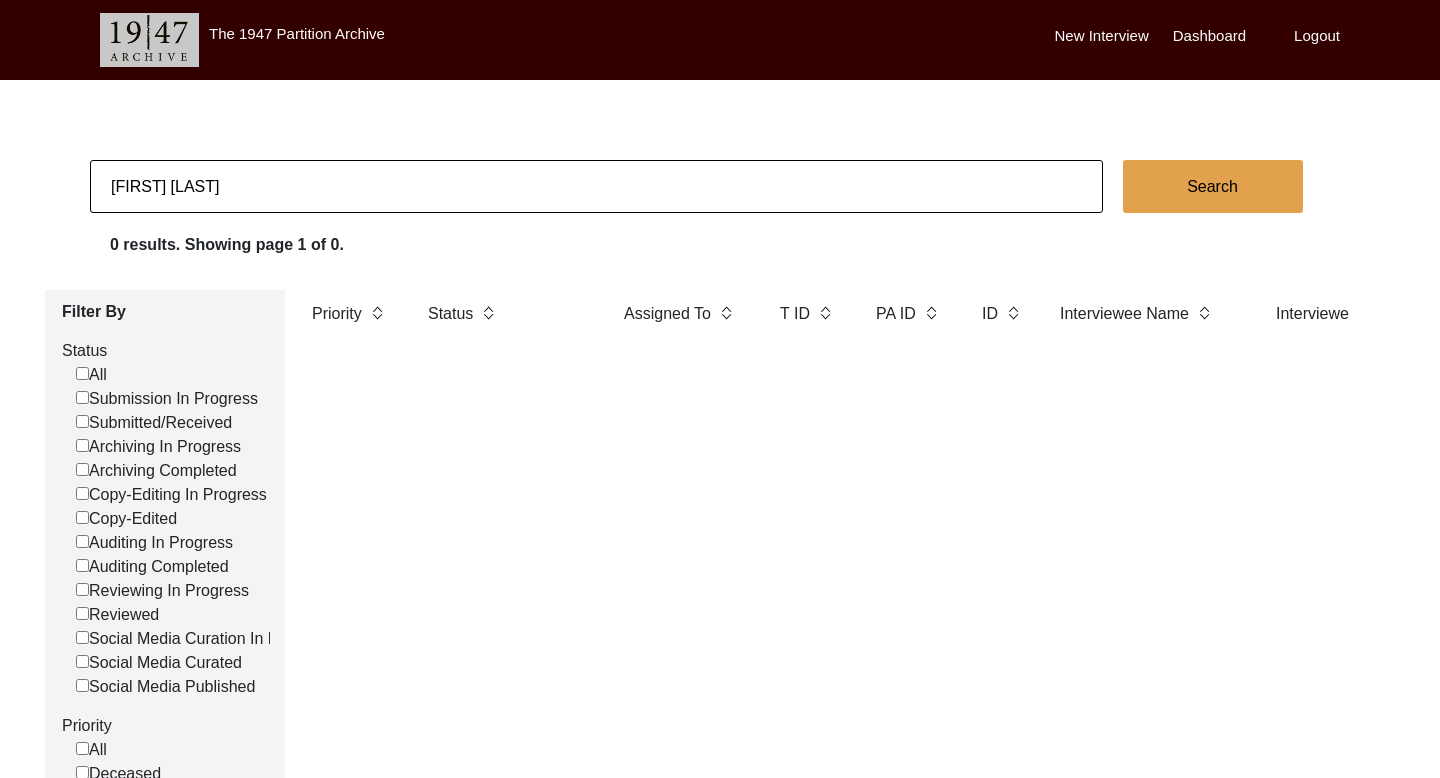 type on "[FIRST] [LAST]" 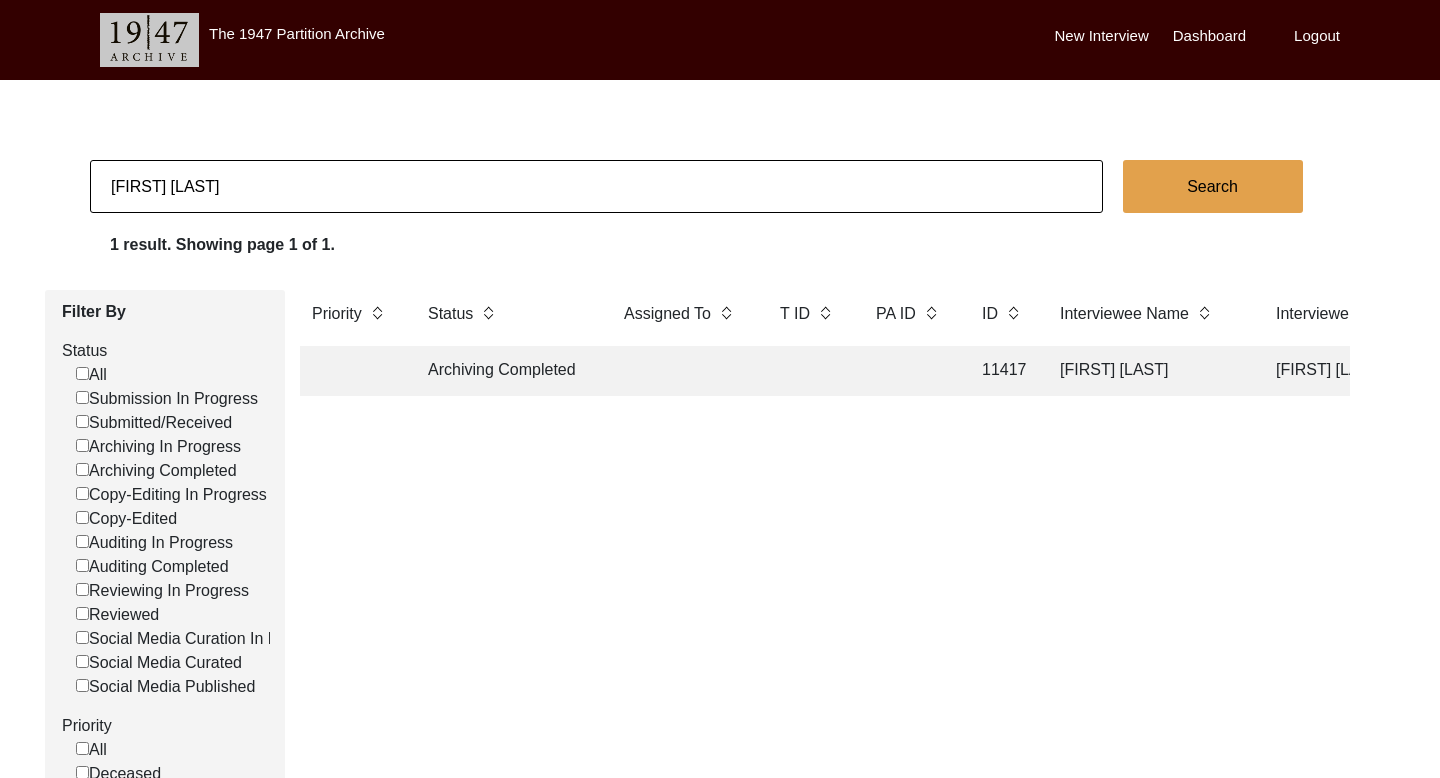 click on "[FIRST] [LAST]" 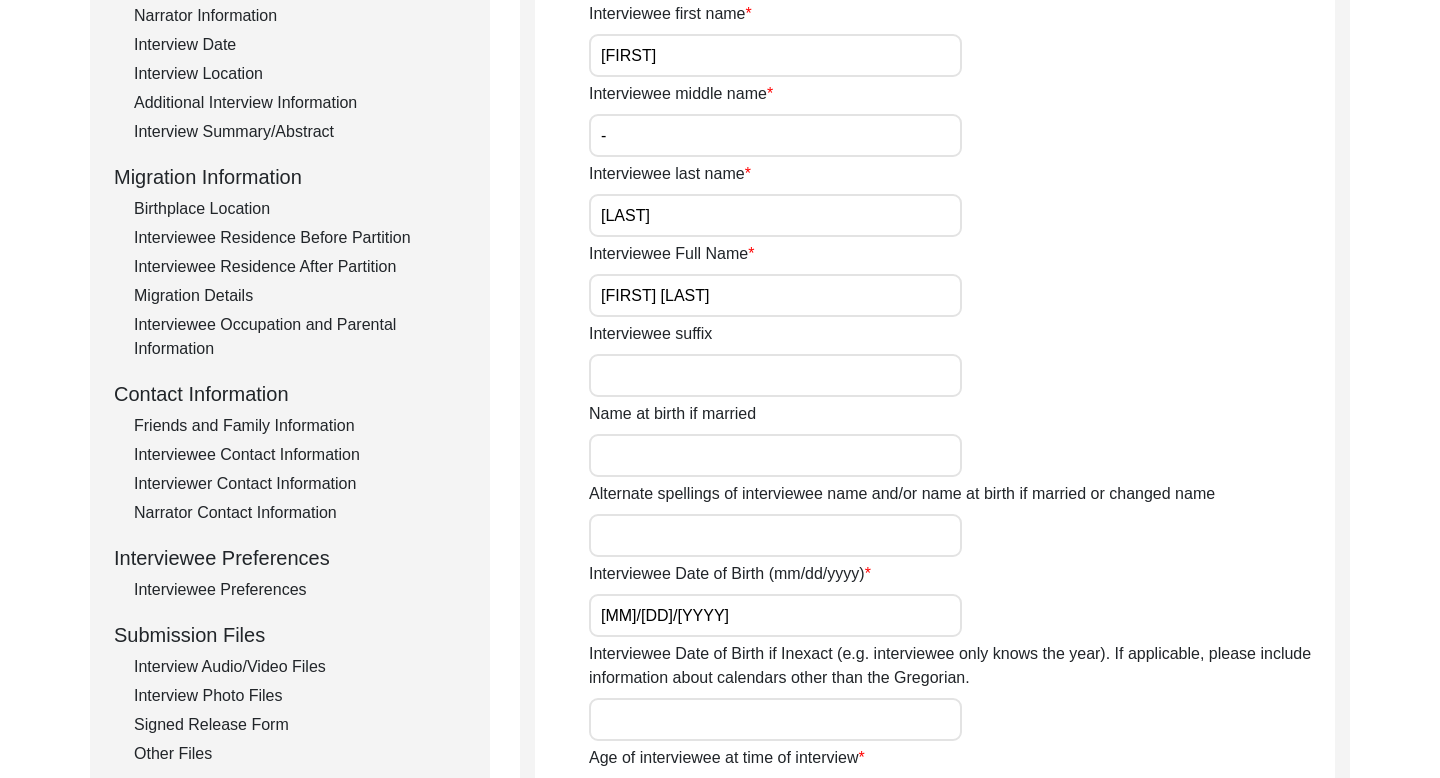 scroll, scrollTop: 711, scrollLeft: 0, axis: vertical 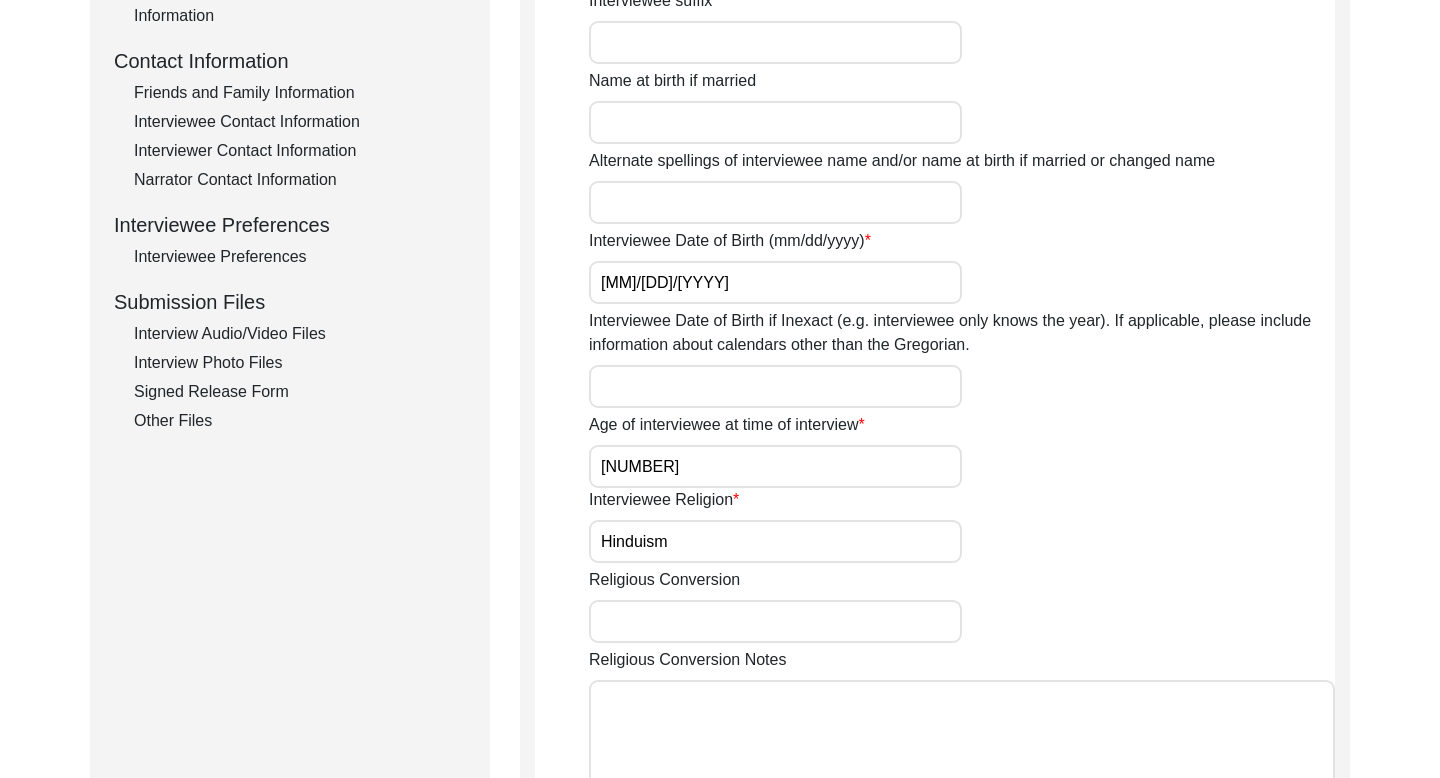 click on "Interviewee Contact Information" 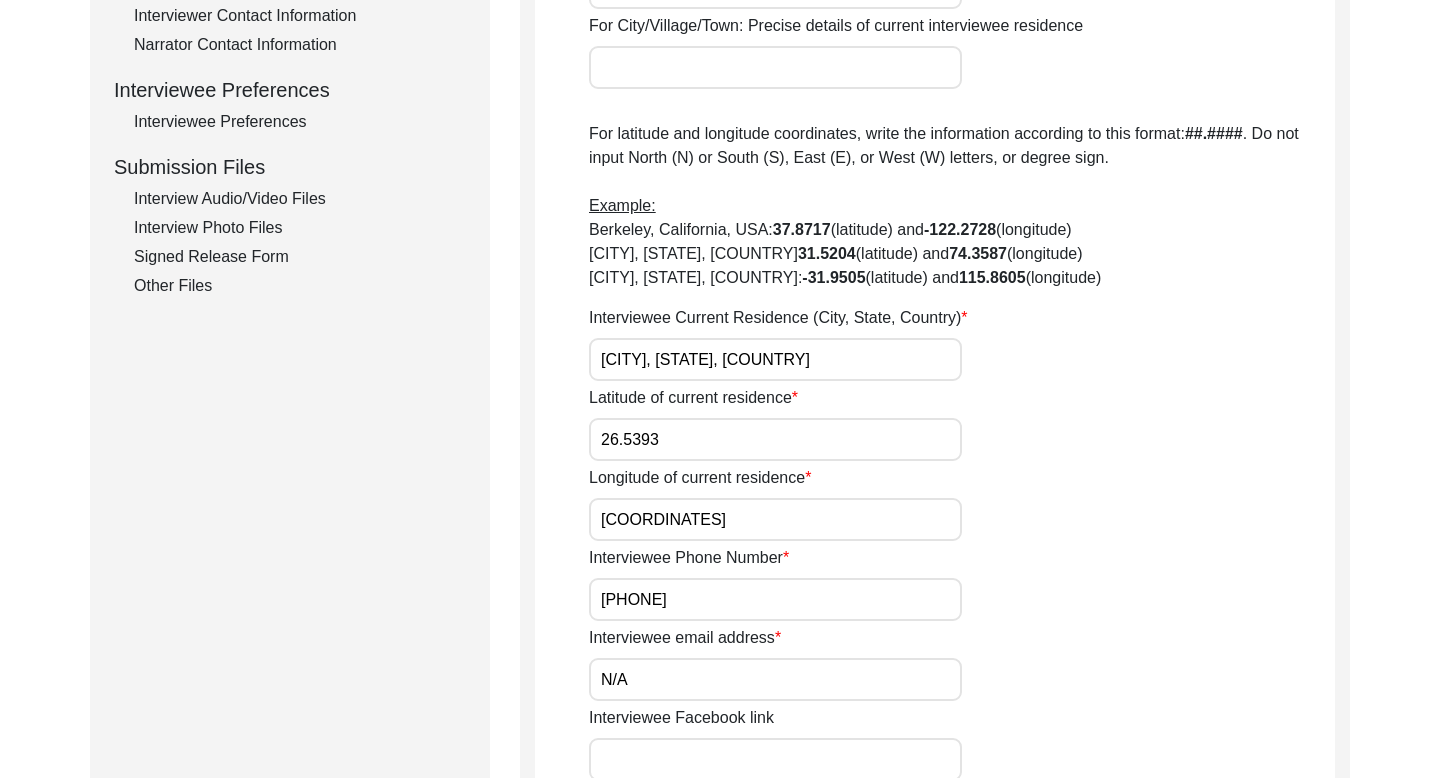 scroll, scrollTop: 903, scrollLeft: 0, axis: vertical 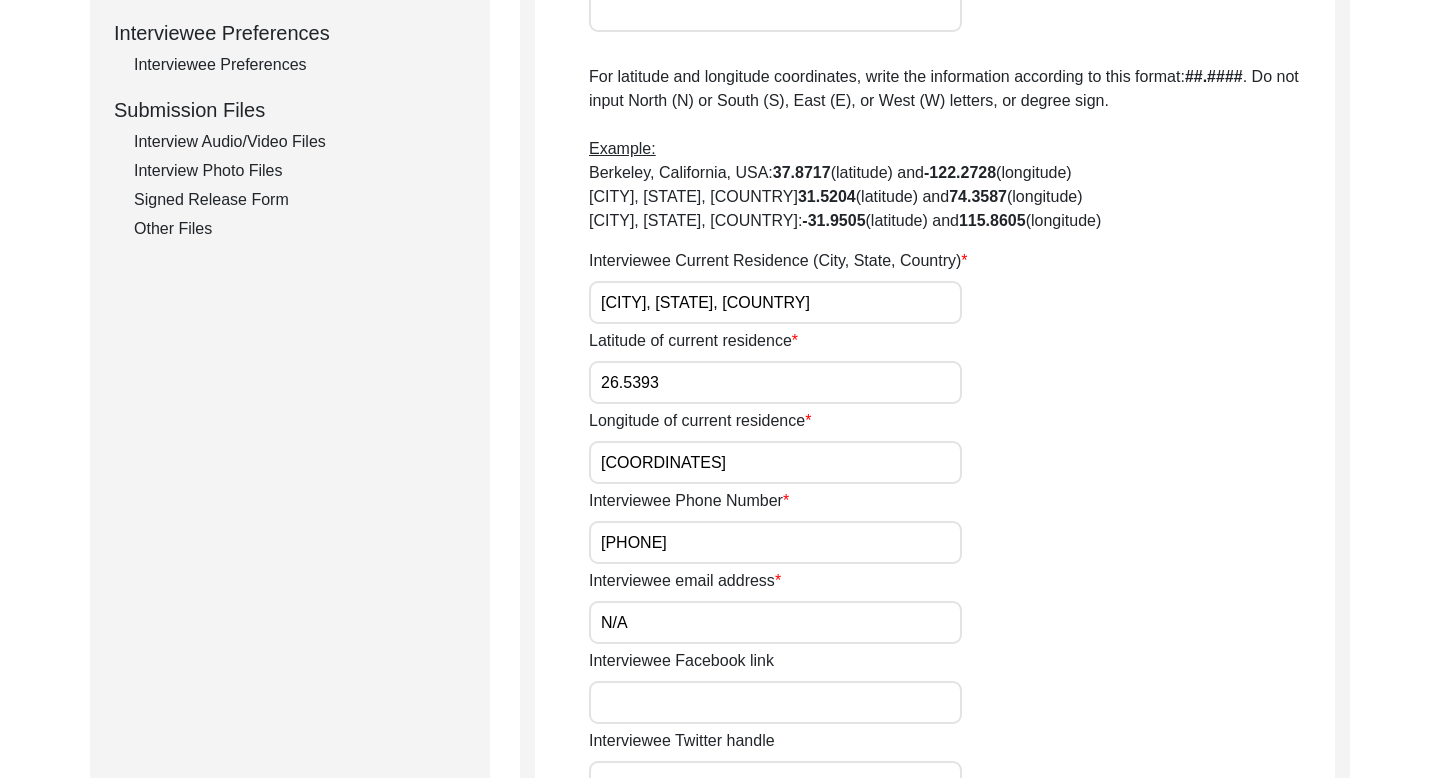 click on "[PHONE]" at bounding box center (775, 542) 